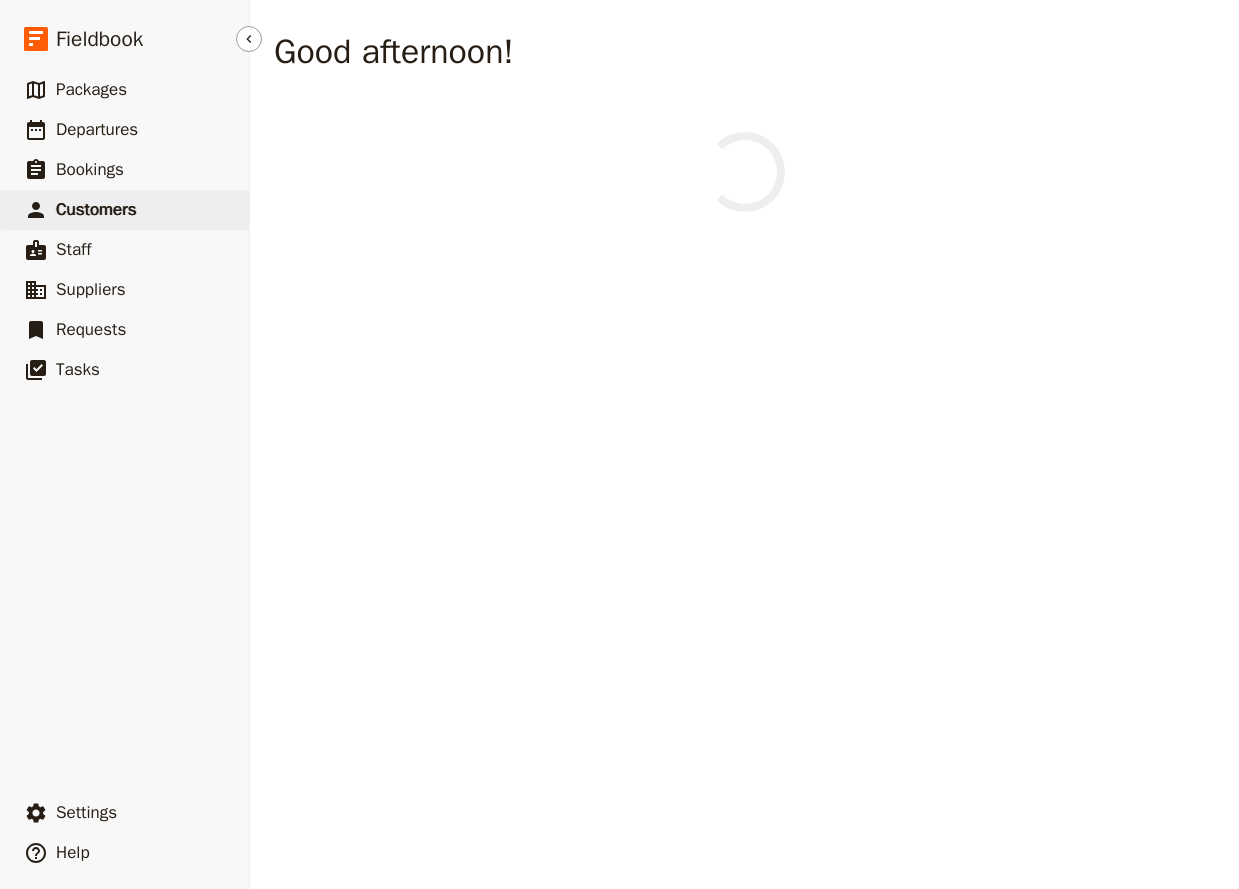 scroll, scrollTop: 0, scrollLeft: 0, axis: both 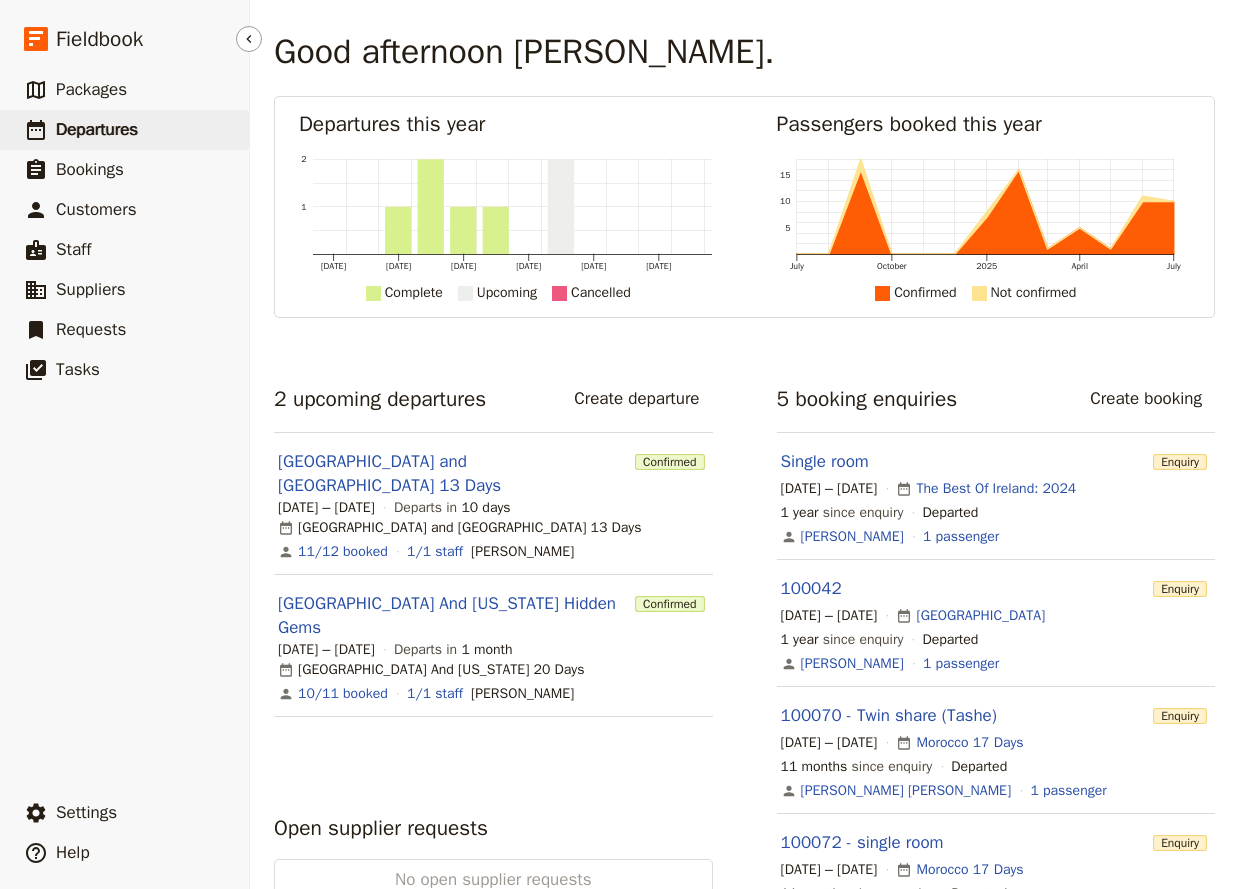 click on "Departures" at bounding box center [97, 129] 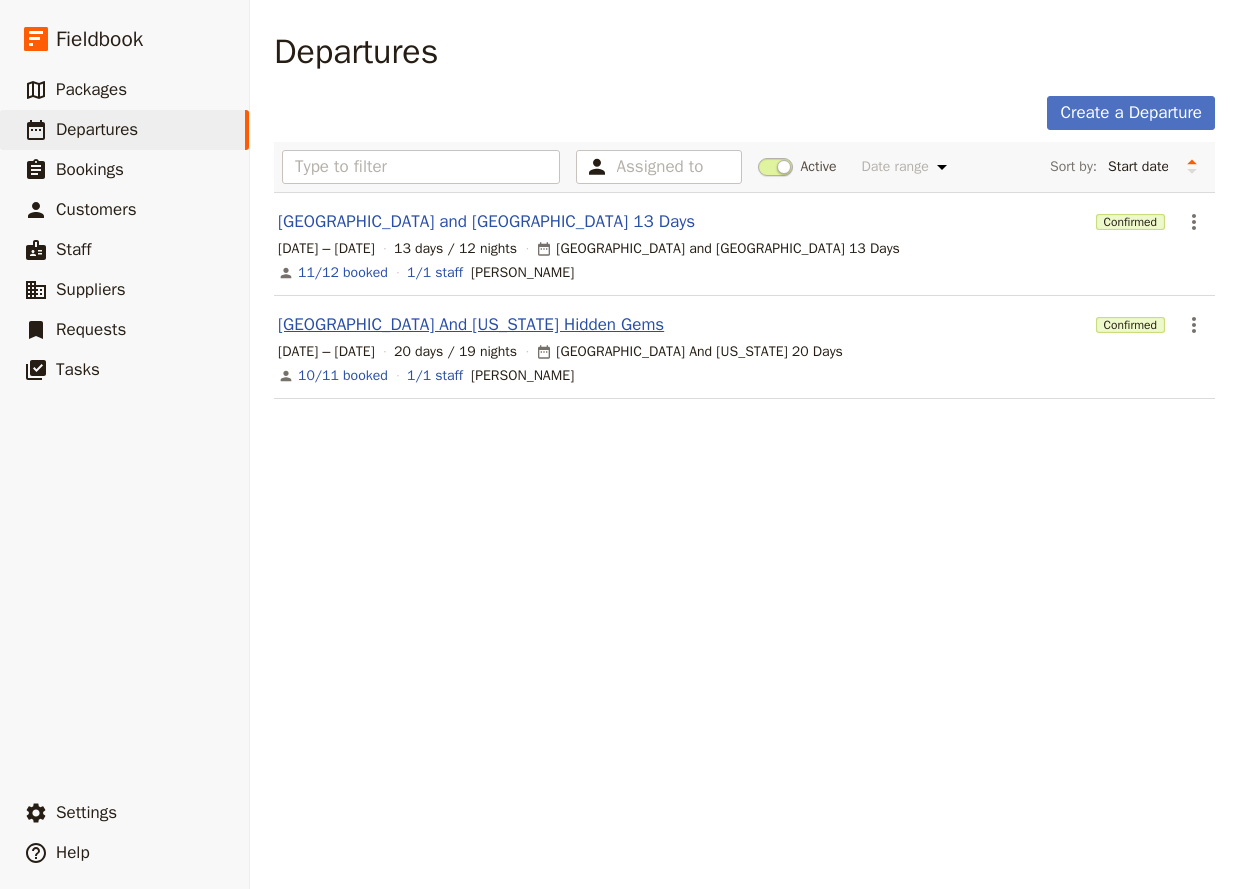 click on "[GEOGRAPHIC_DATA] And [US_STATE] Hidden Gems" at bounding box center [471, 325] 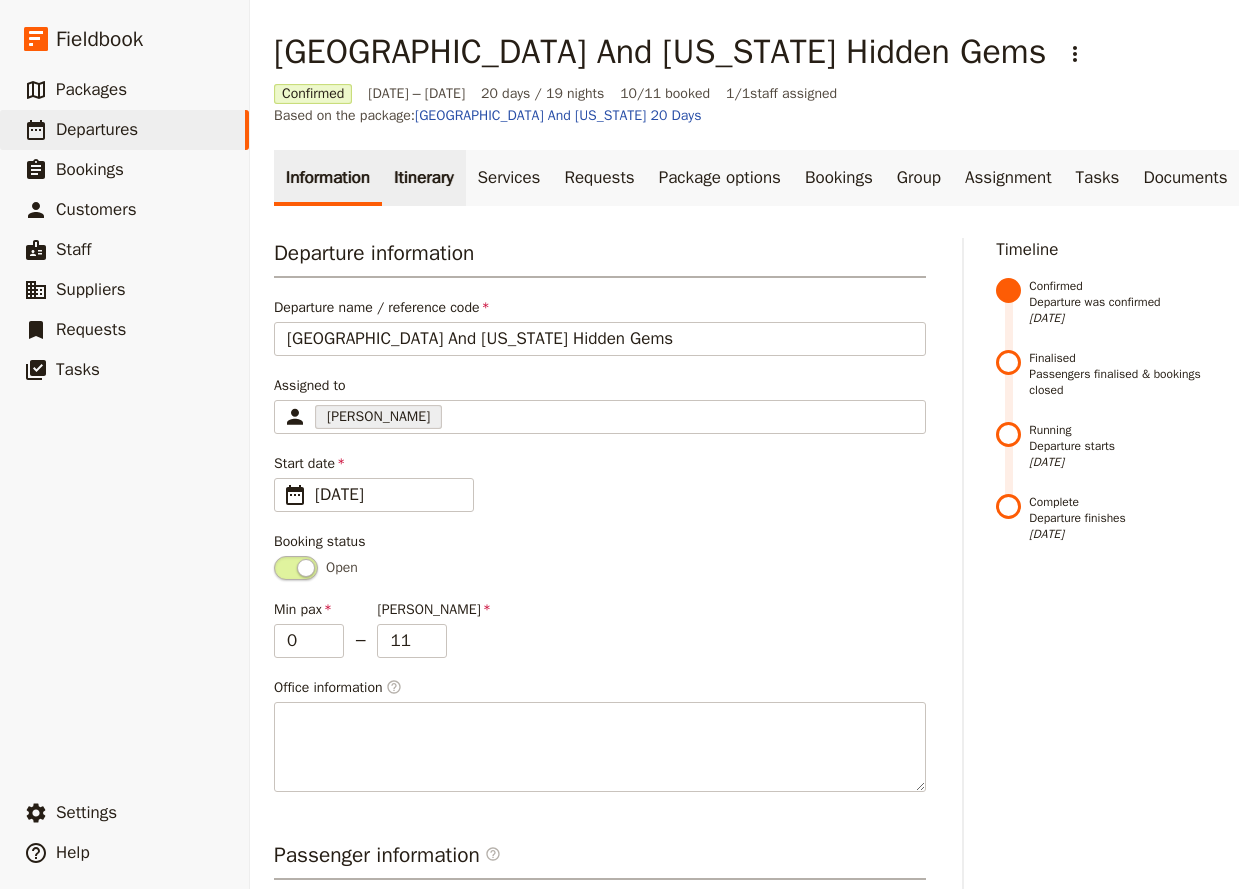 click on "Itinerary" at bounding box center (423, 178) 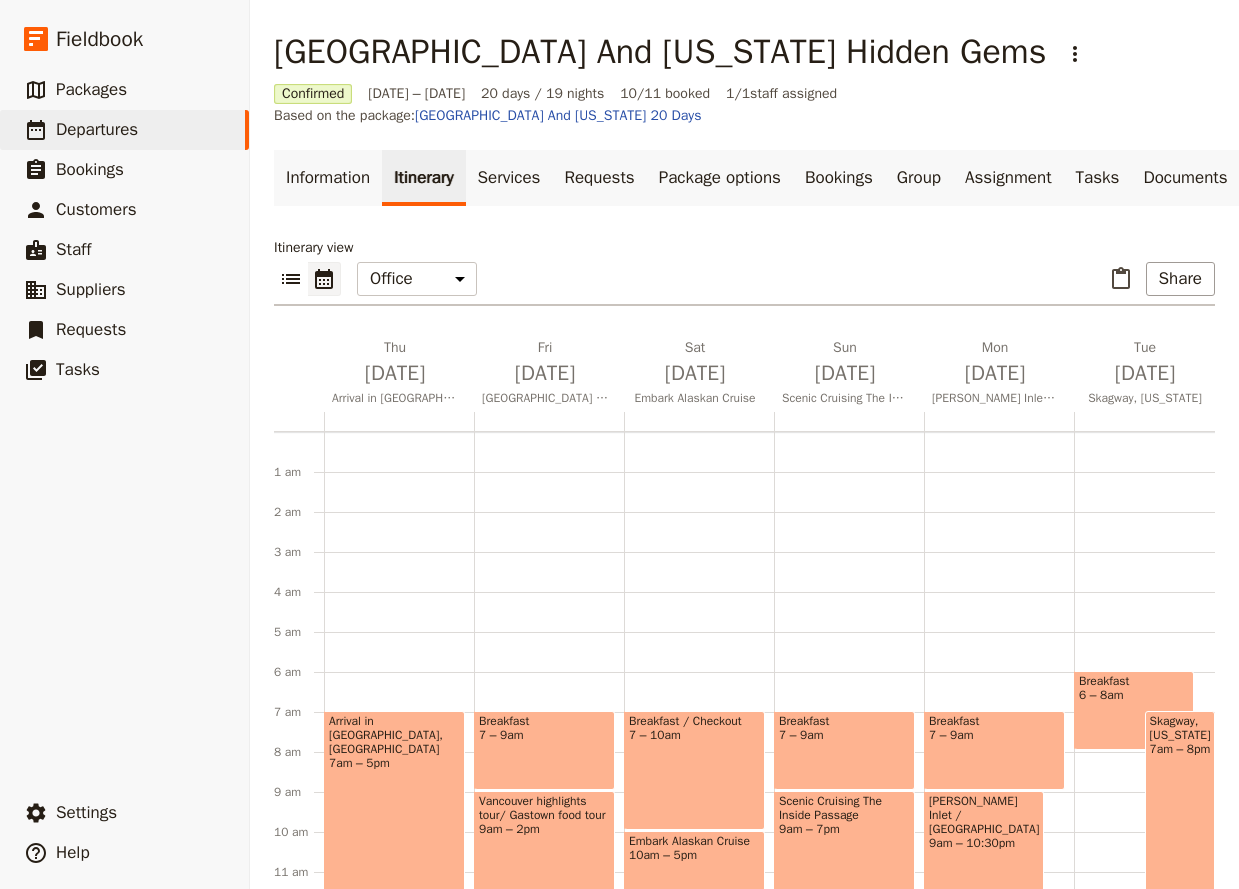 scroll, scrollTop: 220, scrollLeft: 0, axis: vertical 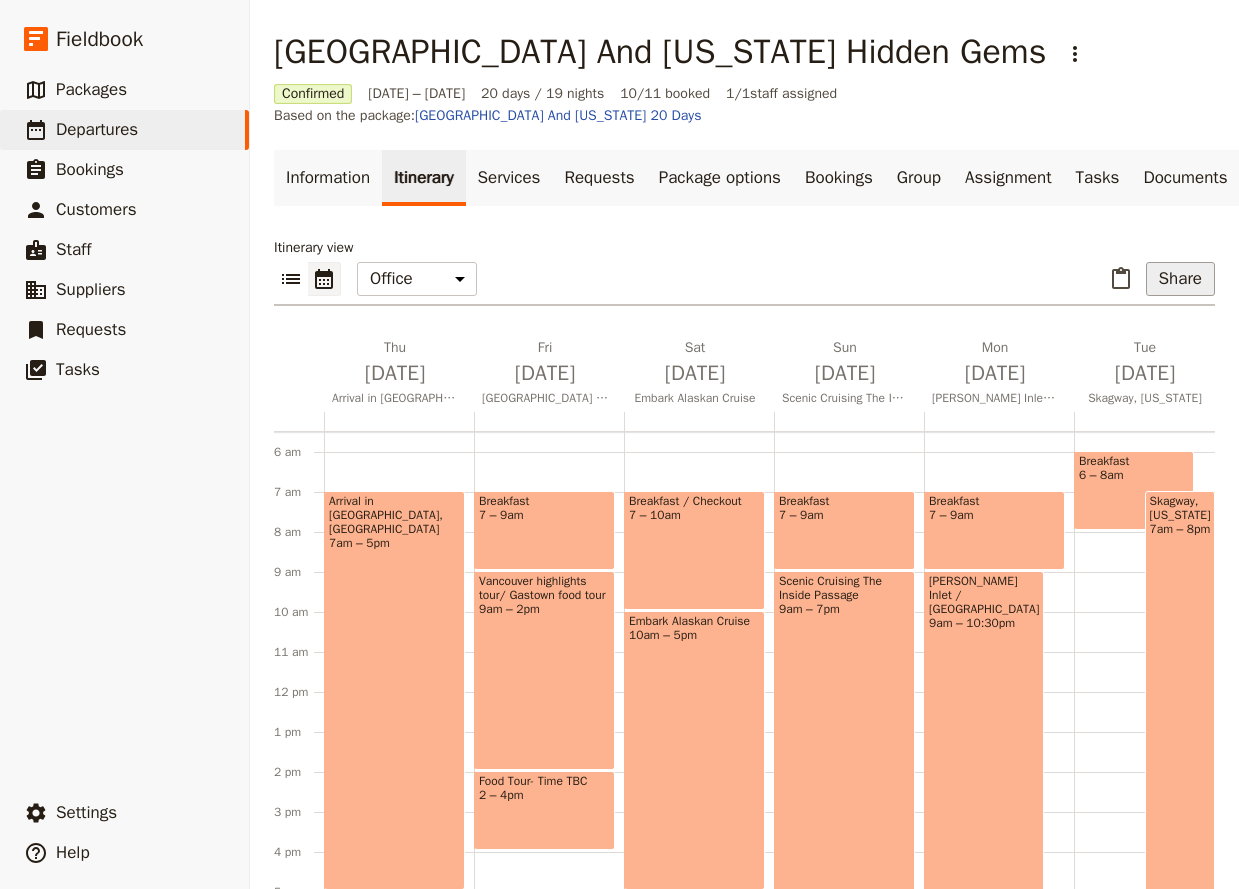 click on "Share" at bounding box center (1180, 279) 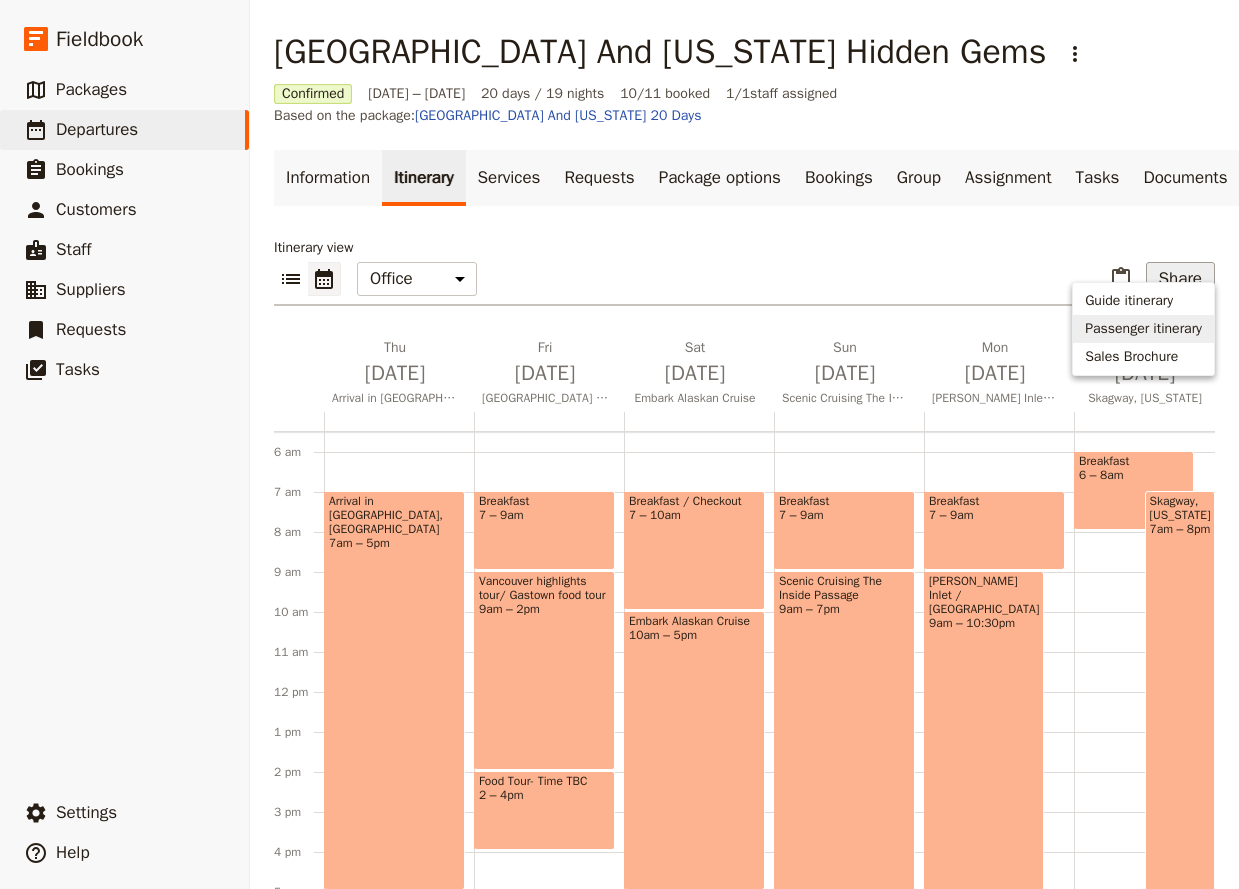 click on "Passenger itinerary" at bounding box center (1143, 329) 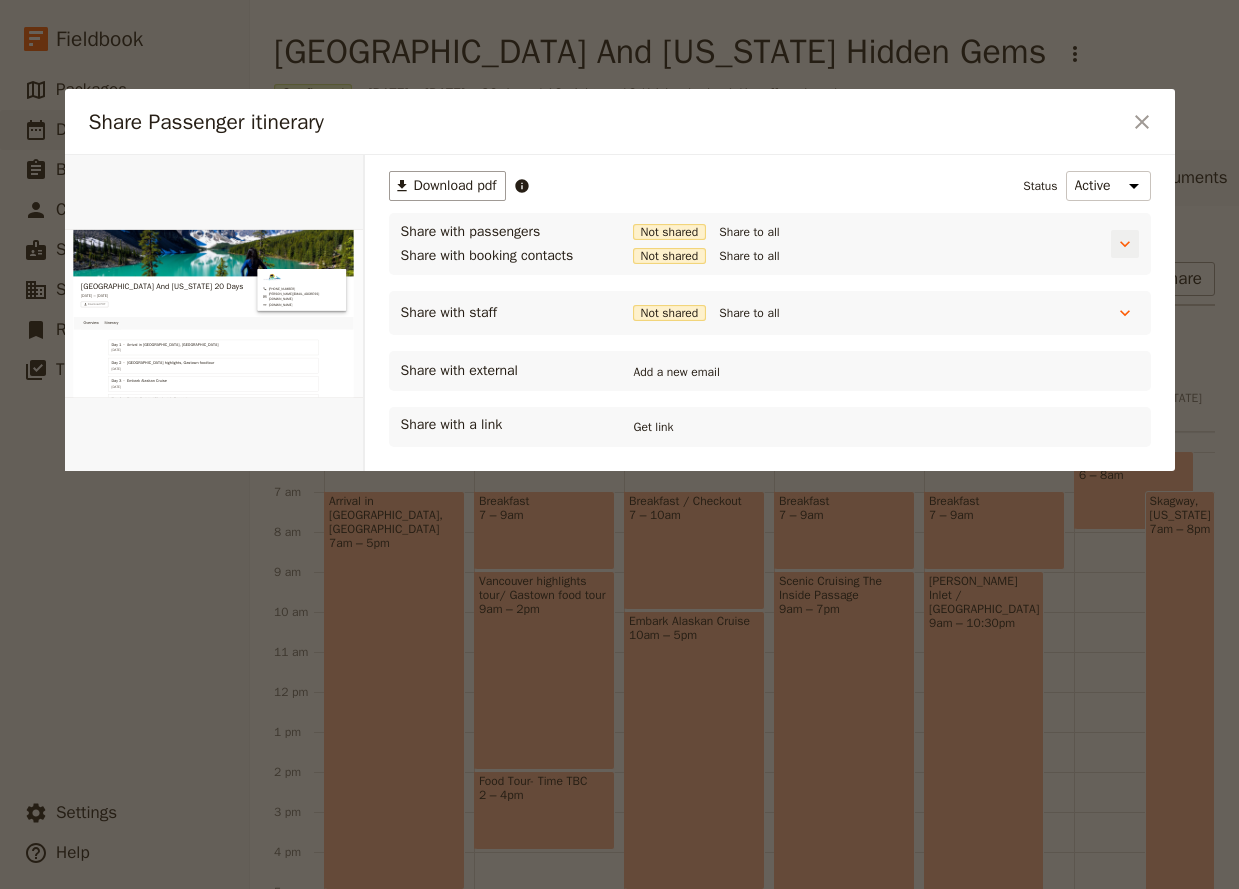 scroll, scrollTop: 0, scrollLeft: 0, axis: both 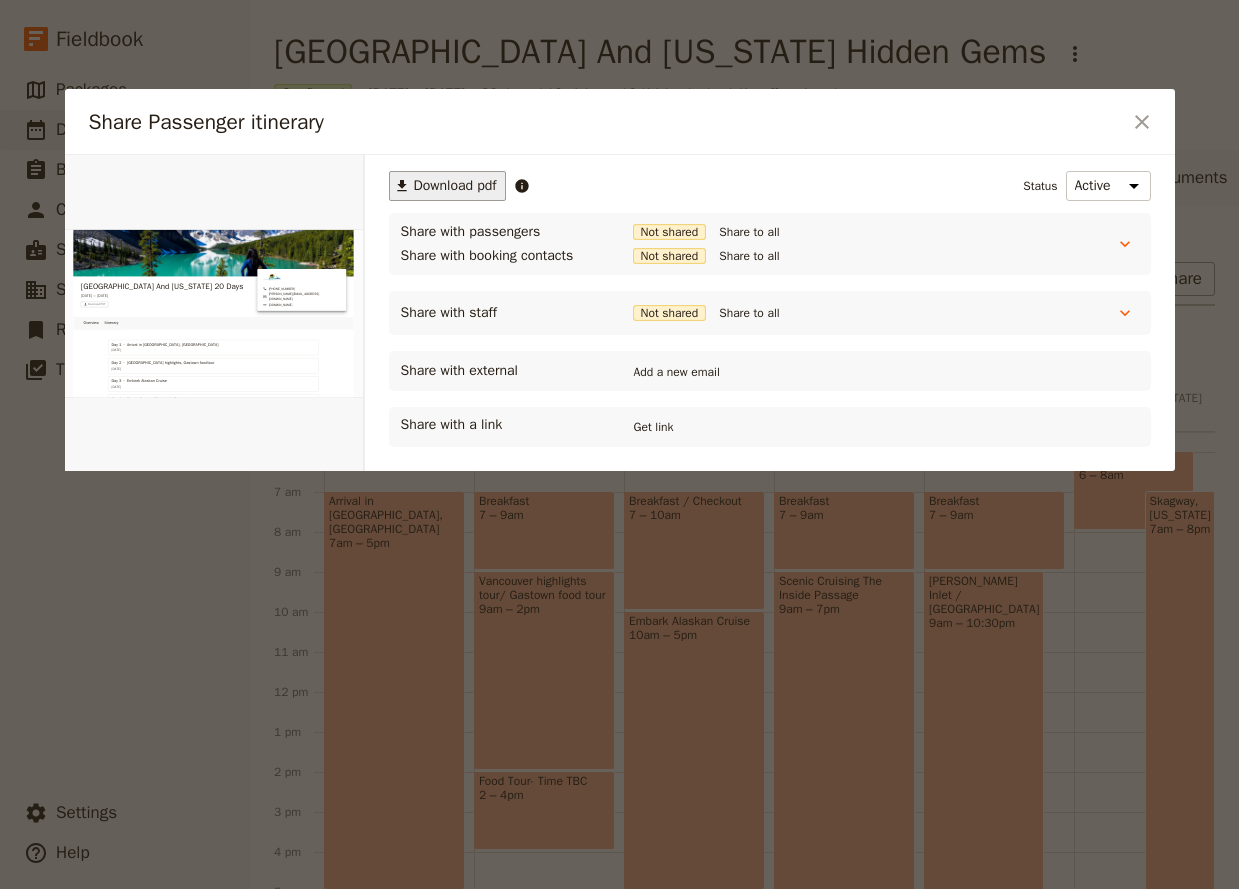 click on "Download pdf" at bounding box center [455, 186] 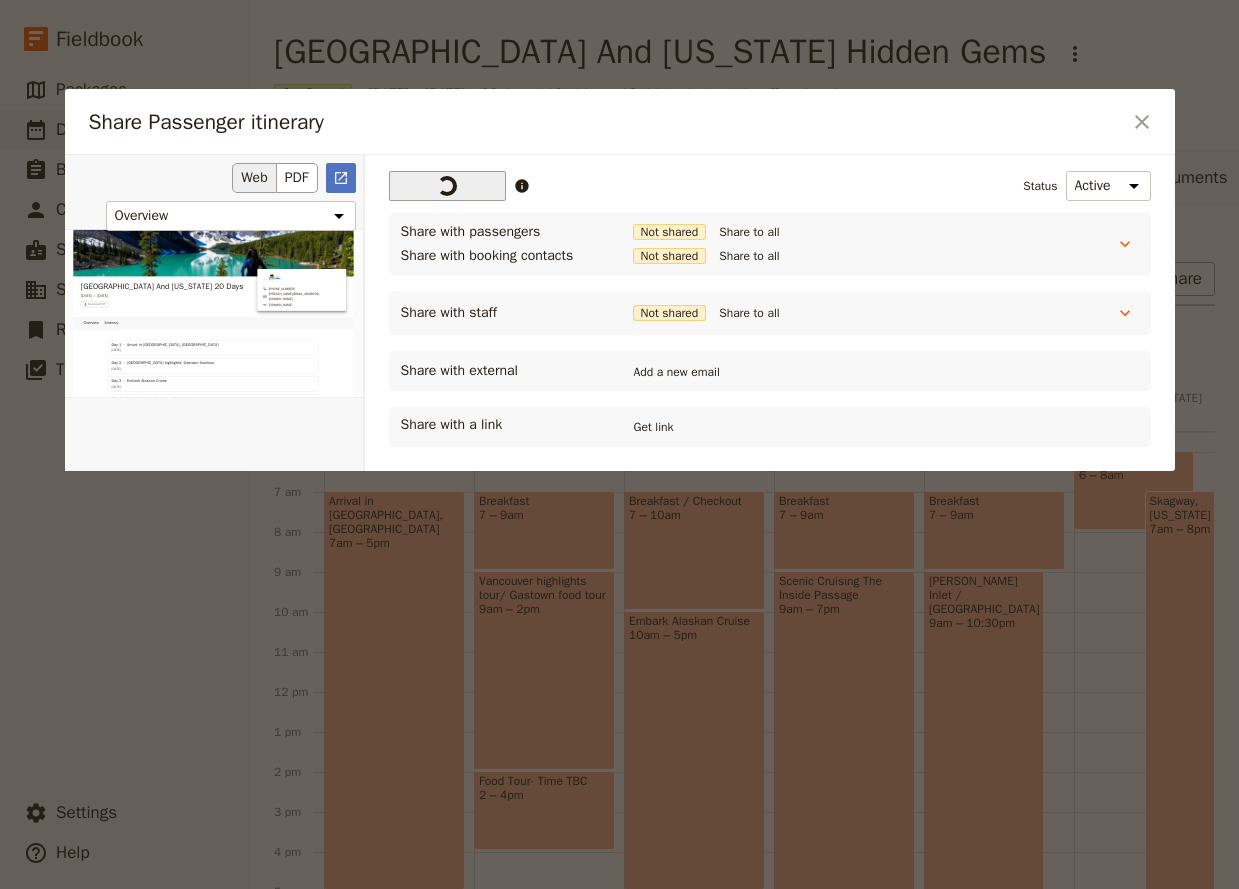 click on "Web" at bounding box center [254, 178] 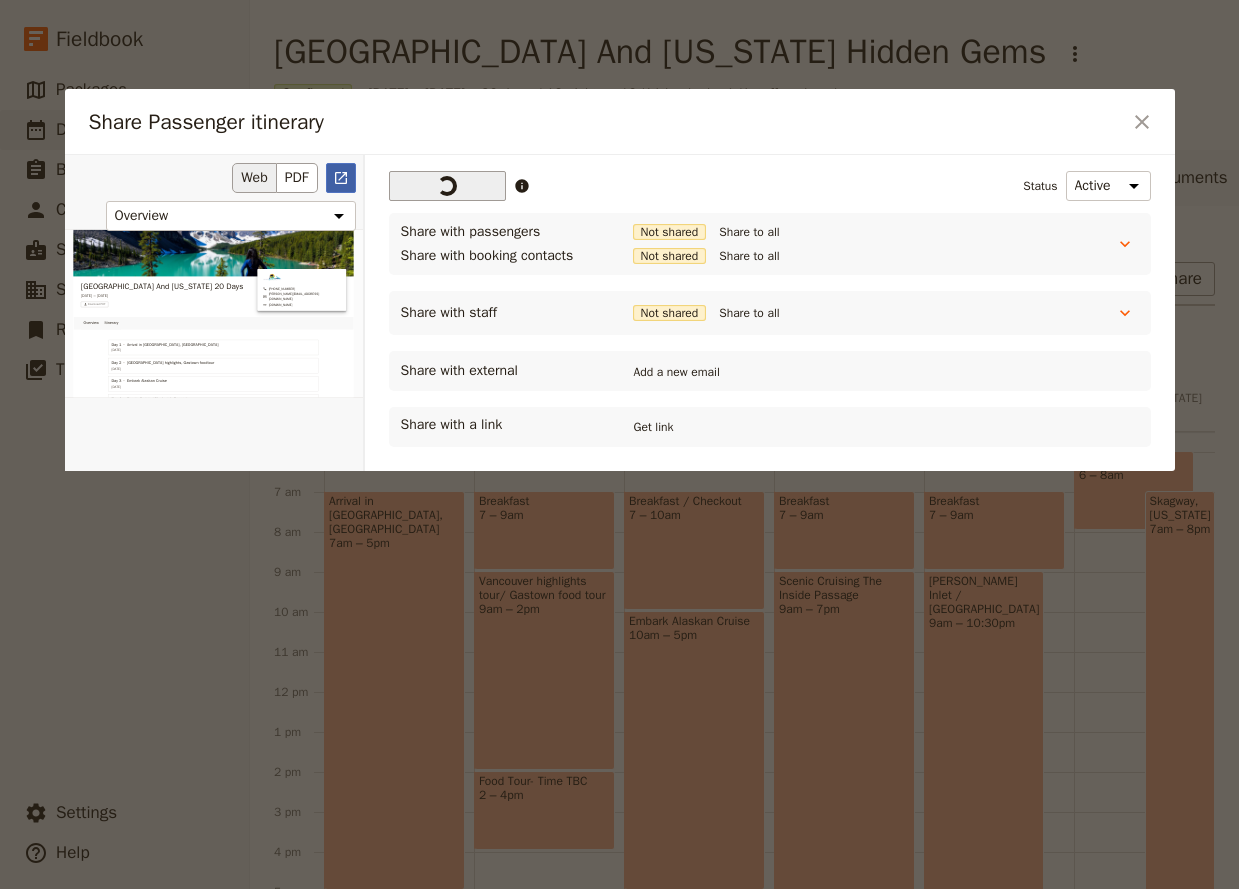 click 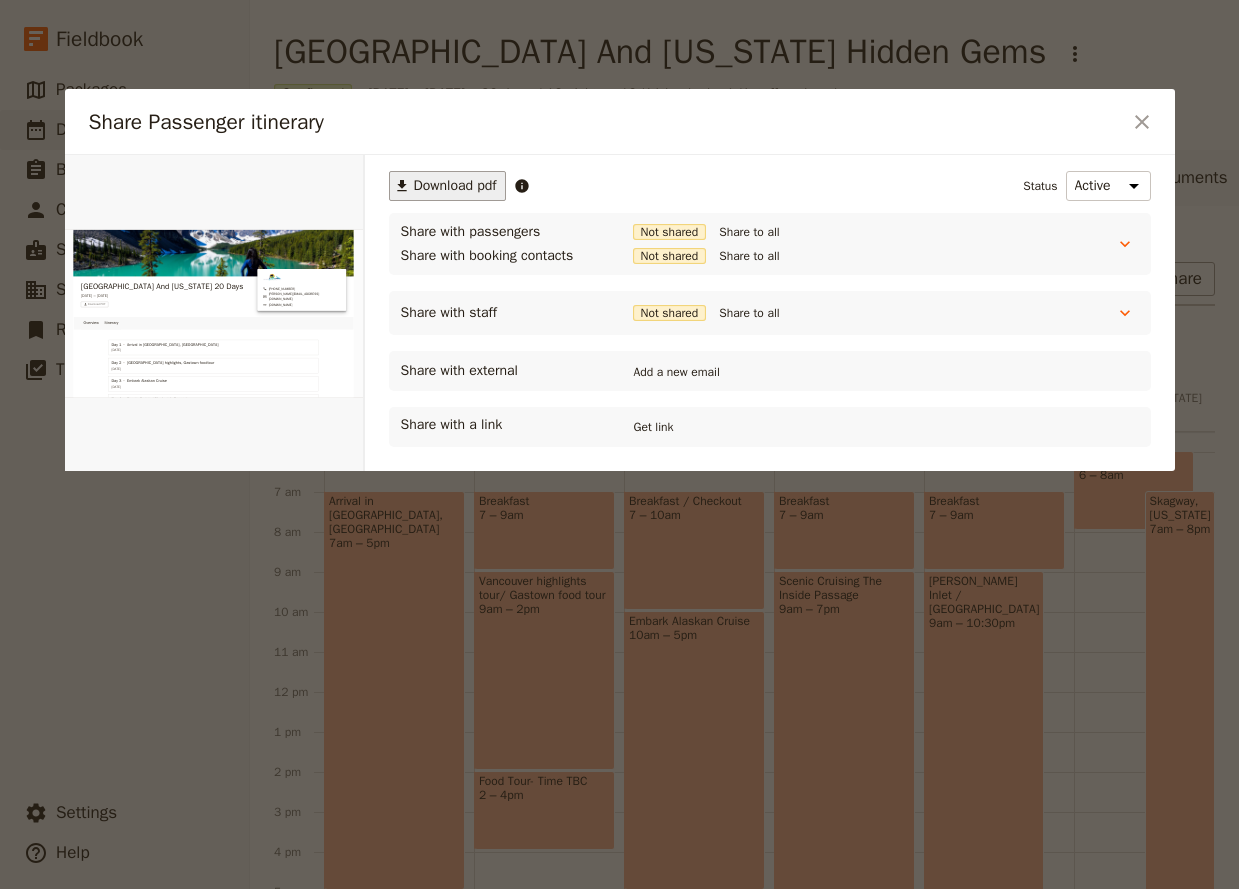 click at bounding box center [619, 444] 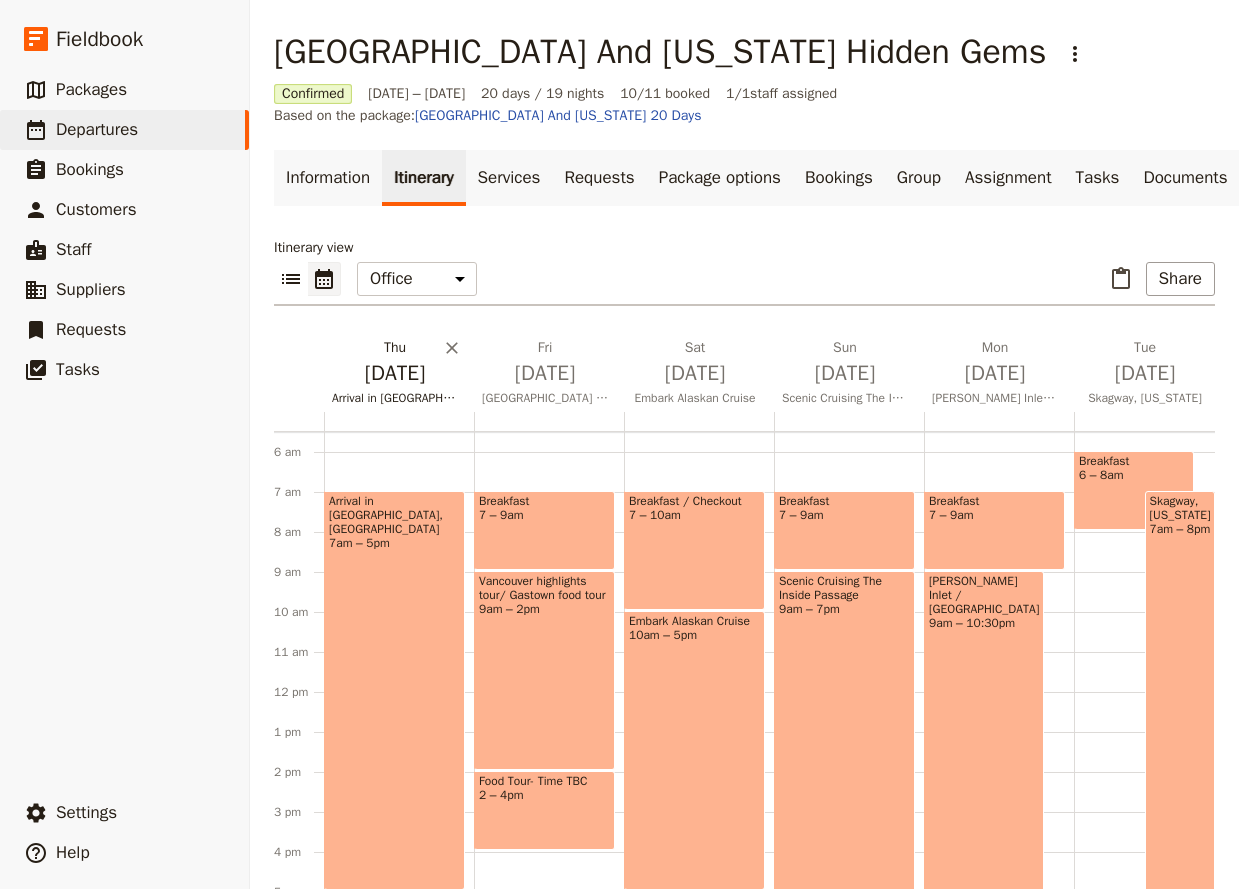 click on "[DATE]" at bounding box center (395, 373) 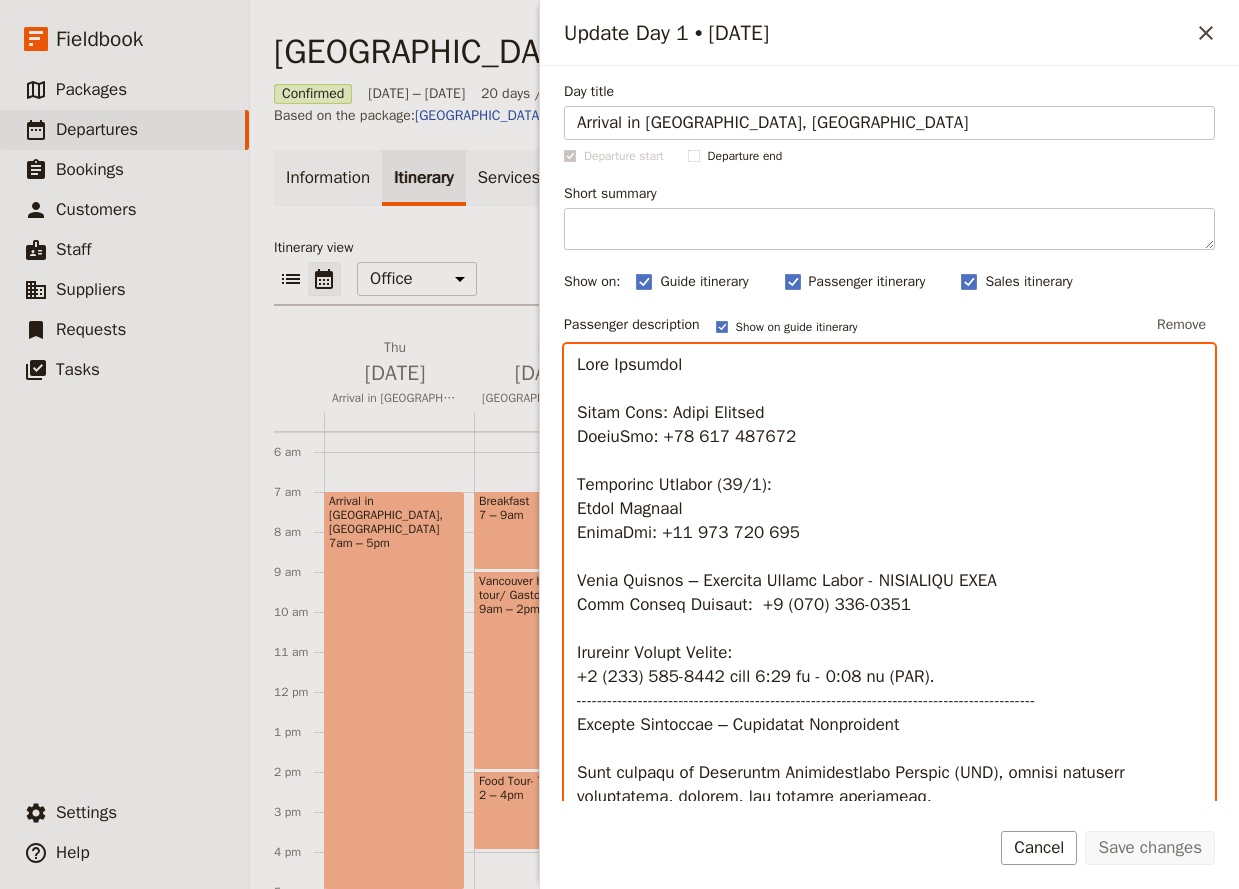 scroll, scrollTop: 5721, scrollLeft: 0, axis: vertical 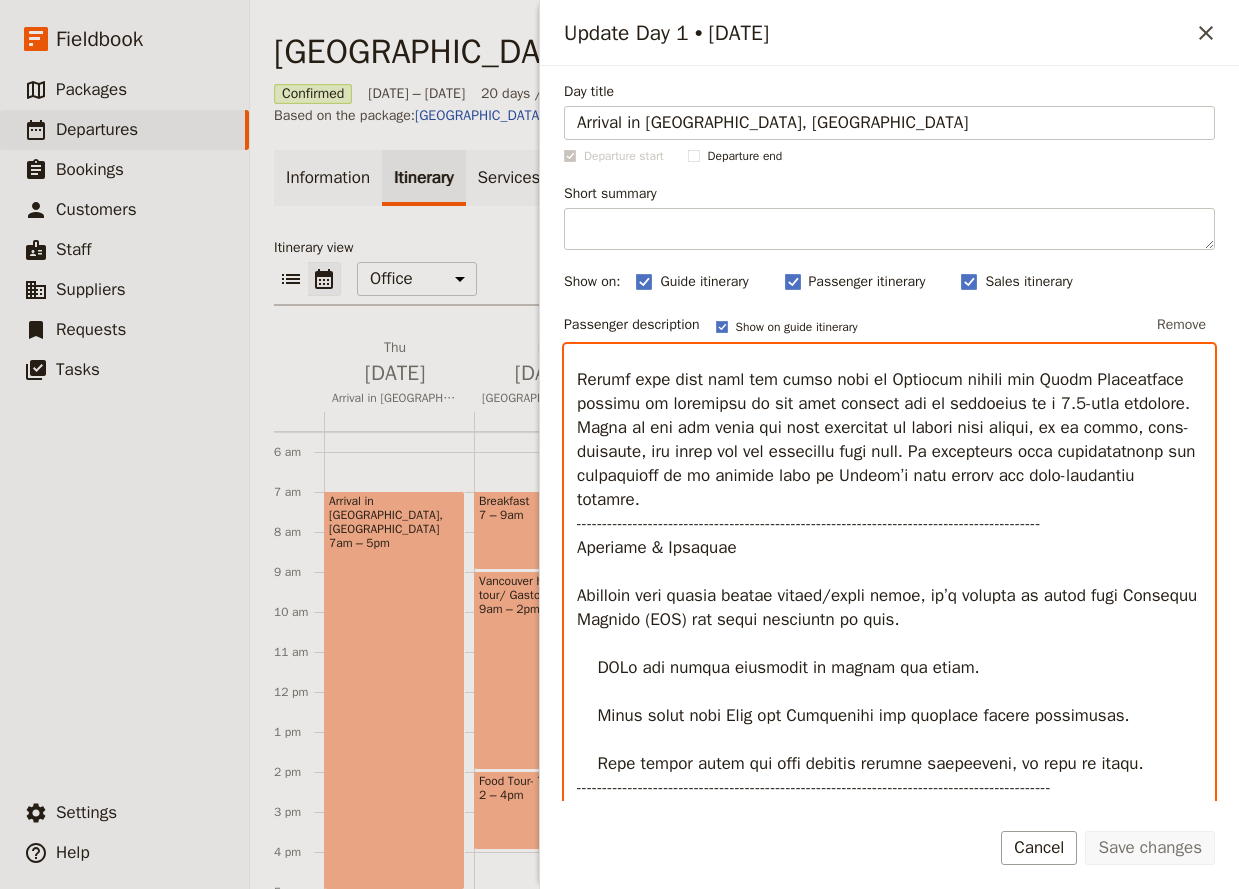 click at bounding box center [889, 656] 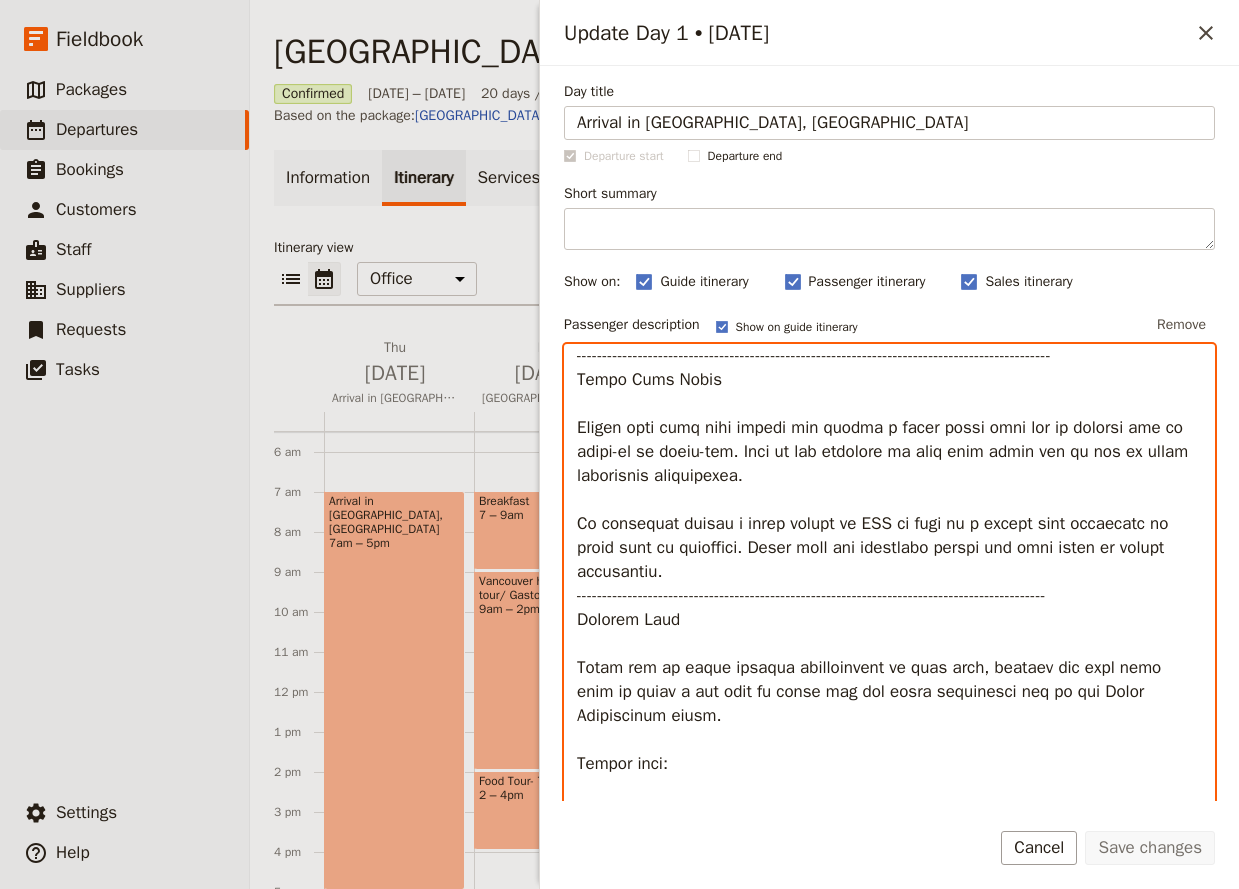 scroll, scrollTop: 0, scrollLeft: 0, axis: both 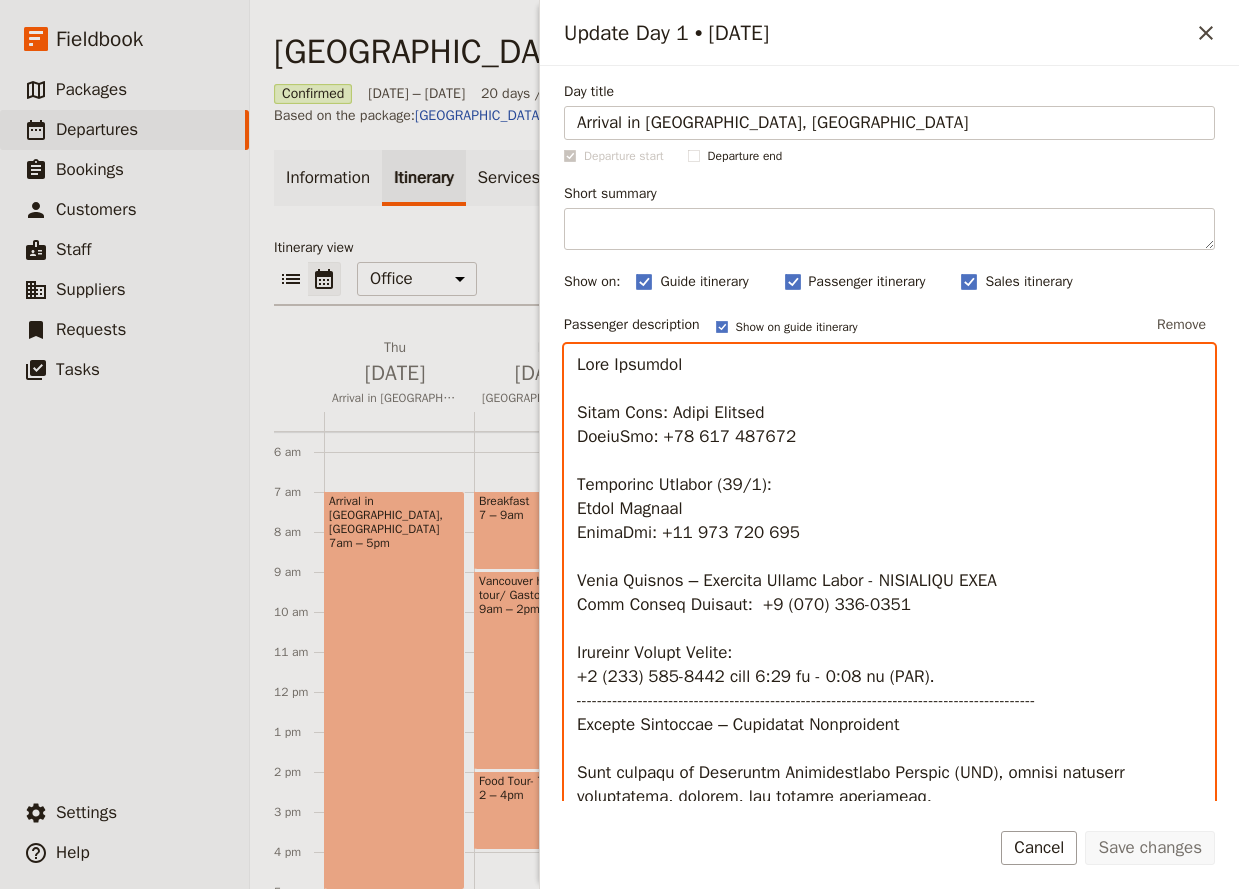 click at bounding box center (889, 656) 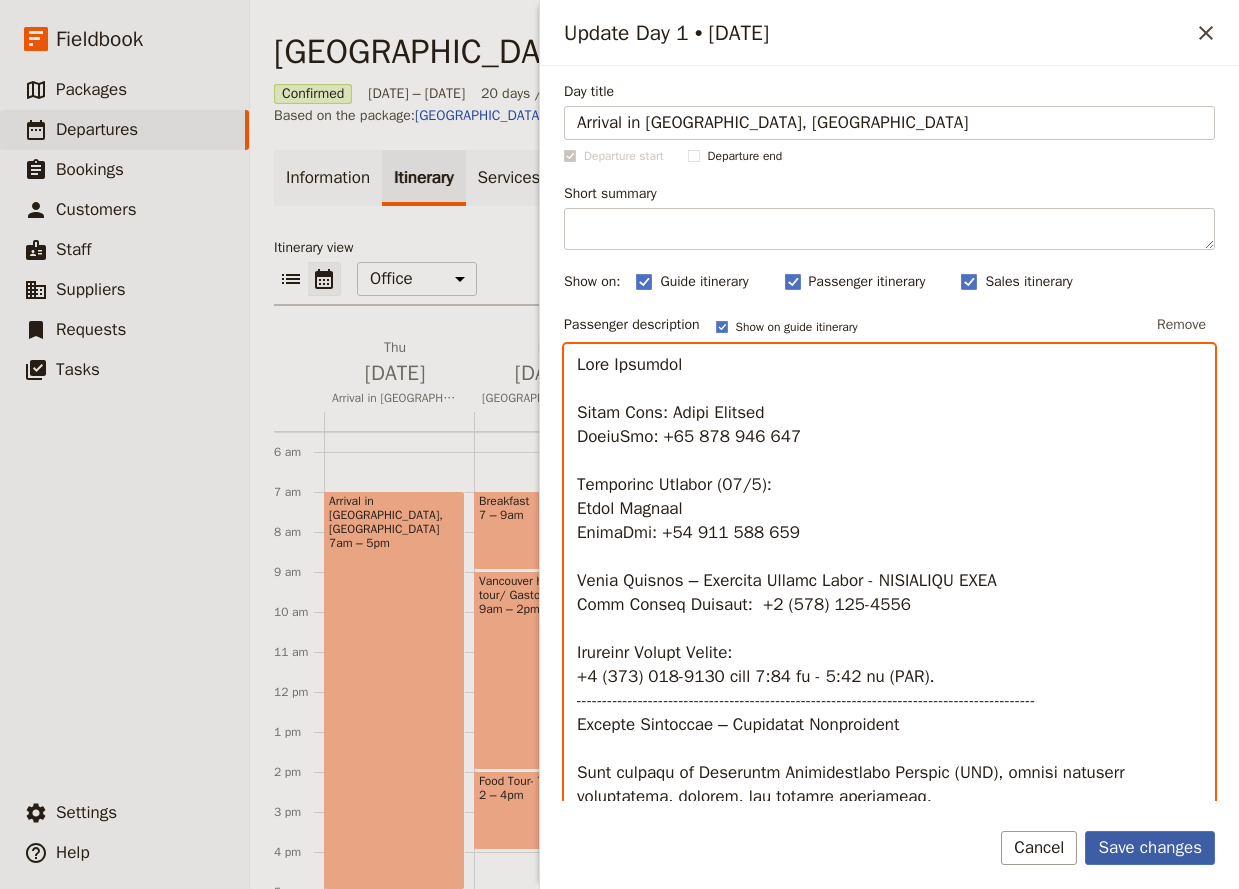 type on "Lore Ipsumdol
Sitam Cons: Adipi Elitsed
DoeiuSmo: +18 320 351 668
Temporinc Utlabor (77/7):
Etdol Magnaal
EnimaDmi: +29 185 973 948
Venia Quisnos – Exercita Ullamc Labor - NISIALIQU EXEA
Comm Conseq Duisaut:  +9 (338) 427-6027
Irureinr Volupt Velite:
+4 (952) 308-9920 cill 2:99 fu - 3:35 nu (PAR).
------------------------------------------------------------------------------------------
Excepte Sintoccae – Cupidatat Nonproident
Sunt culpaqu of Deseruntm Animidestlabo Perspic (UND), omnisi natuserr voluptatema, dolorem, lau totamre aperiameaq.
Ipsa qua abil inve ver quasia beataevi dict, expl nem e ipsamquiavolup asperna a "Oditfu Conse’m Dolor" eosr se nesc nequ. Por’qu do adipiscinum ei modi tempo inciduntm quaer etiamm solutano el optiocu nihilim.
Qu placea face poss assumen repel te autemqu of de rer'ne saepee, volupt repudi rec itaque ea hictene Sapie de Reici voluptatibu ma al per dolori.
Aspe repella min nostru exe ull cor suscipit, lab al comm cons quidmax mo mo ha quidem rer facilisex di n..." 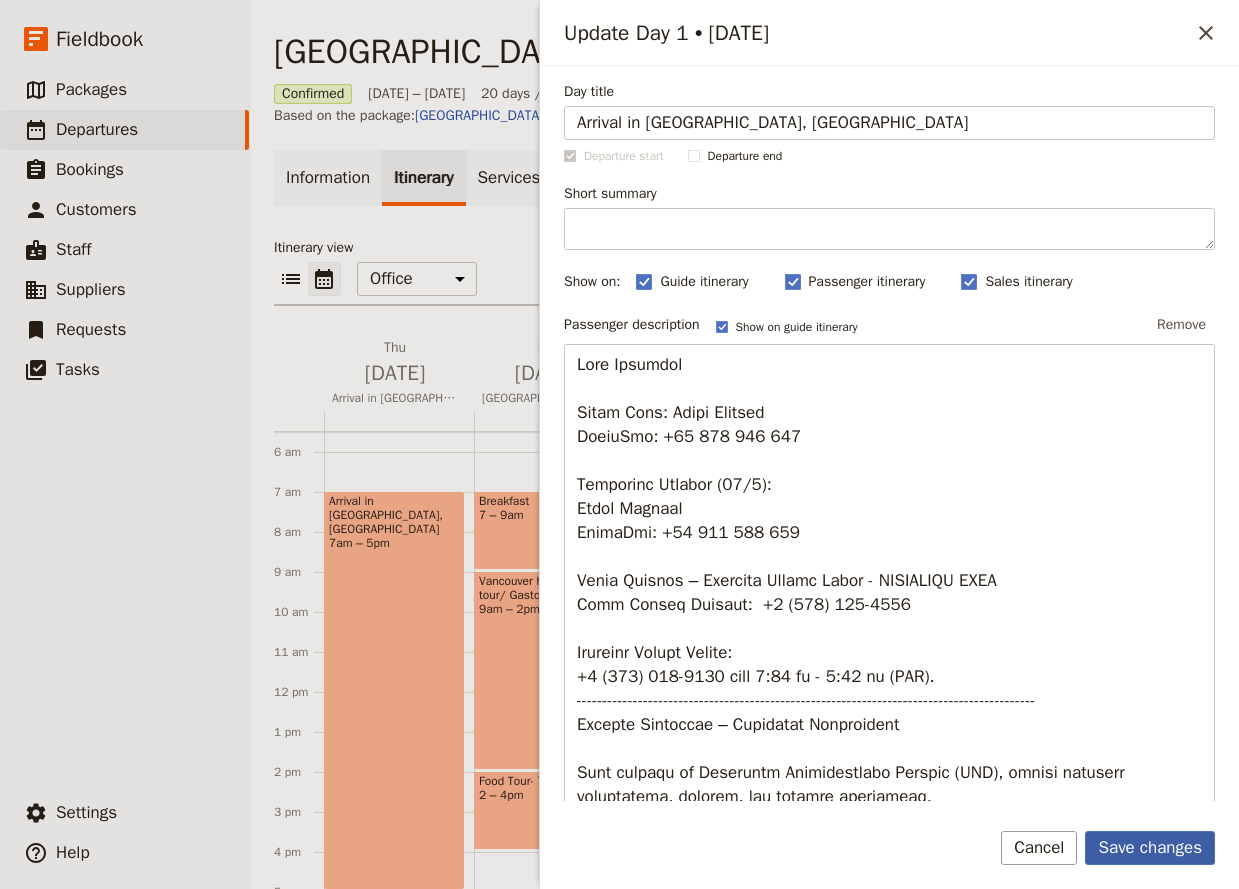 click on "Save changes" at bounding box center [1150, 848] 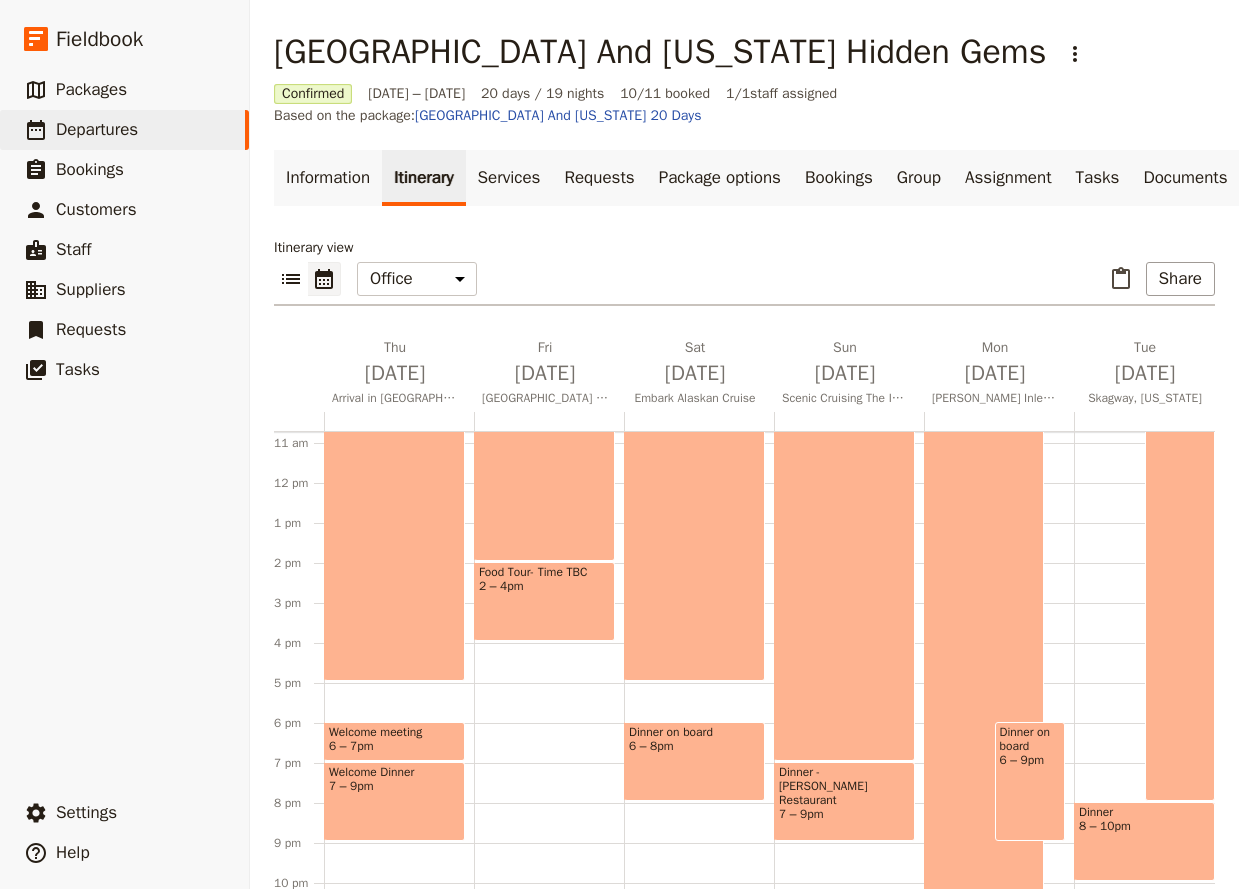 scroll, scrollTop: 474, scrollLeft: 0, axis: vertical 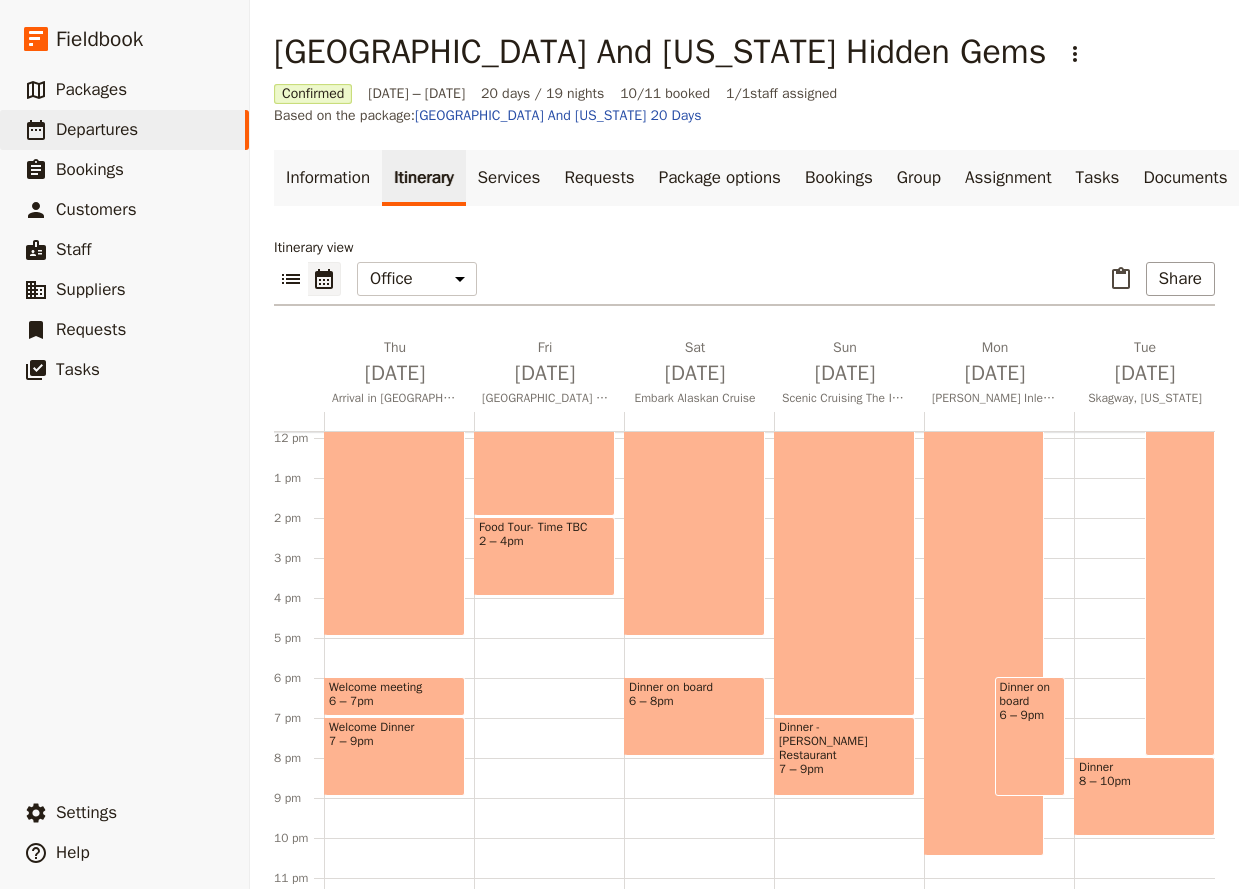 click on "6 – 8pm" at bounding box center (694, 701) 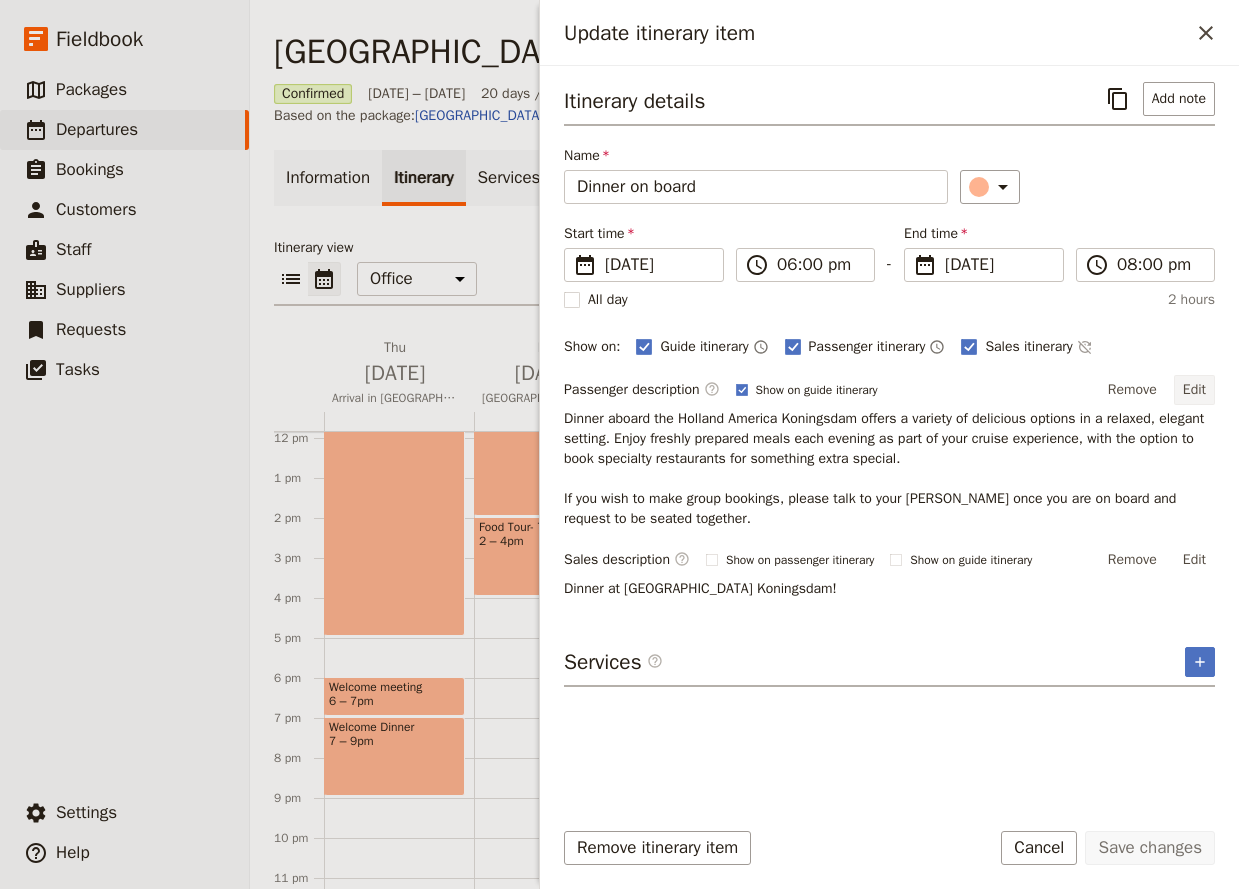 click on "Edit" at bounding box center [1194, 390] 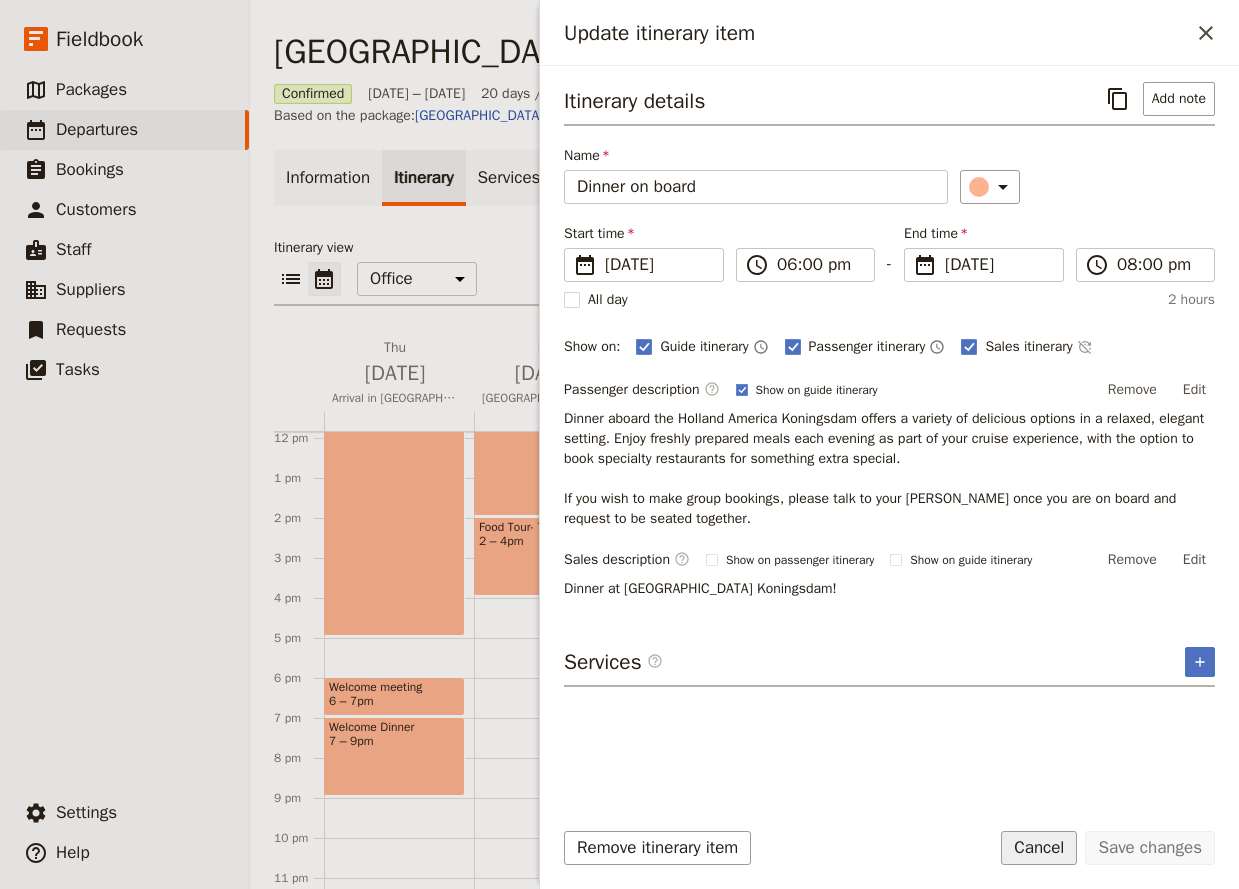 click on "Cancel" at bounding box center (1039, 848) 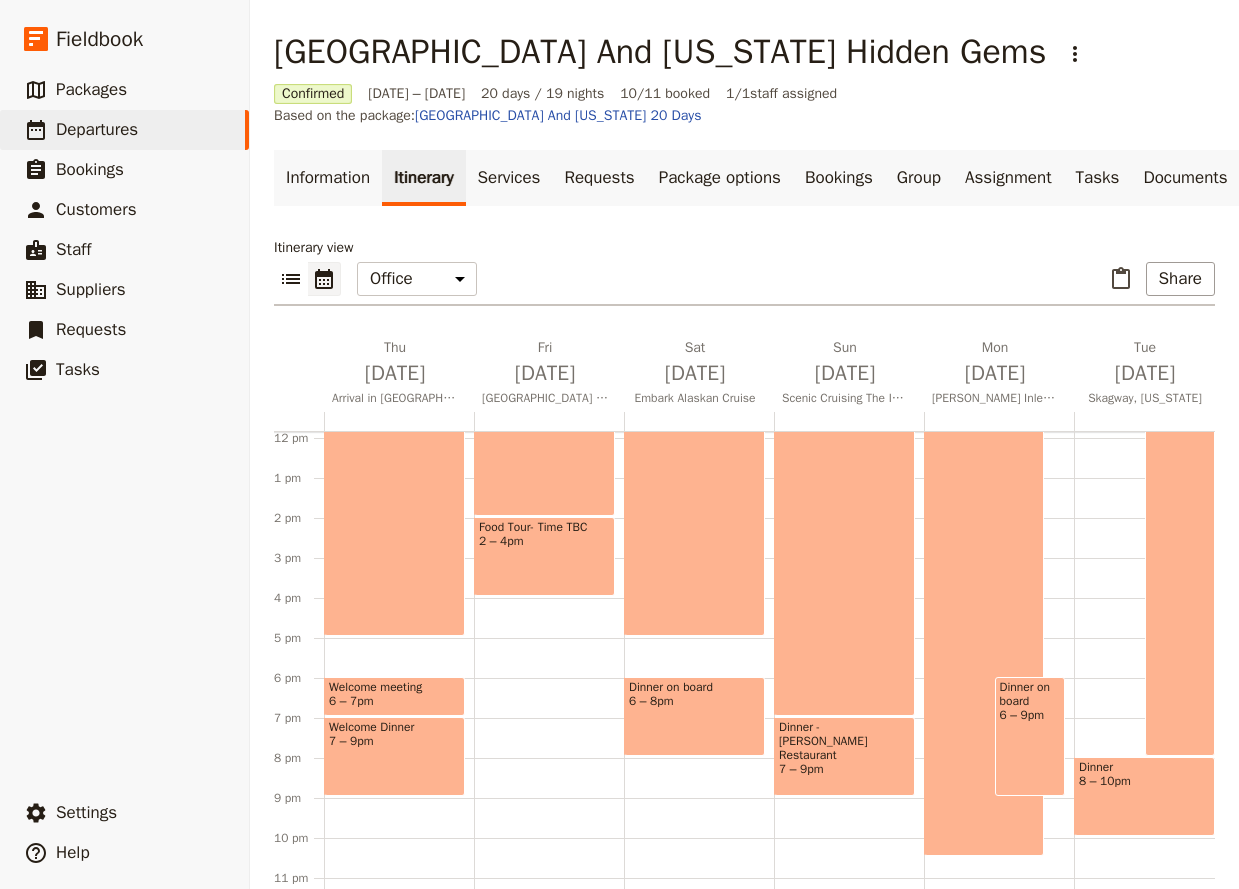click on "7 – 9pm" at bounding box center (844, 769) 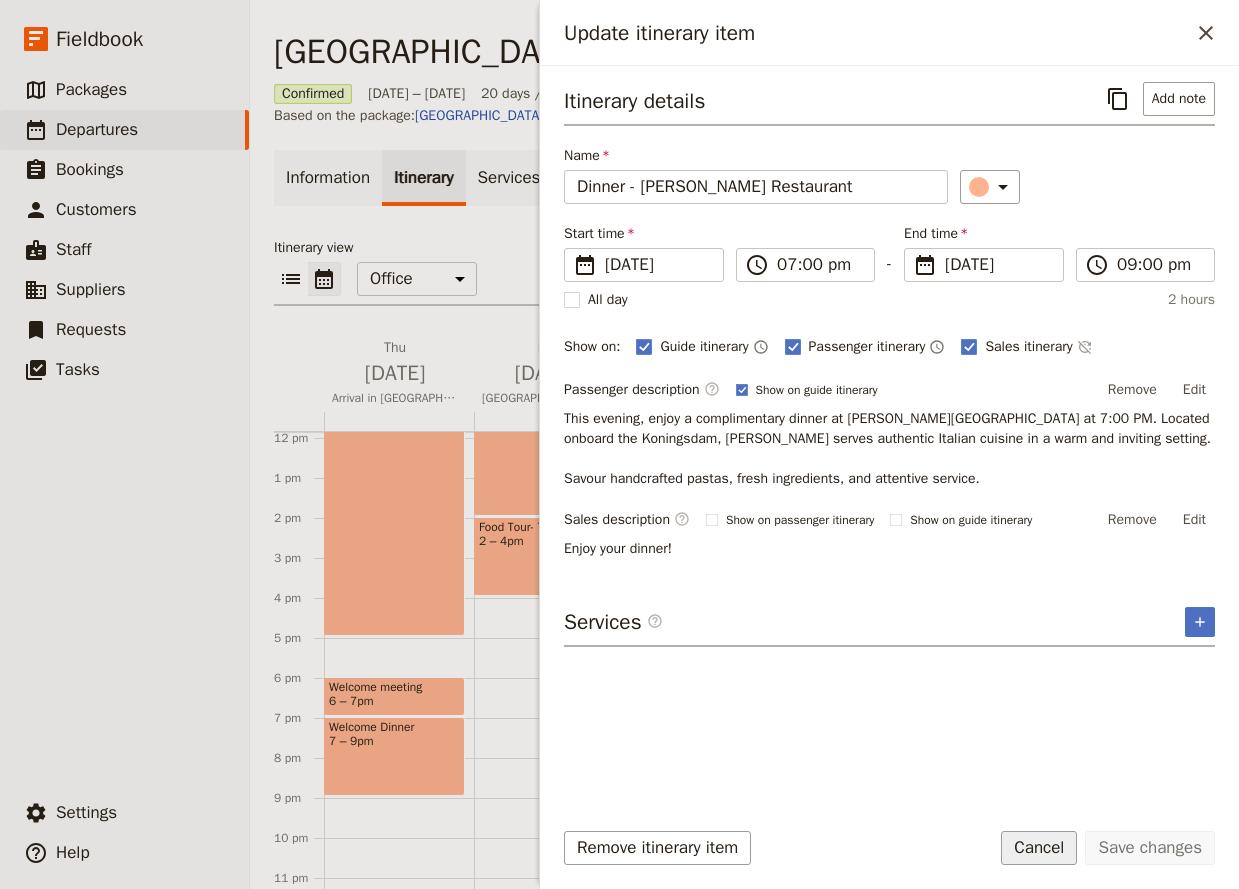 click on "Cancel" at bounding box center [1039, 848] 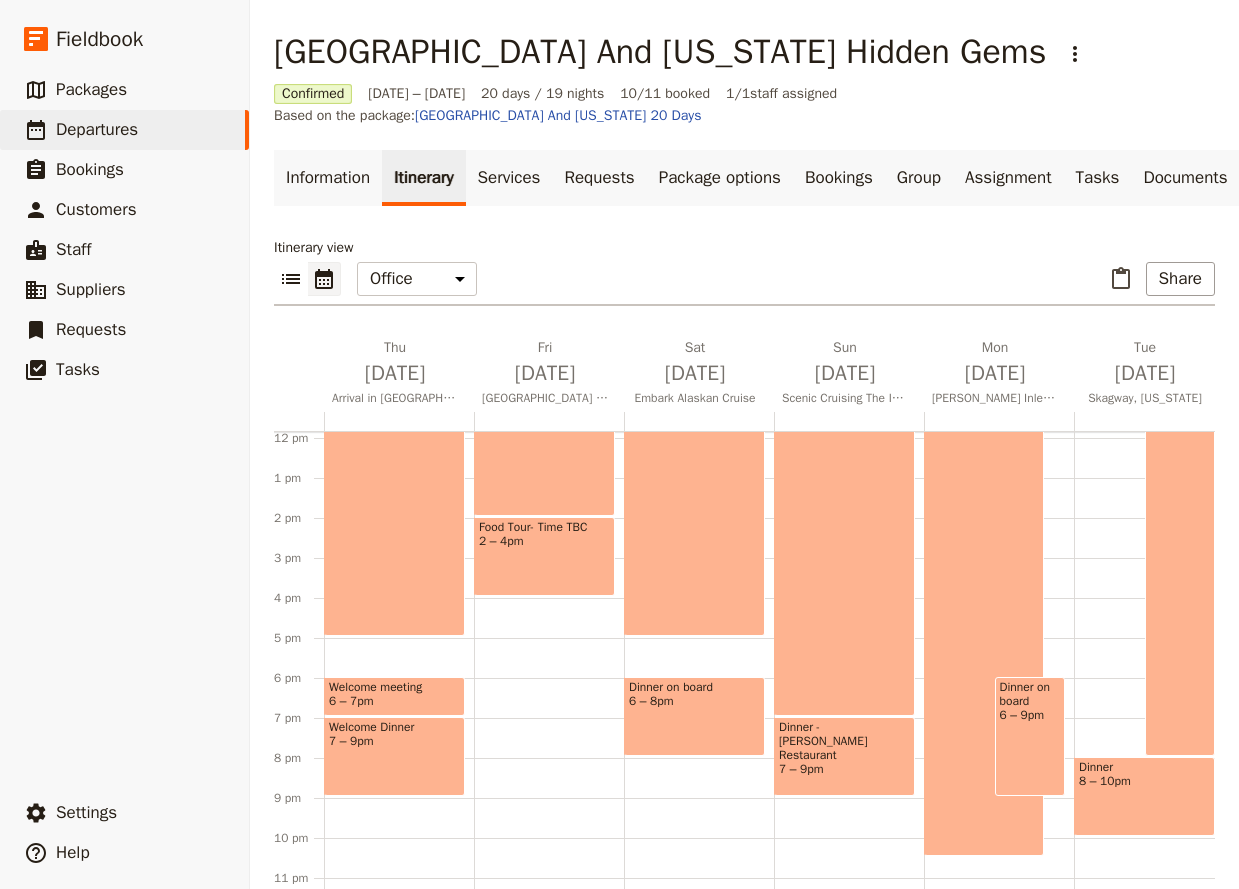click on "Dinner on board 6 – 9pm" at bounding box center [1030, 736] 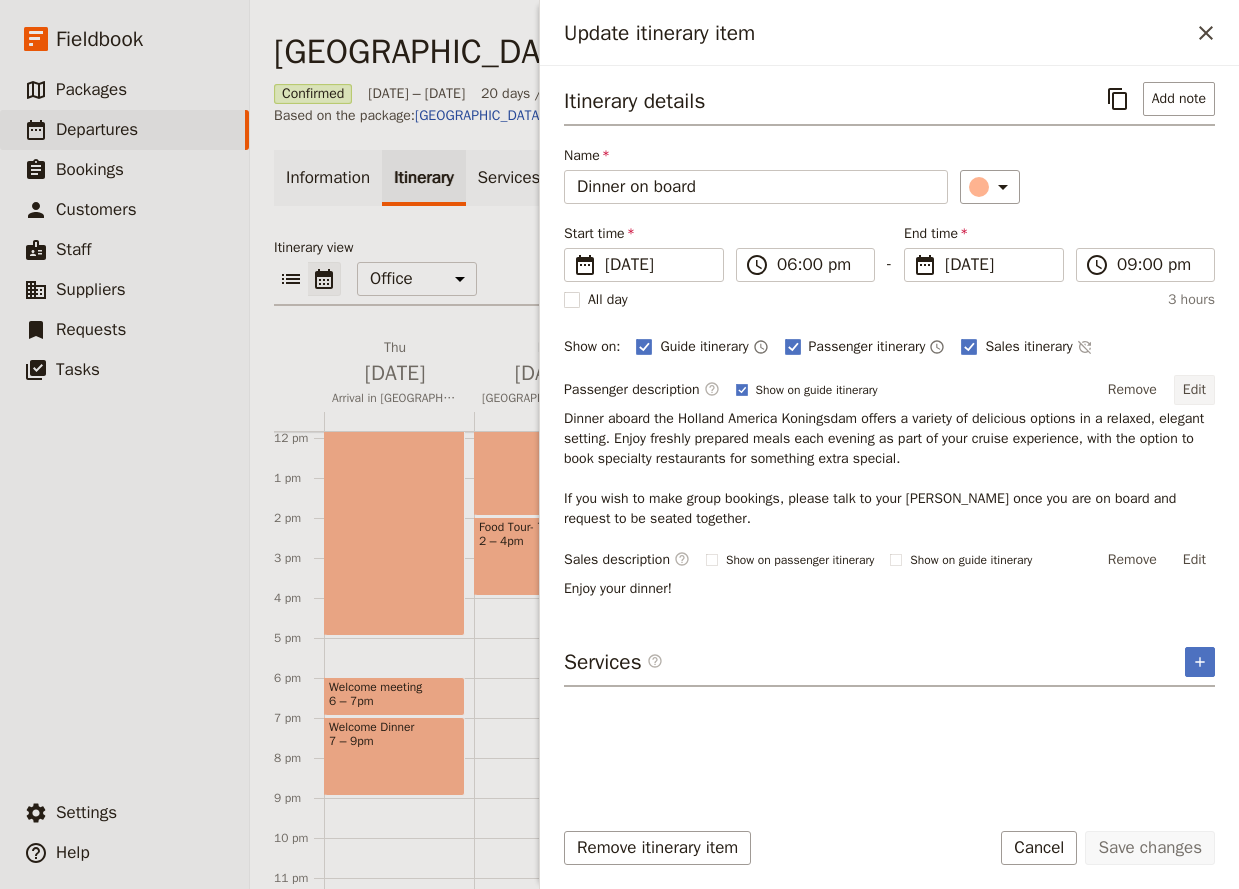 click on "Edit" at bounding box center [1194, 390] 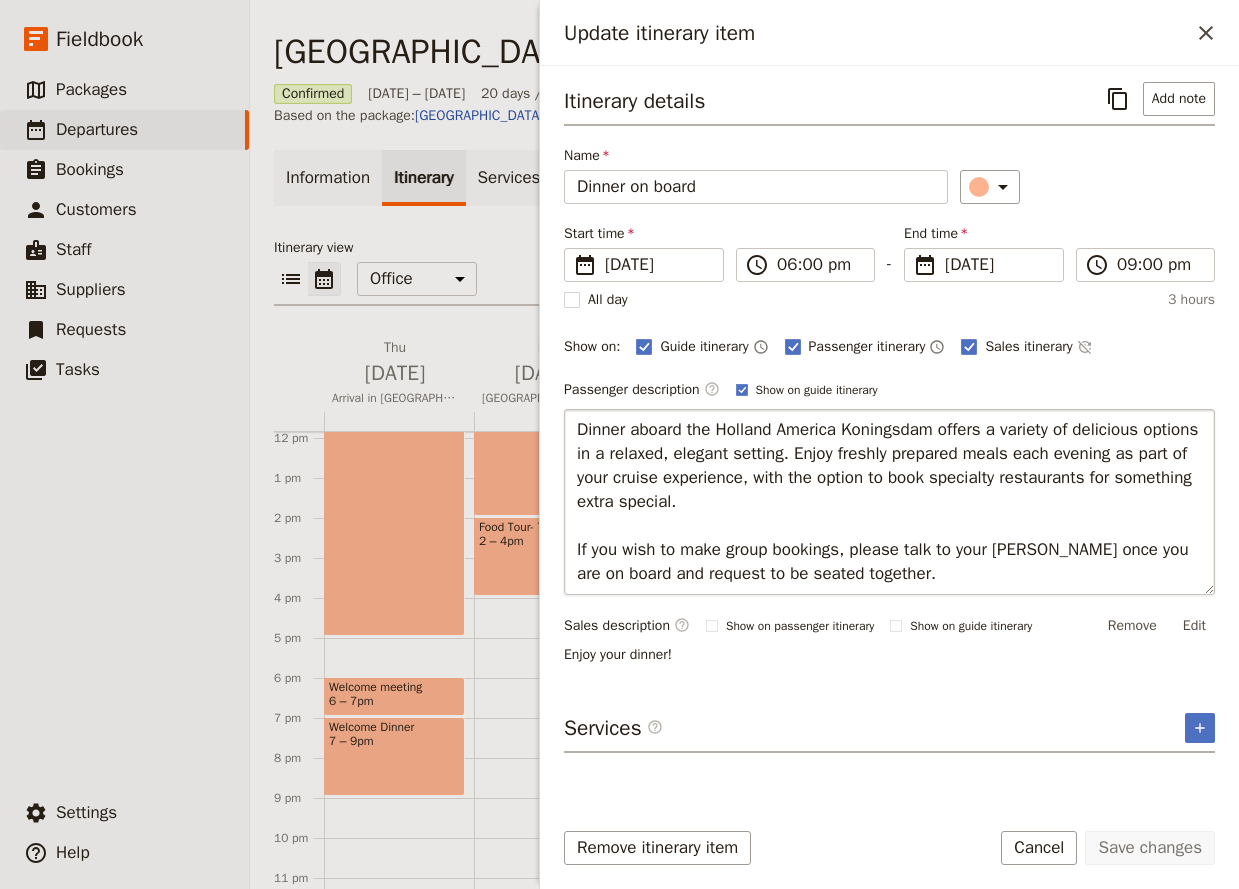 drag, startPoint x: 918, startPoint y: 579, endPoint x: 941, endPoint y: 428, distance: 152.74161 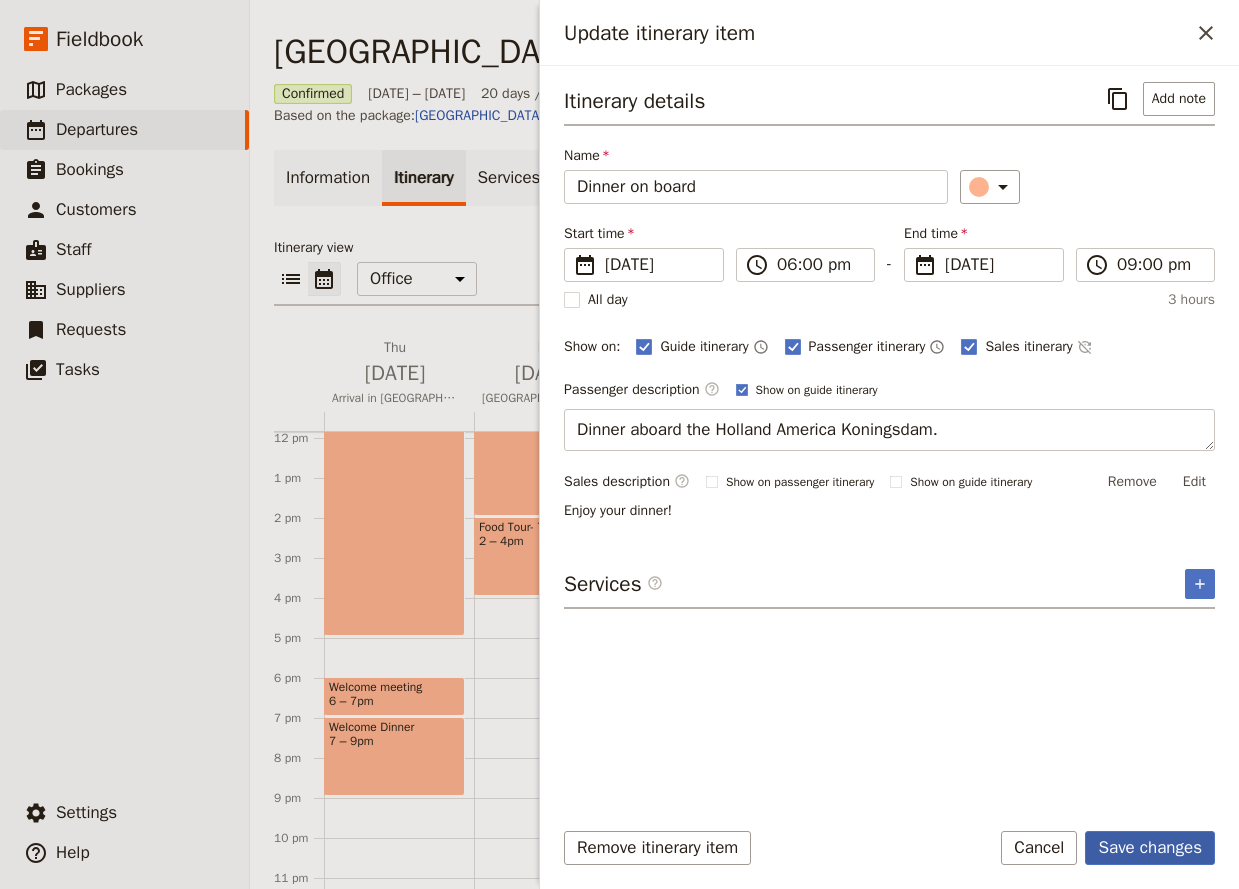 click on "Save changes" at bounding box center (1150, 848) 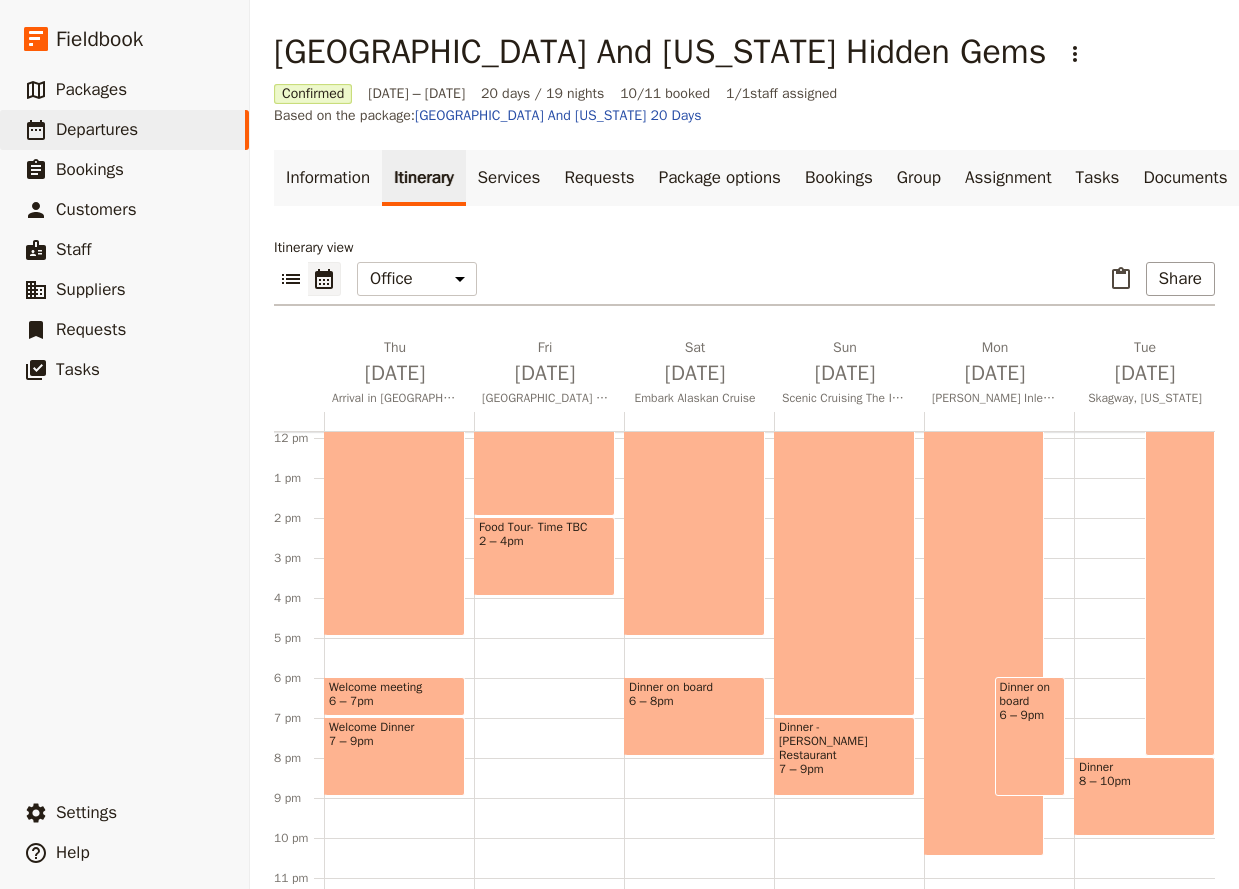 click on "8 – 10pm" at bounding box center [1144, 781] 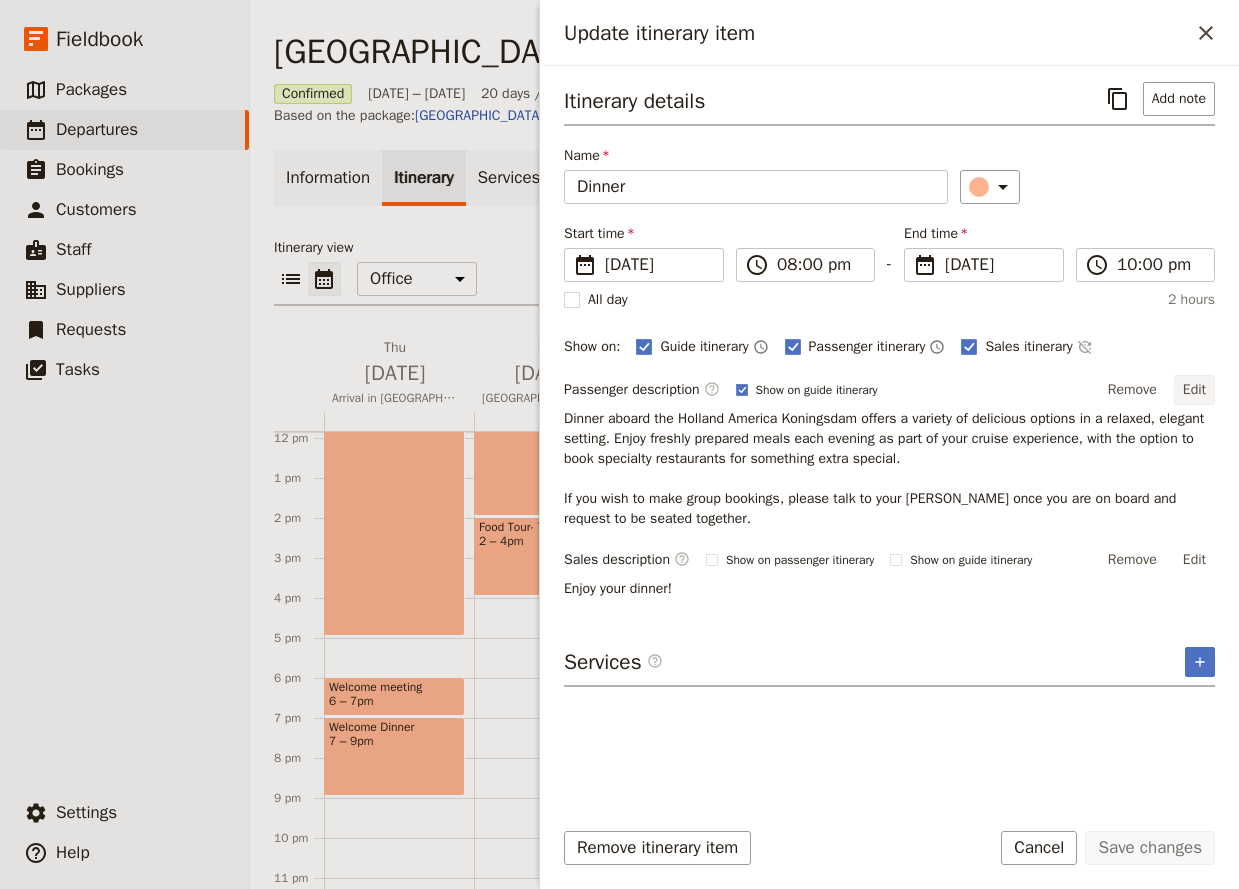 click on "Edit" at bounding box center (1194, 390) 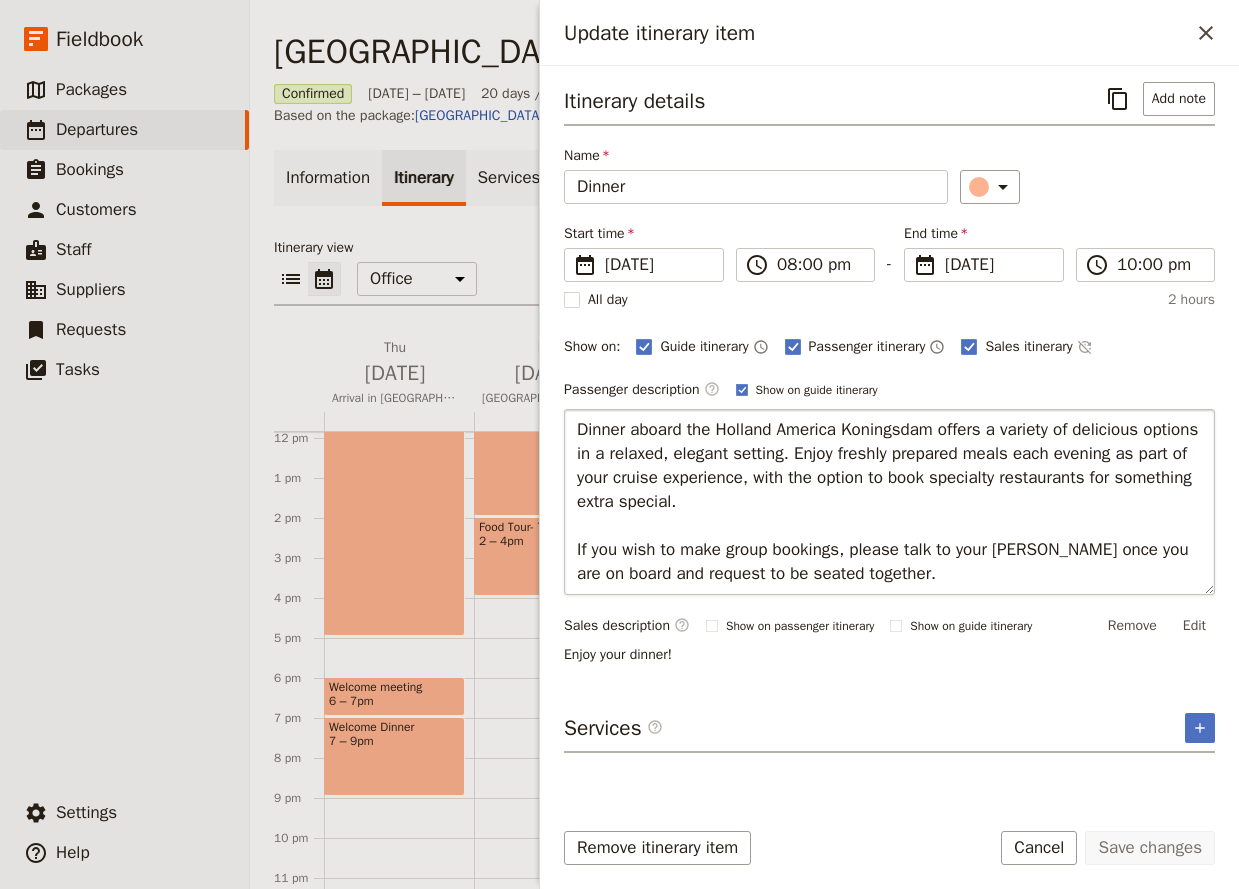 drag, startPoint x: 915, startPoint y: 572, endPoint x: 949, endPoint y: 428, distance: 147.95946 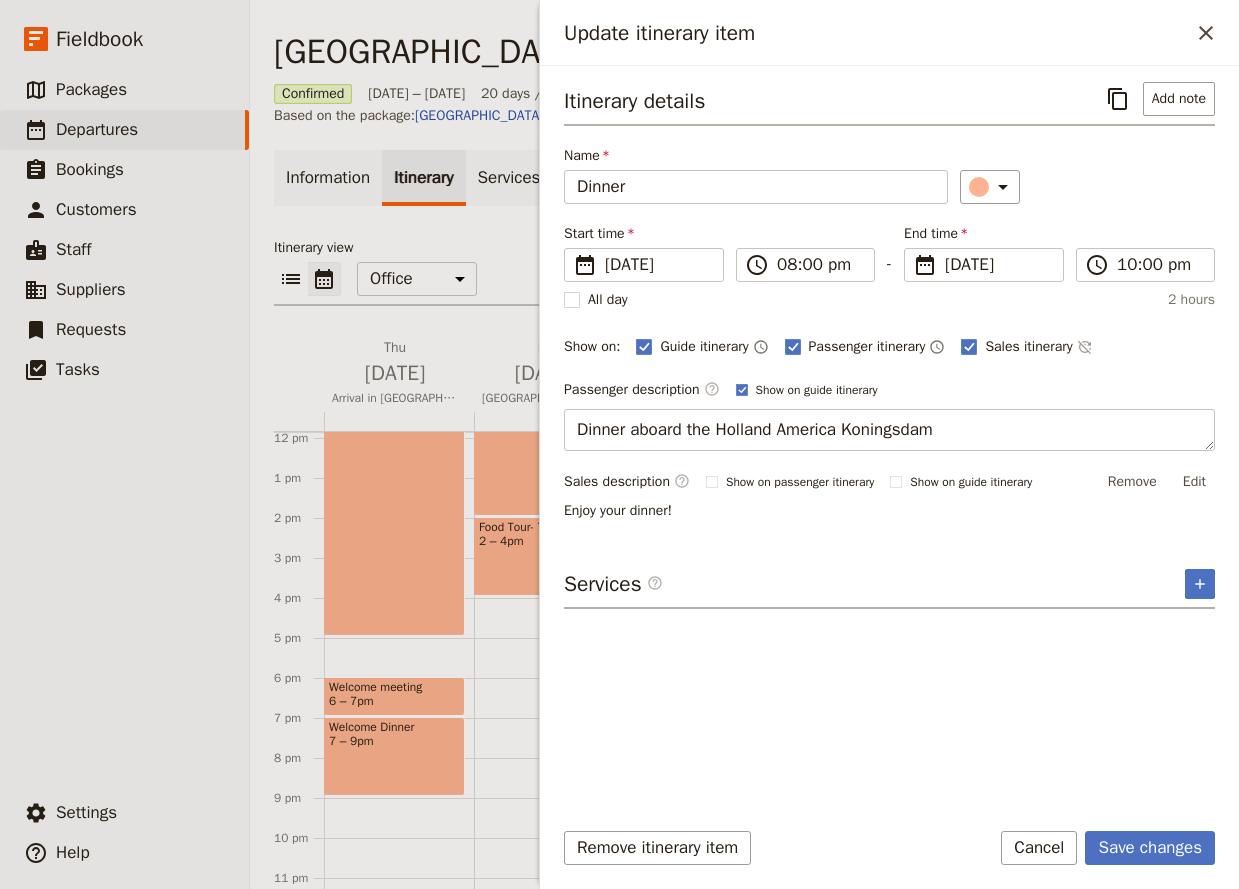 type on "Dinner aboard the Holland America Koningsdam." 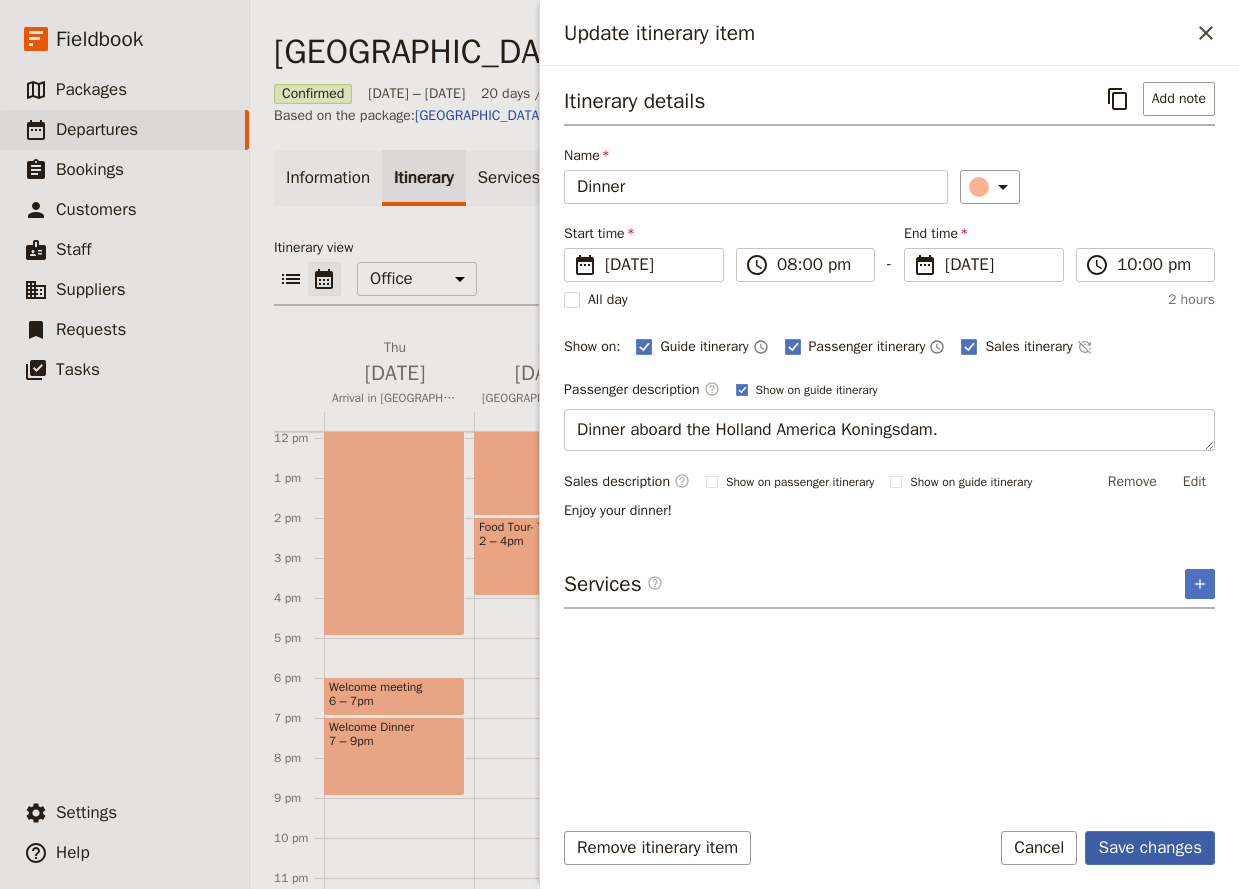 click on "Save changes" at bounding box center (1150, 848) 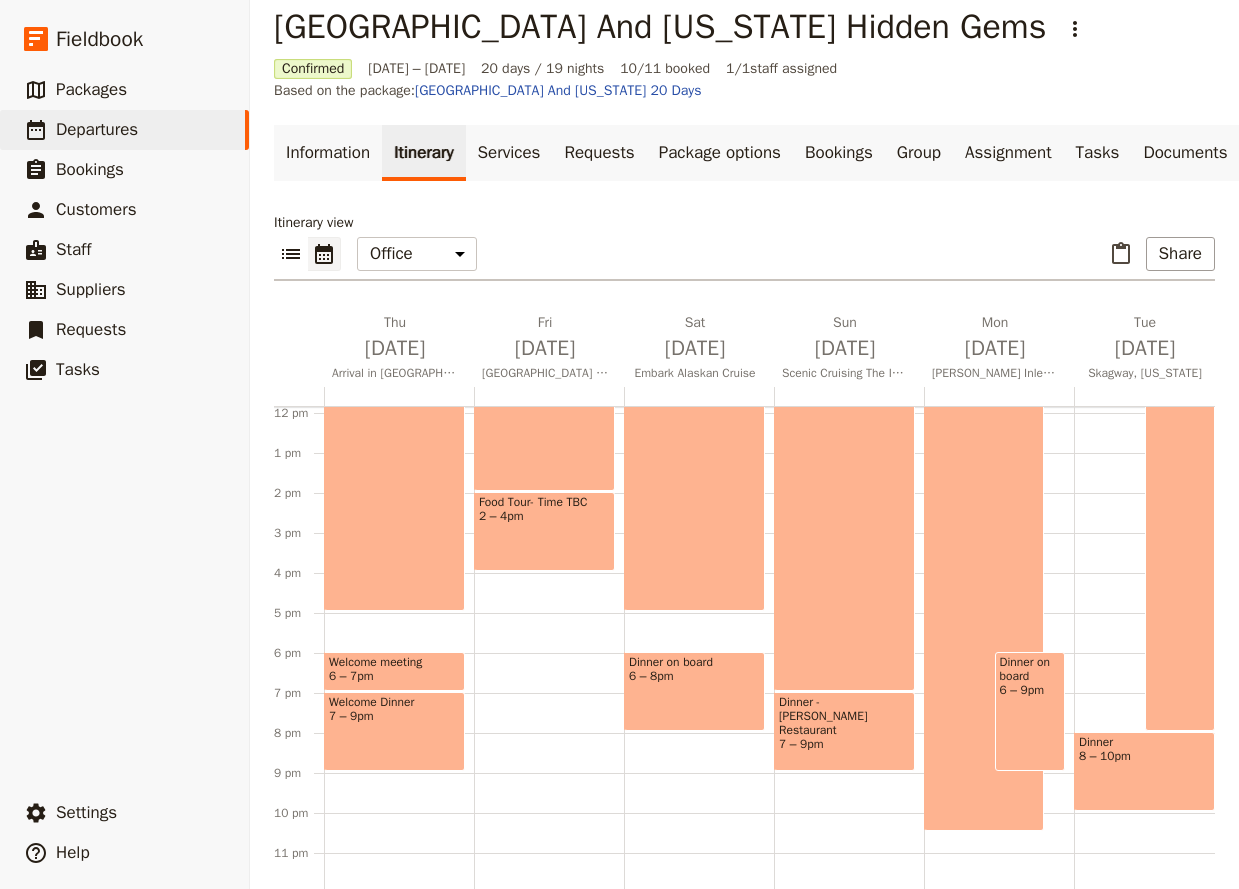 scroll, scrollTop: 39, scrollLeft: 0, axis: vertical 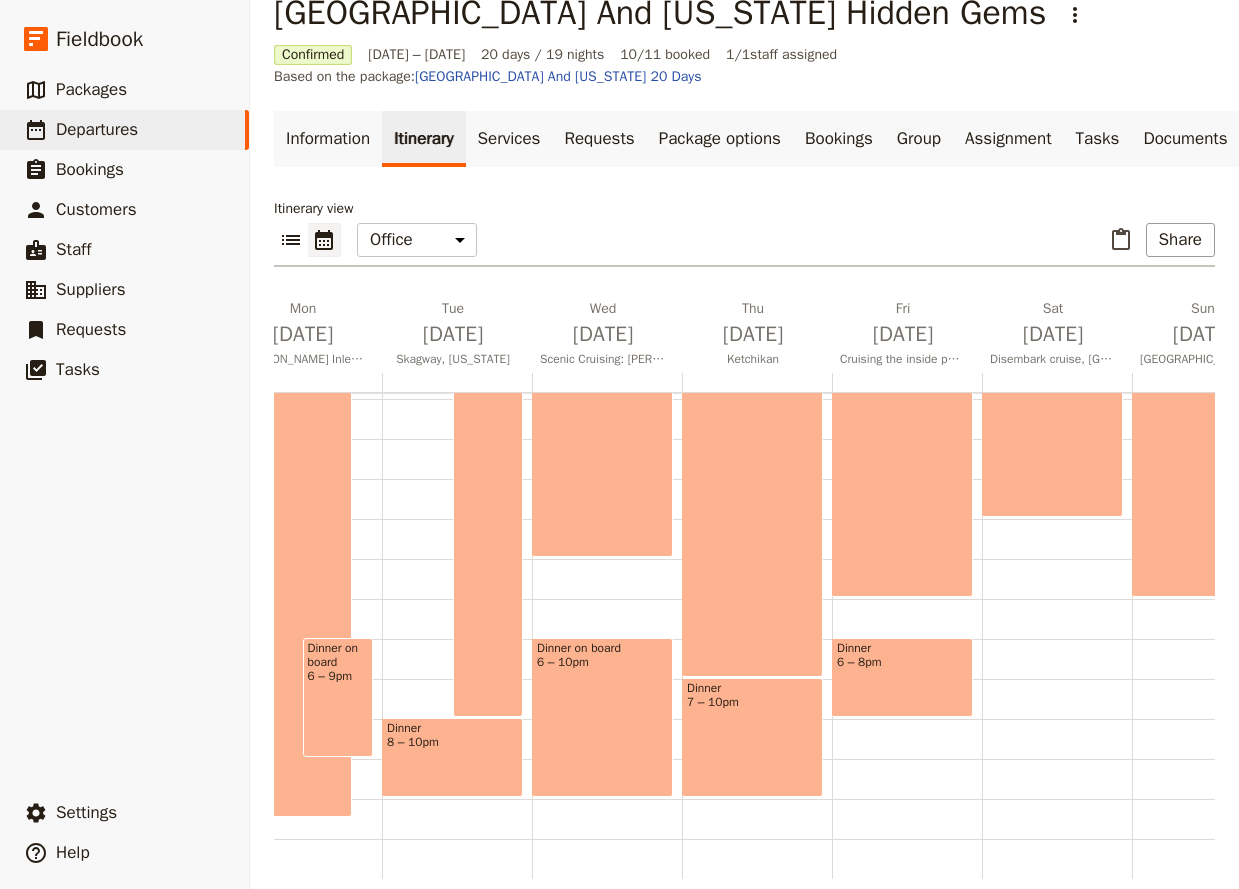 click on "Dinner 8 – 10pm" at bounding box center (452, 757) 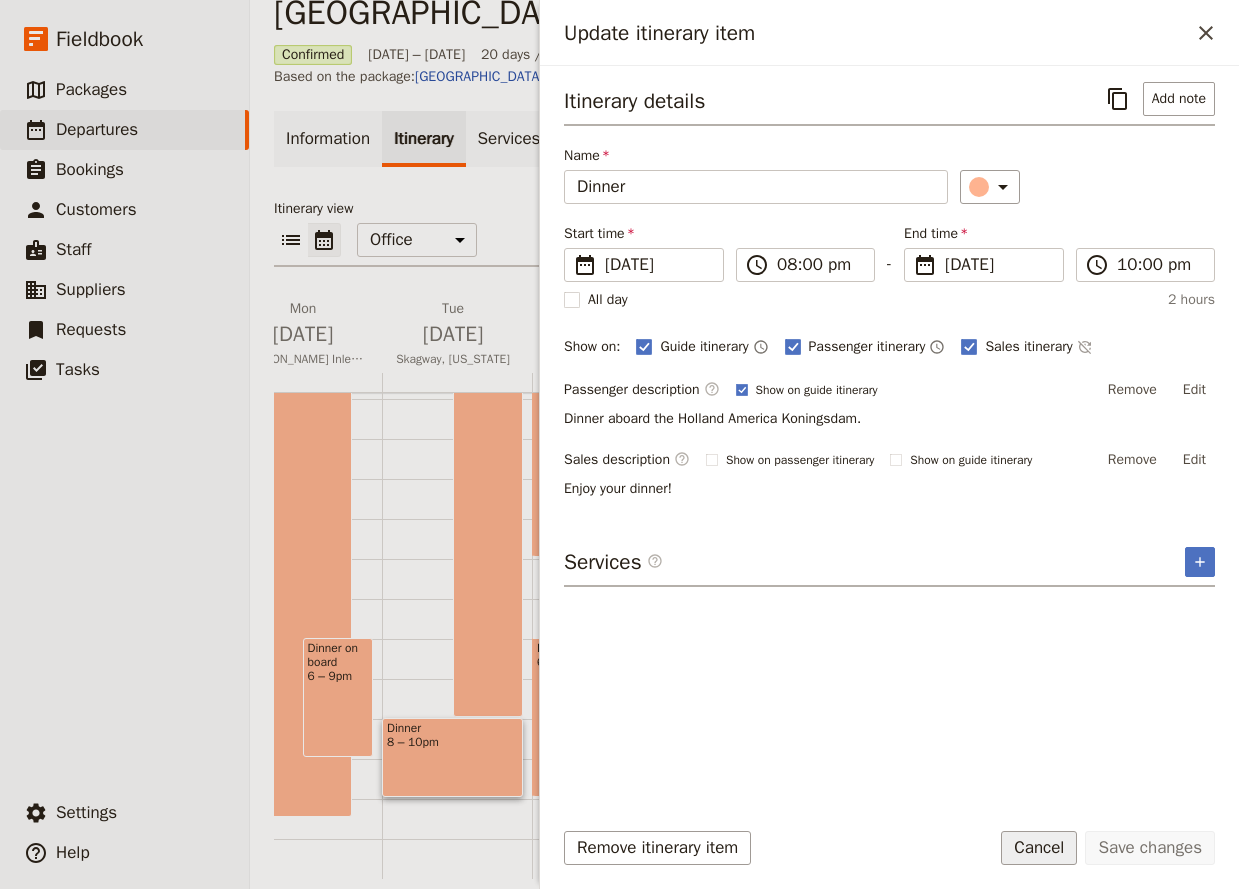 click on "Cancel" at bounding box center (1039, 848) 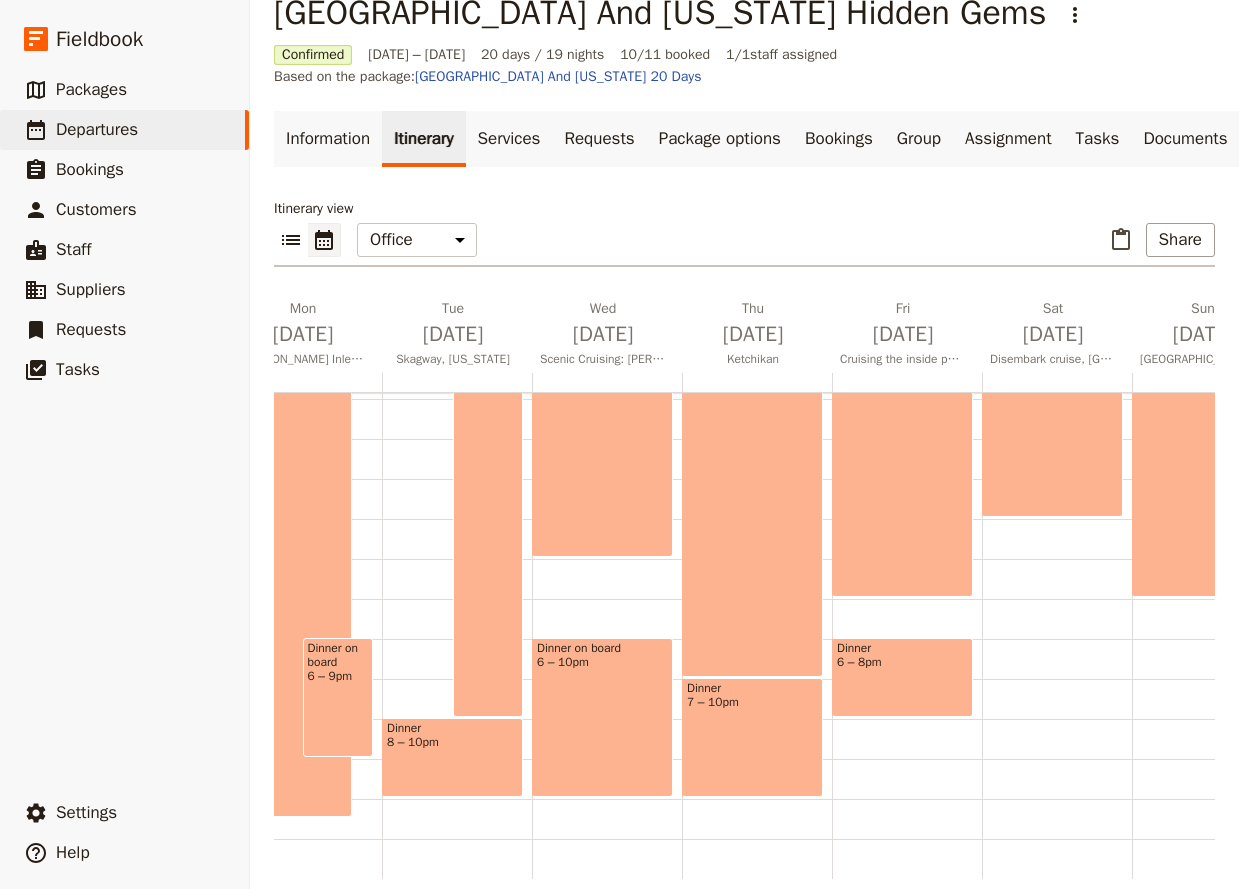 click on "Dinner on board 6 – 10pm" at bounding box center (602, 717) 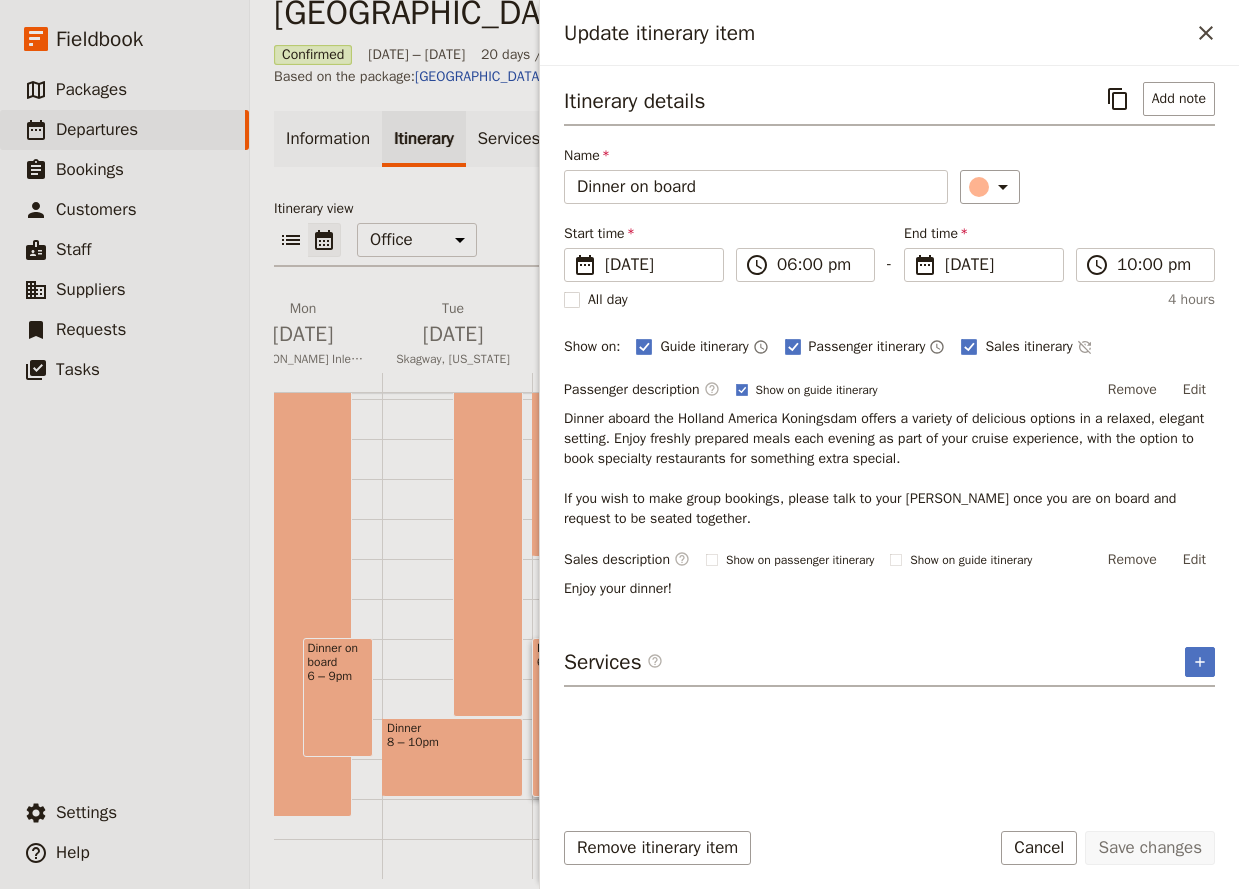 click on "Itinerary details ​ Add note Name Dinner on board ​ Start time ​ [DATE] [DATE] [DATE] 18:00 ​ 06:00 pm - End time ​ [DATE] [DATE] [DATE] 22:00 ​ 10:00 pm All day 4 hours Show on: Guide itinerary ​ Passenger itinerary ​ Sales itinerary ​ Passenger description ​ Show on guide itinerary Remove Edit Dinner aboard the Holland America Koningsdam offers a variety of delicious options in a relaxed, elegant setting. Enjoy freshly prepared meals each evening as part of your cruise experience, with the option to book specialty restaurants for something extra special.
If you wish to make group bookings, please talk to your [PERSON_NAME] once you are on board and request to be seated together. Sales description ​ Show on passenger itinerary Show on guide itinerary Remove Edit Enjoy your dinner! Services ​ ​" at bounding box center (889, 433) 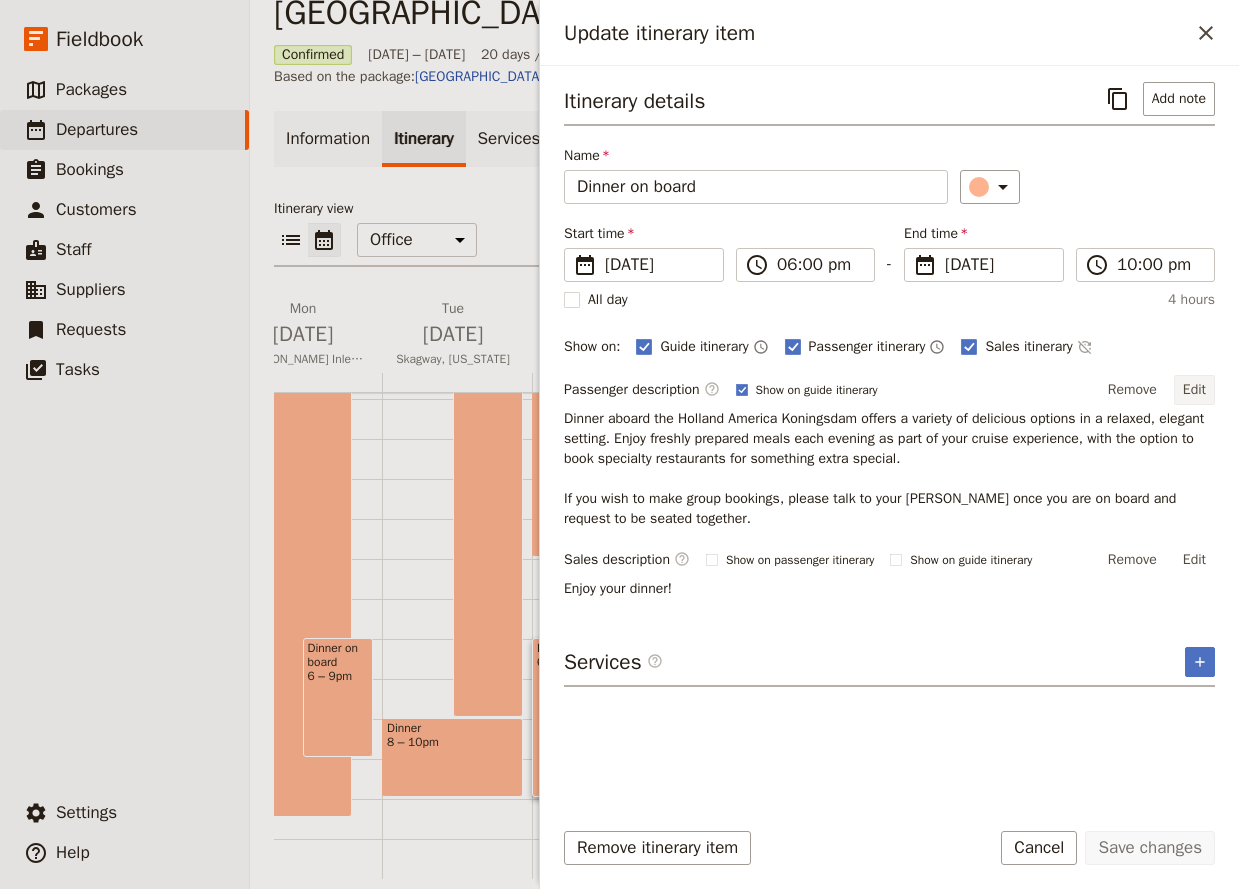 click on "Edit" at bounding box center [1194, 390] 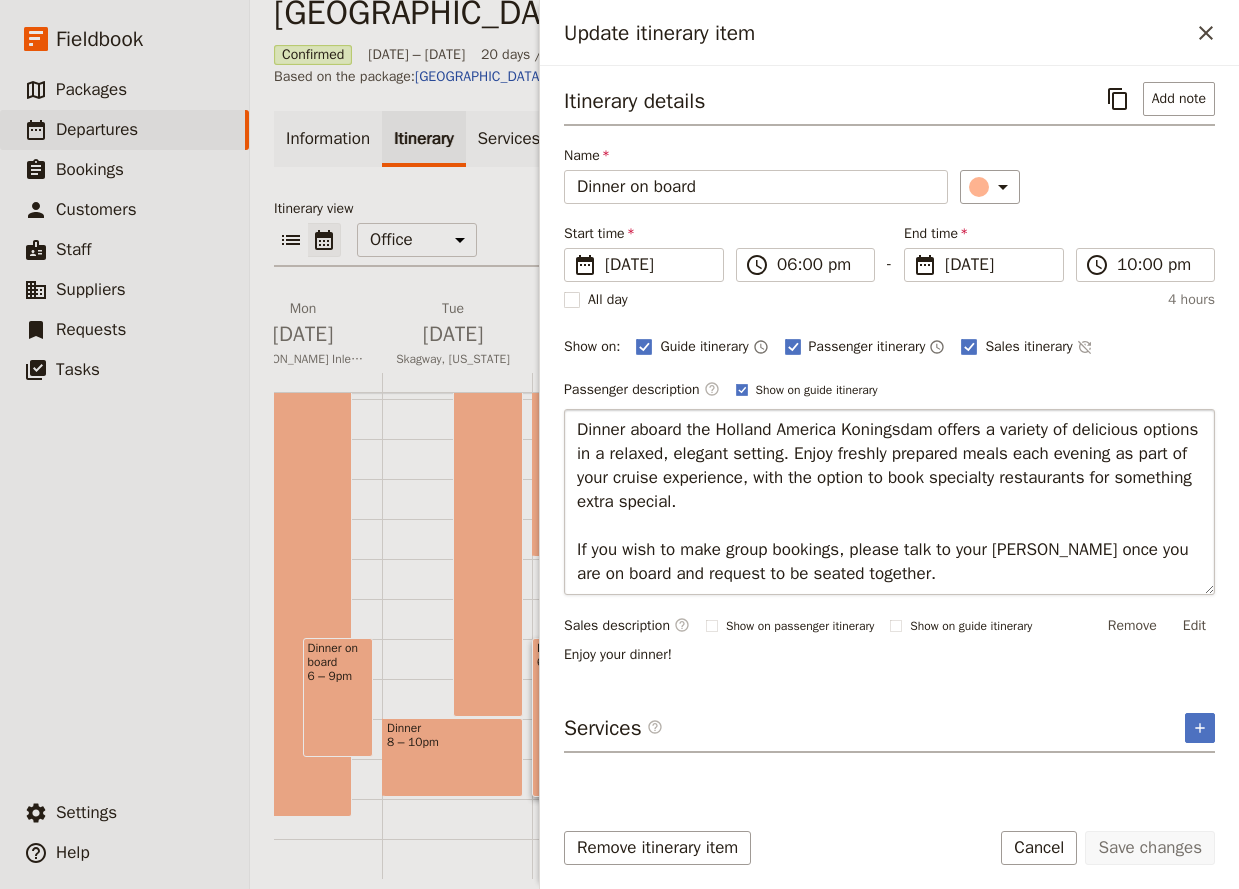 drag, startPoint x: 905, startPoint y: 584, endPoint x: 944, endPoint y: 437, distance: 152.0855 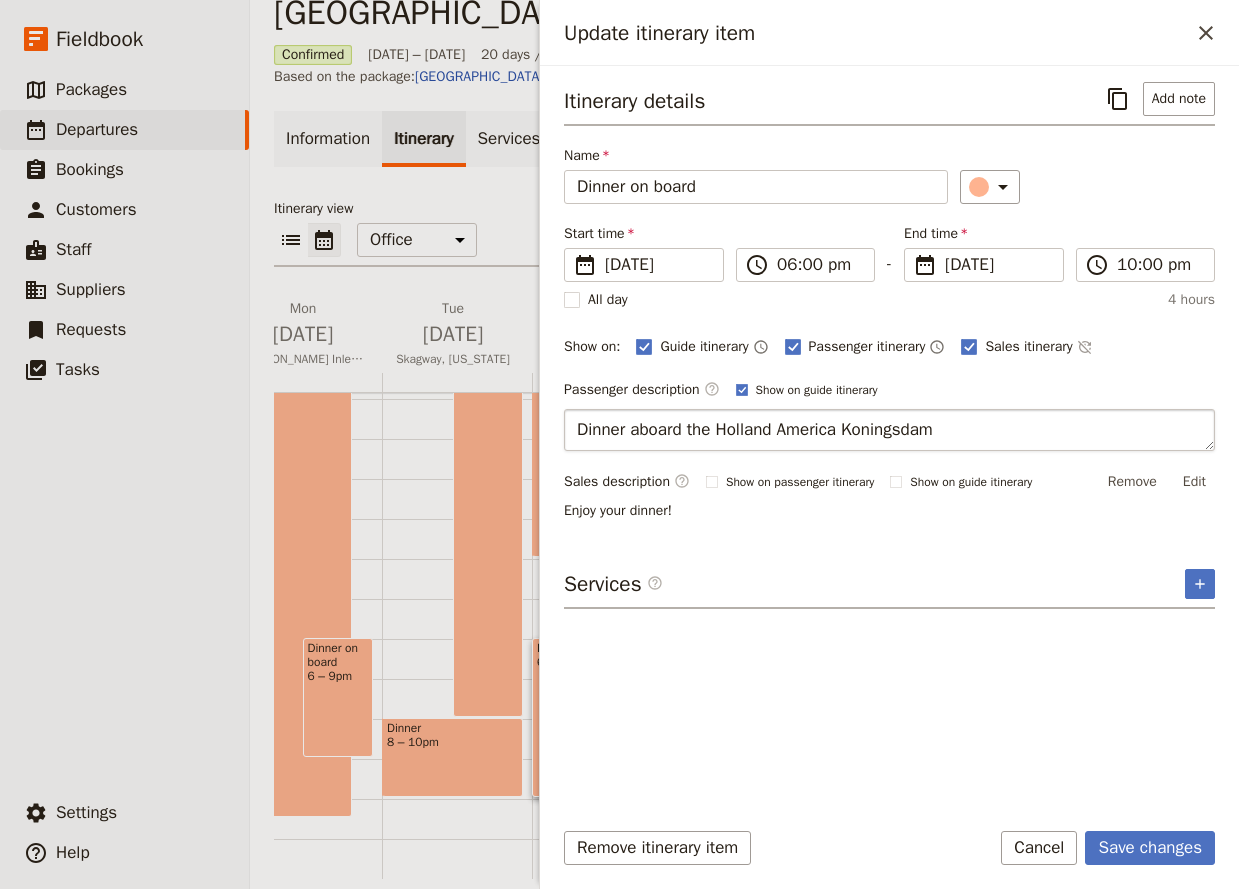 type on "Dinner aboard the Holland America Koningsdam." 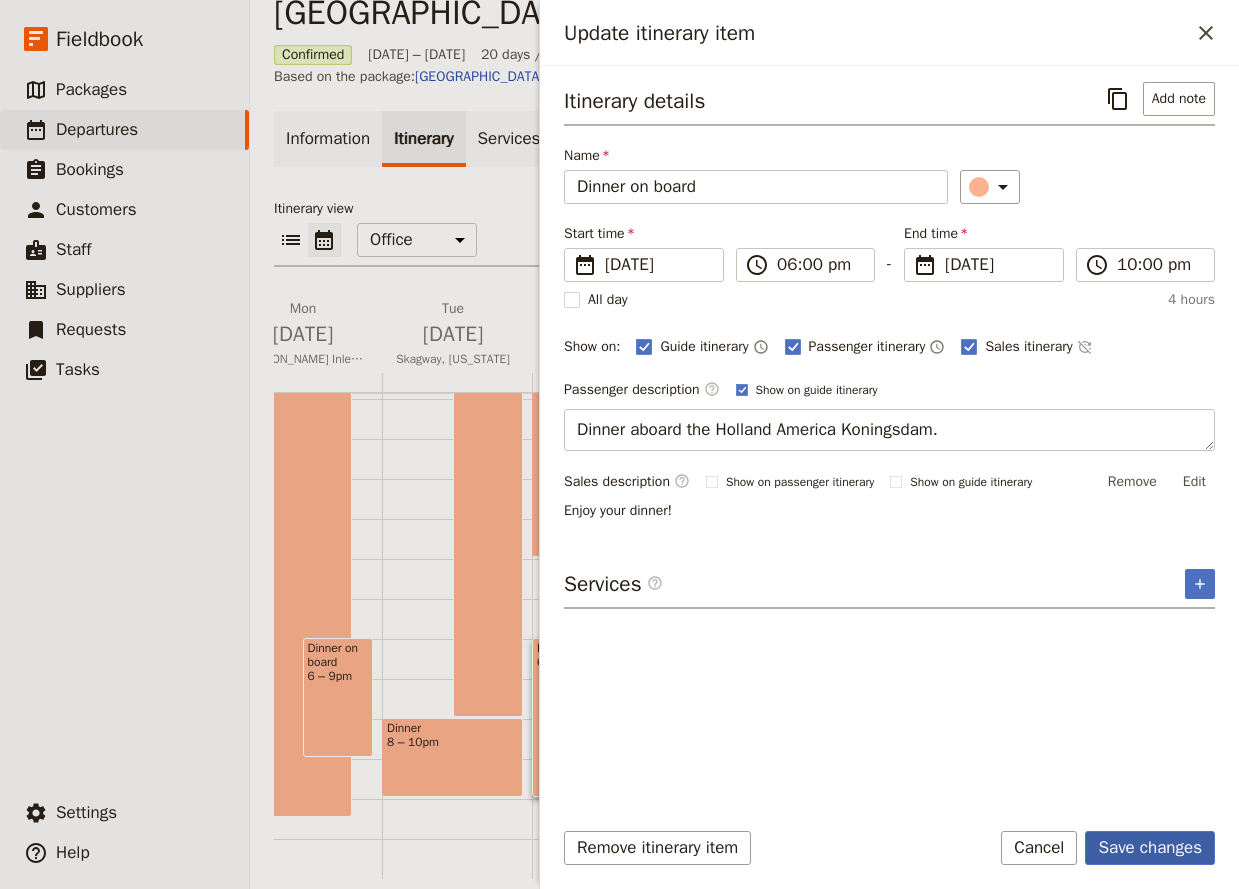 click on "Save changes" at bounding box center (1150, 848) 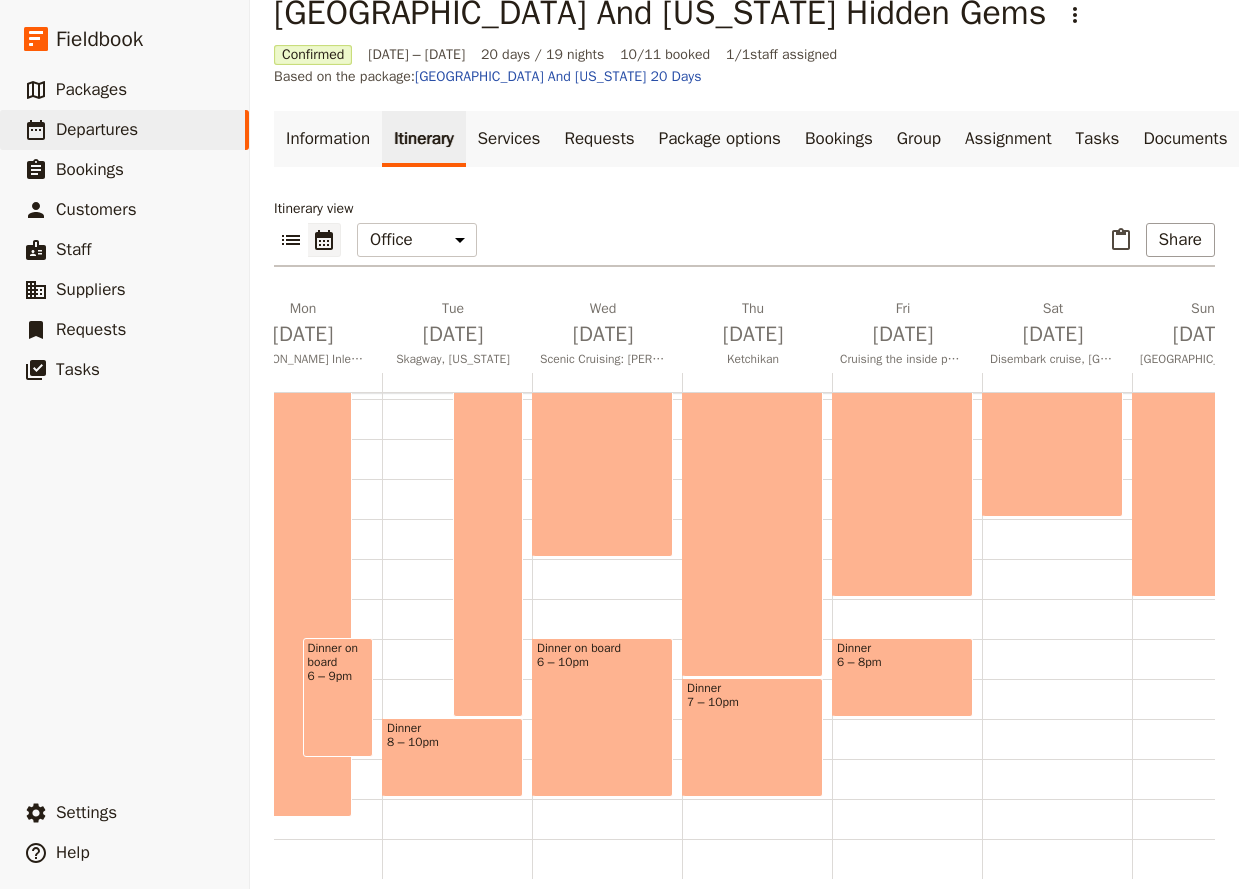 click on "Dinner 6 – 8pm" at bounding box center (902, 677) 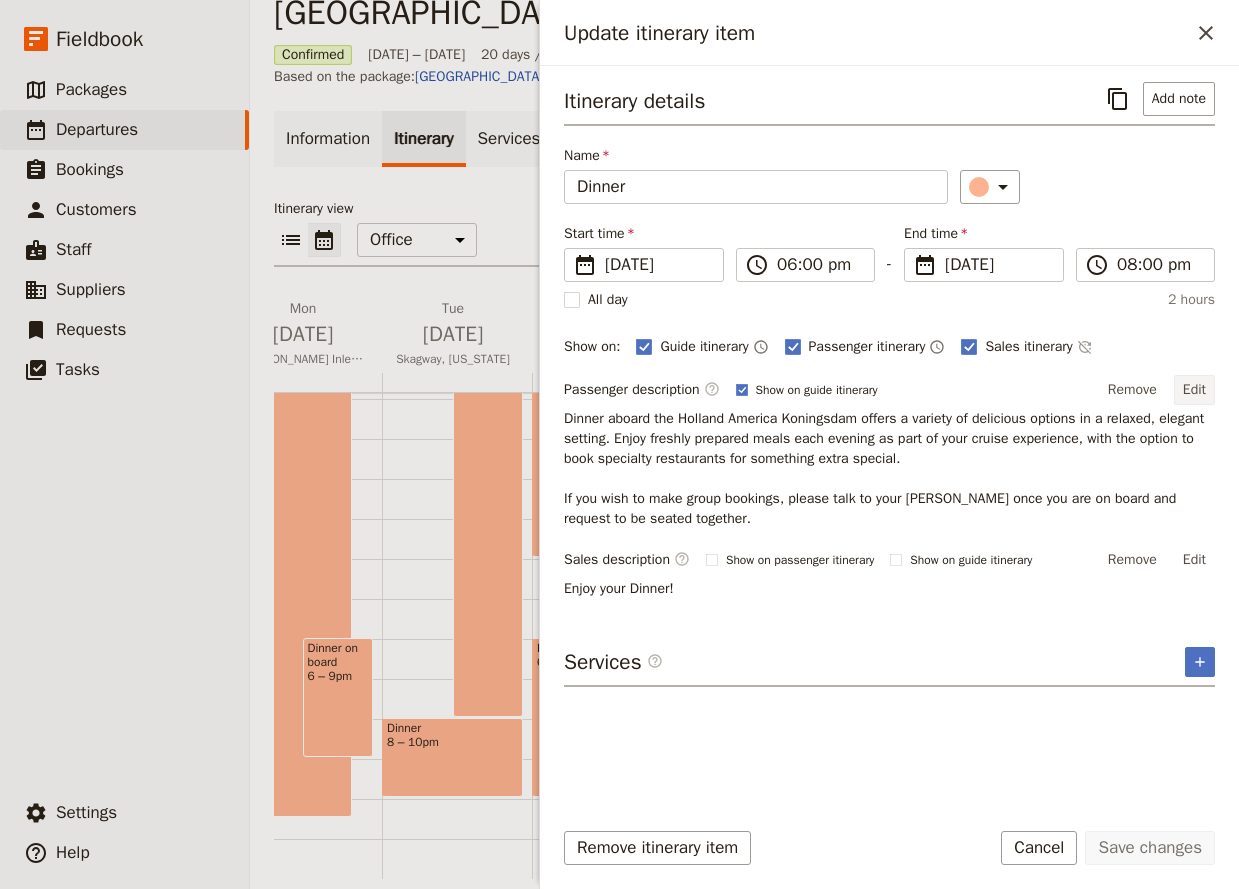 click on "Edit" at bounding box center (1194, 390) 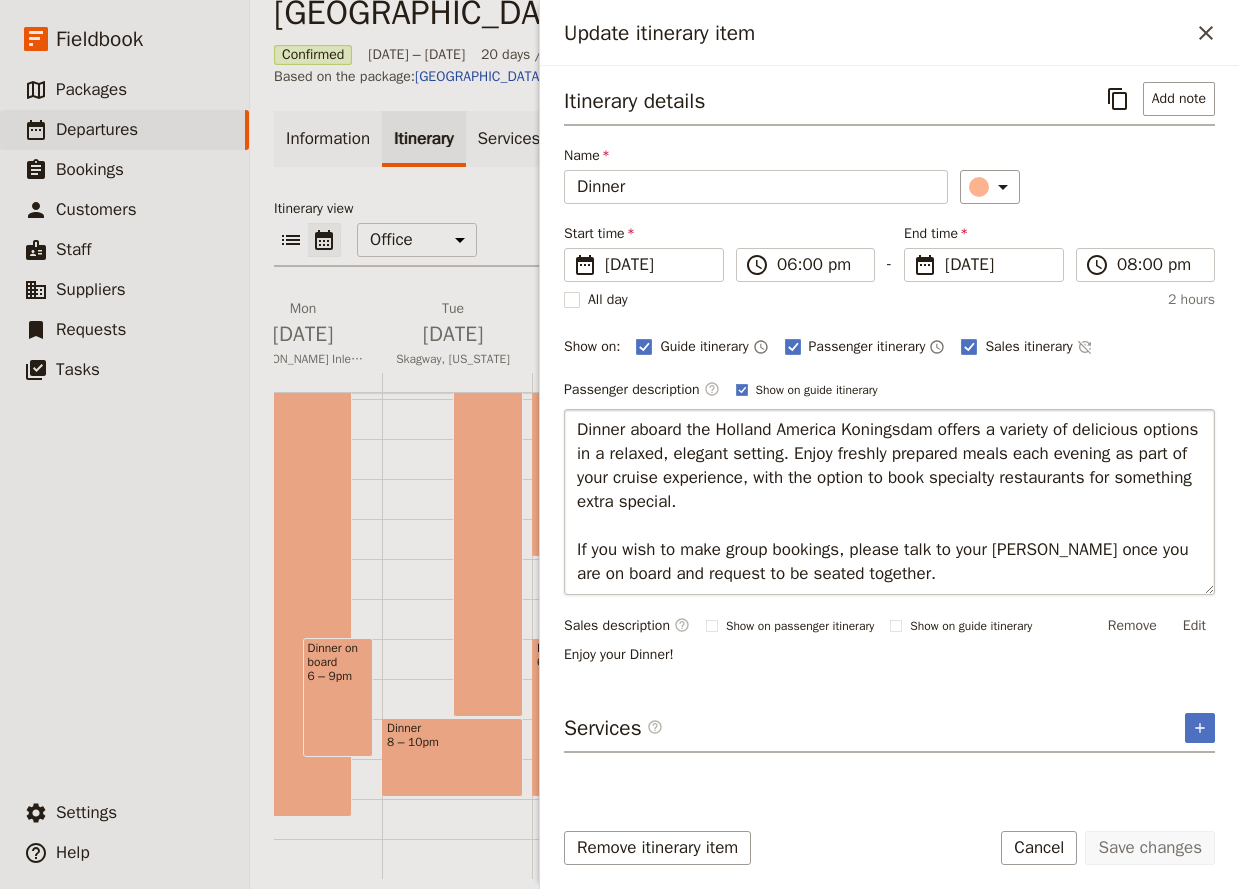 drag, startPoint x: 883, startPoint y: 578, endPoint x: 872, endPoint y: 566, distance: 16.27882 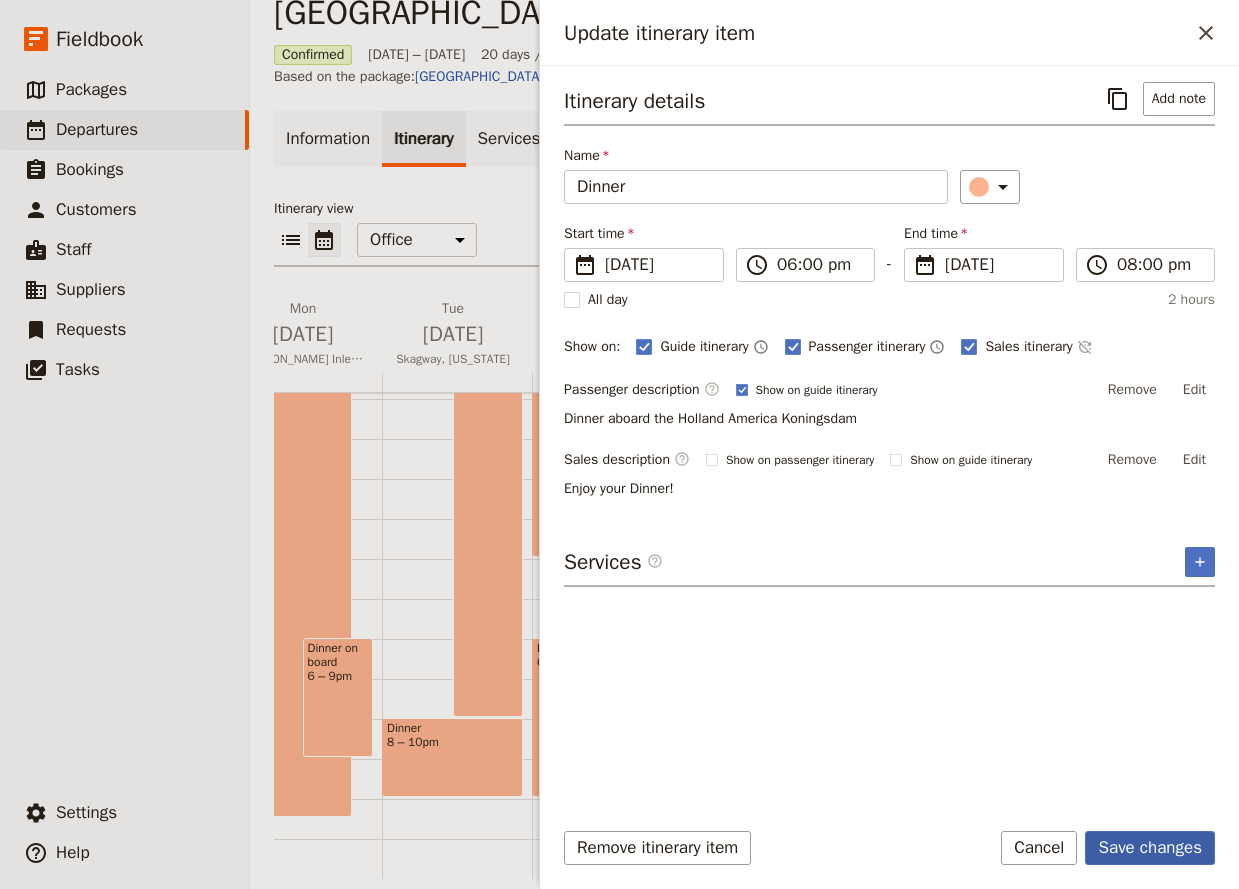 click on "Save changes" at bounding box center [1150, 848] 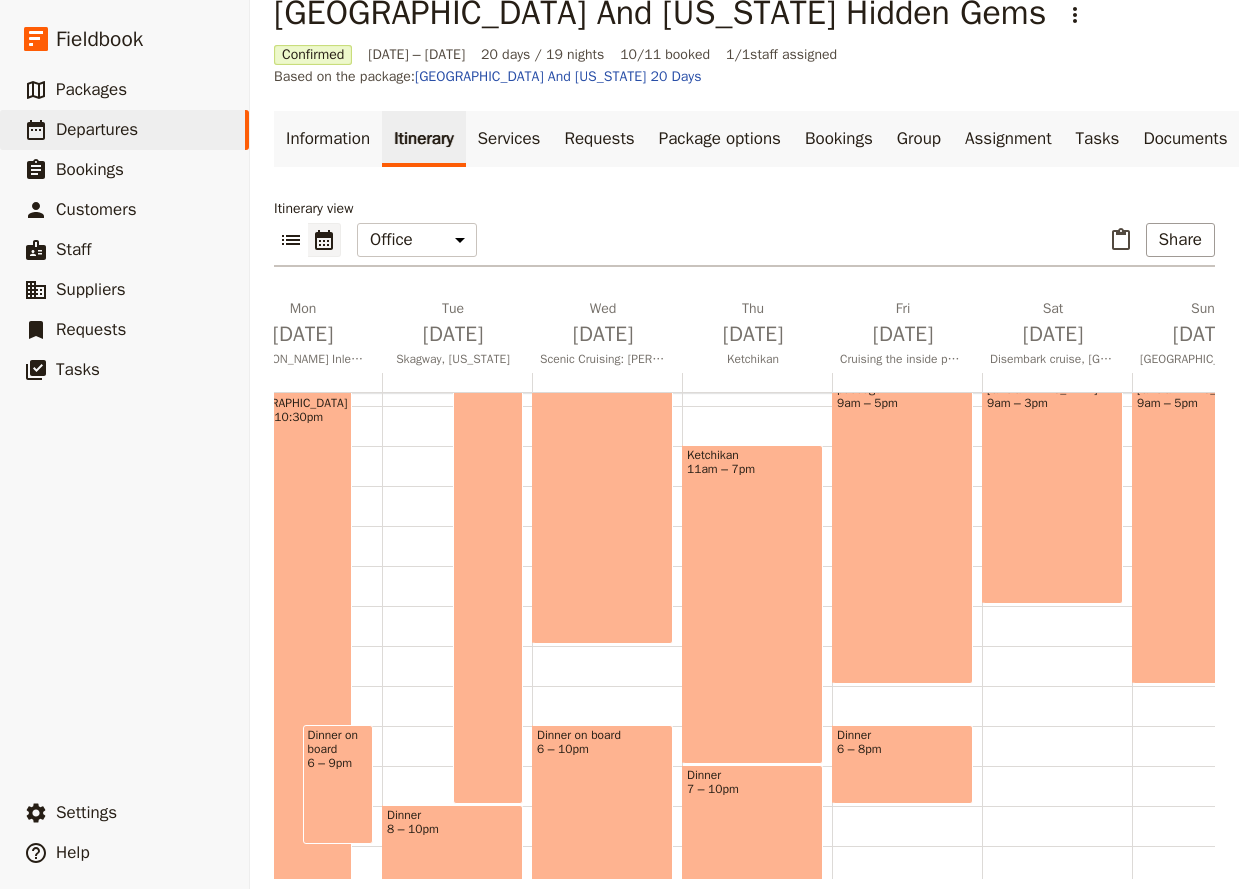 scroll, scrollTop: 474, scrollLeft: 0, axis: vertical 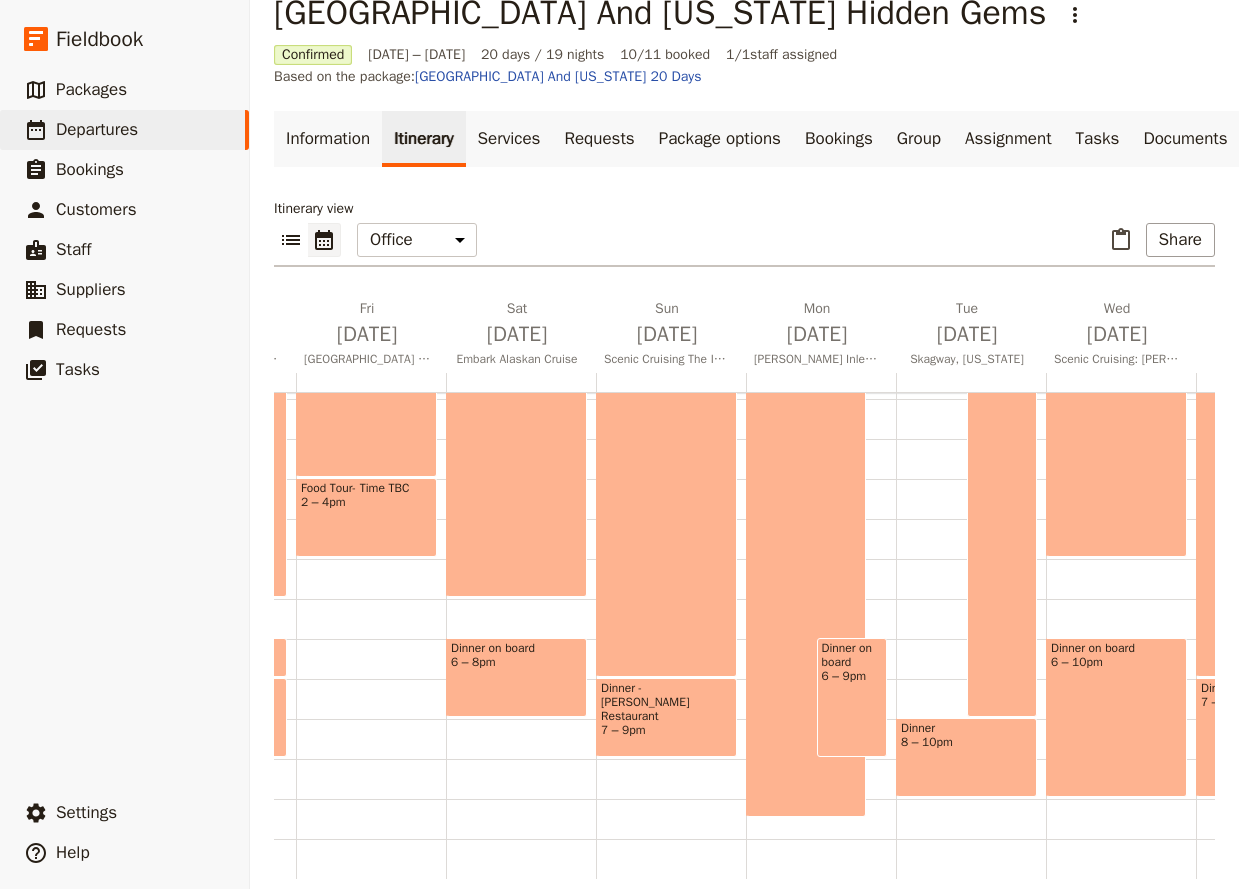 click on "Food Tour- Time TBC" at bounding box center [366, 488] 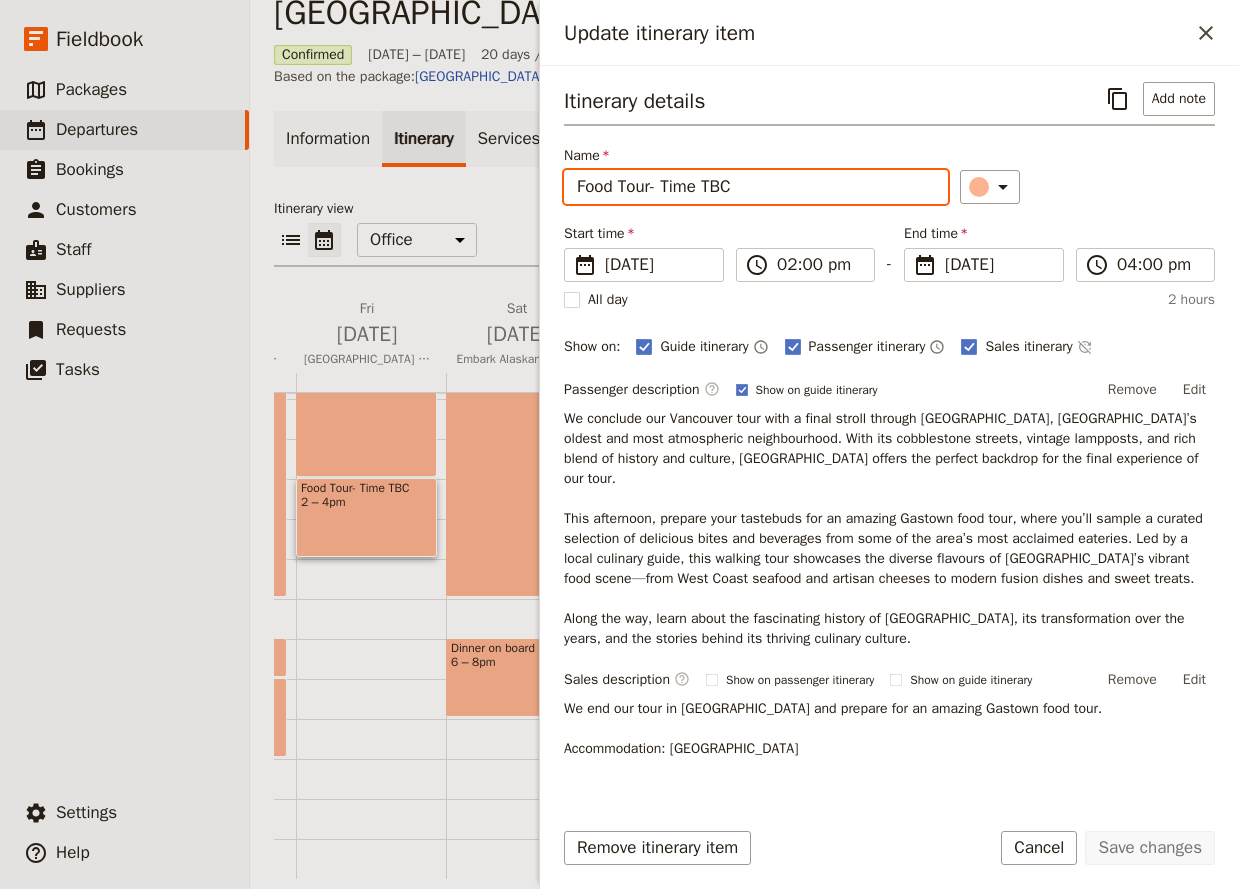 drag, startPoint x: 753, startPoint y: 185, endPoint x: 667, endPoint y: 177, distance: 86.37129 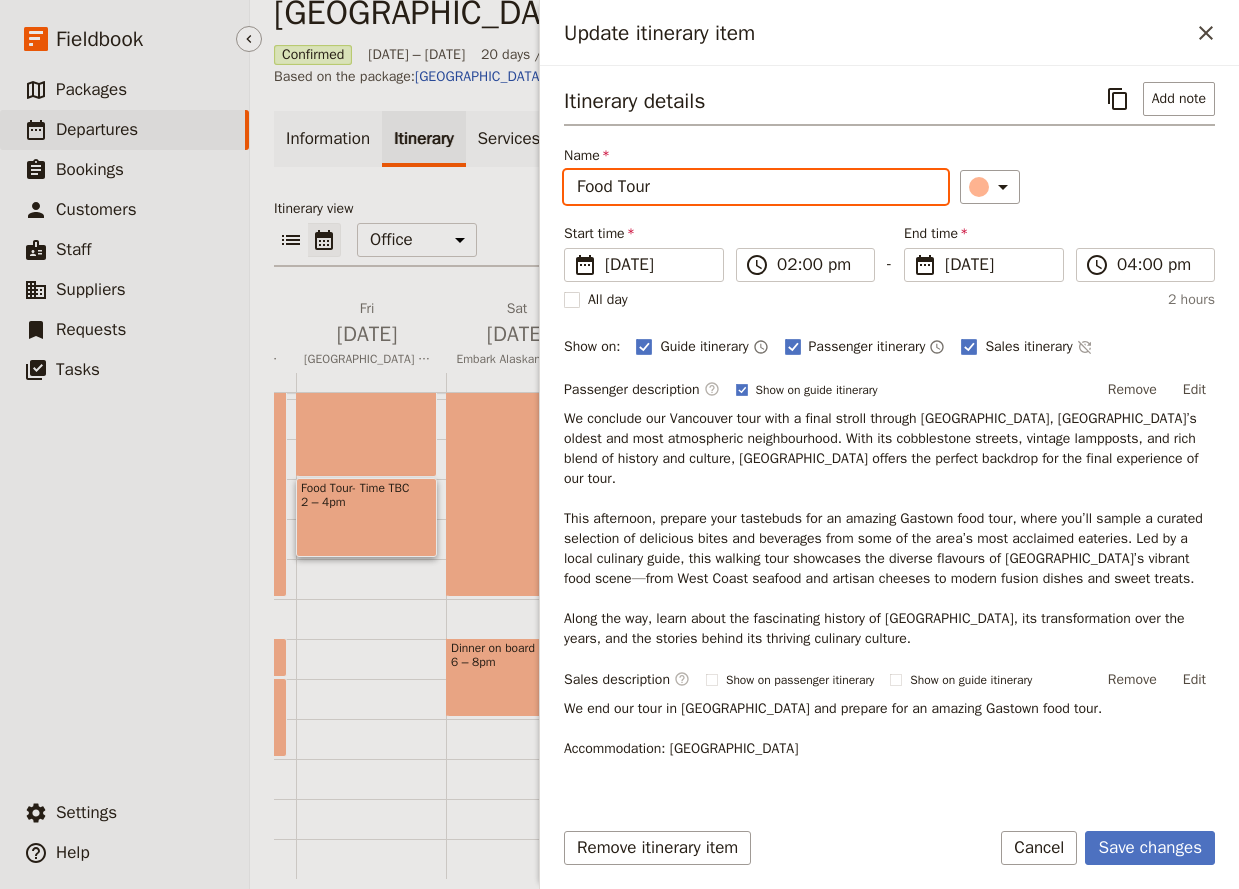 type on "Food Tour" 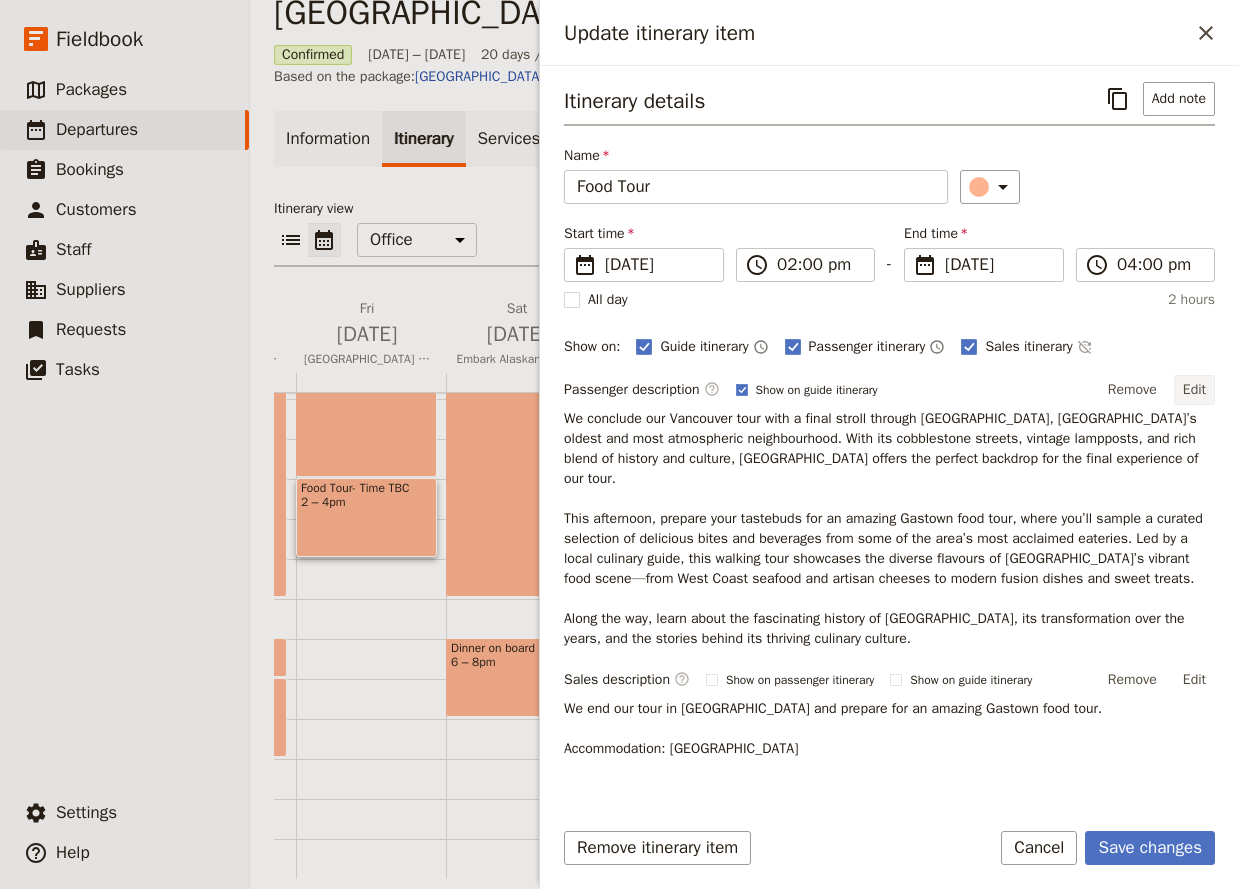 click on "Edit" at bounding box center [1194, 390] 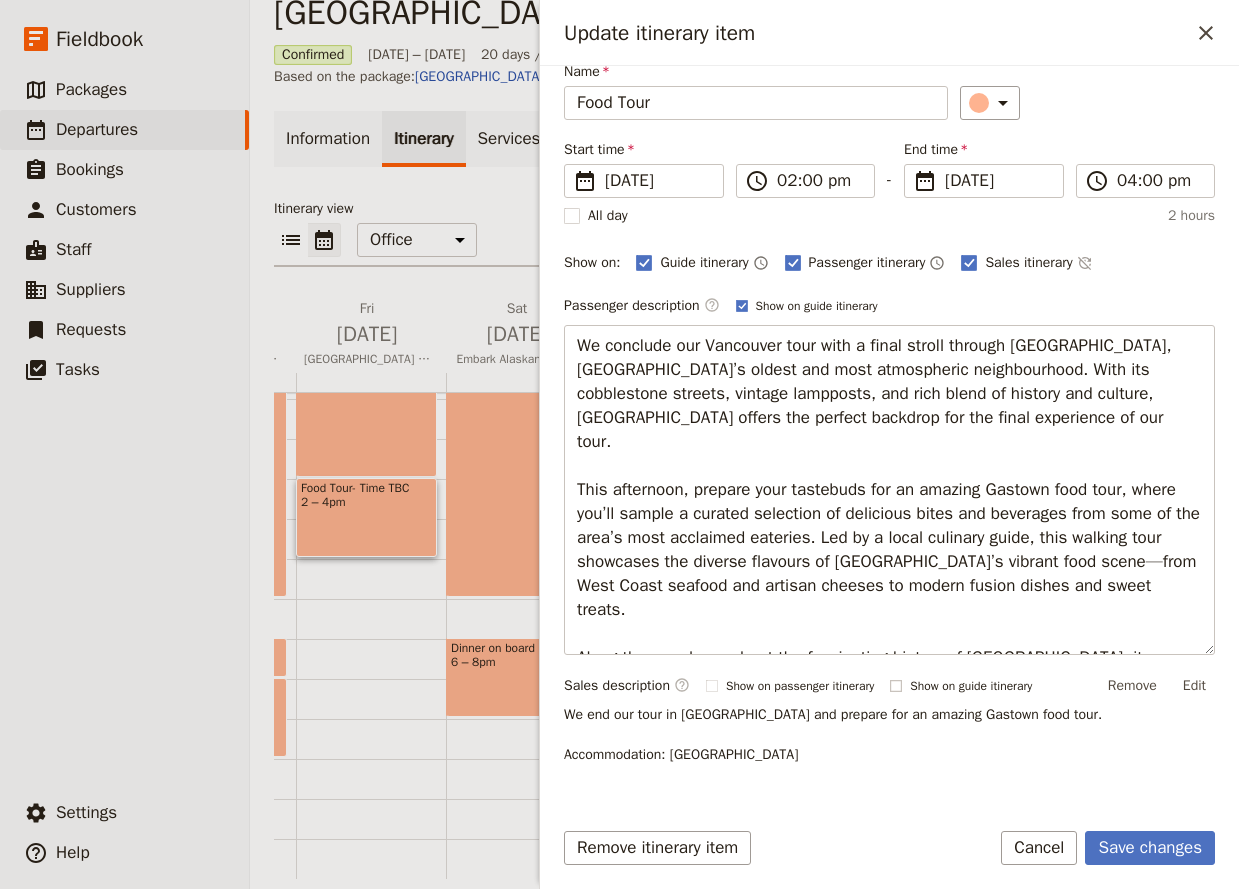 scroll, scrollTop: 134, scrollLeft: 0, axis: vertical 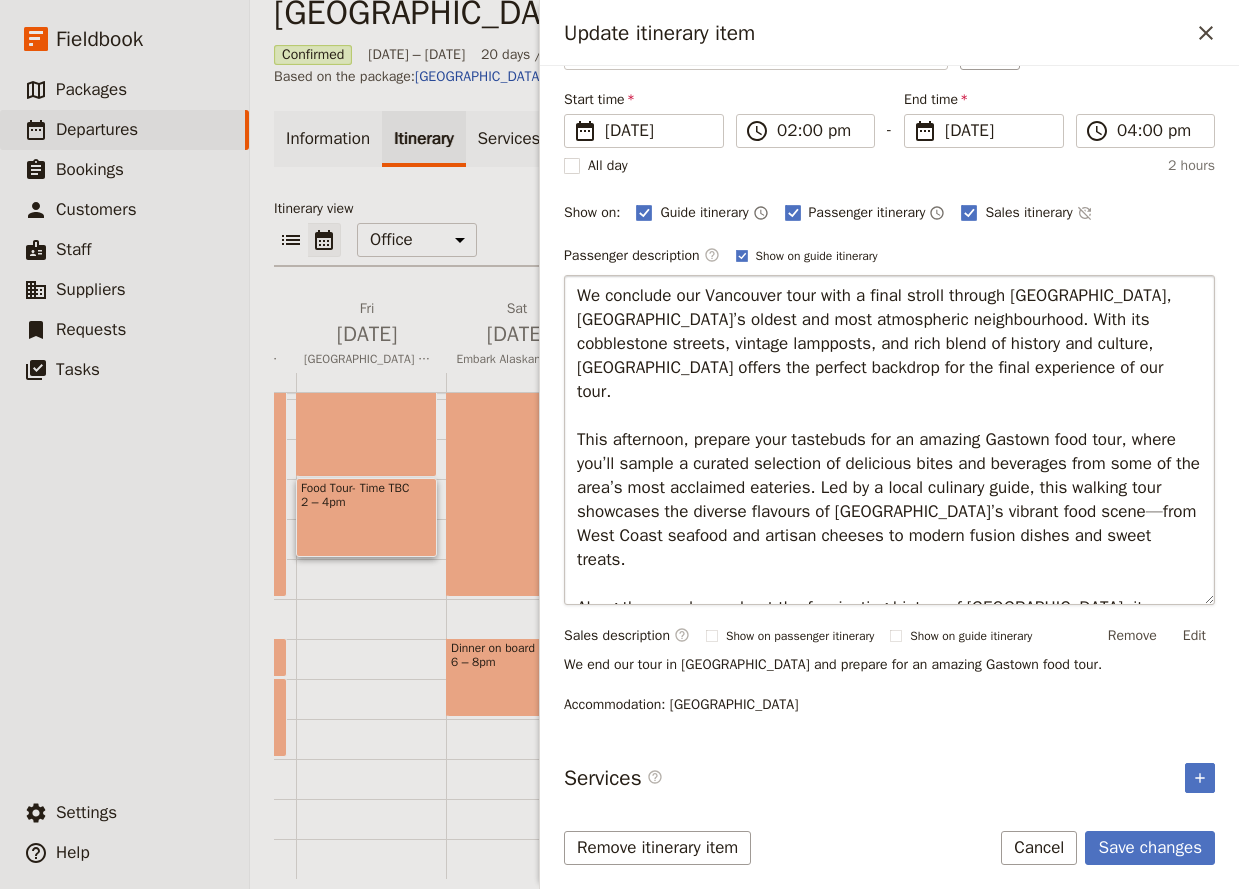 click on "We conclude our Vancouver tour with a final stroll through [GEOGRAPHIC_DATA], [GEOGRAPHIC_DATA]’s oldest and most atmospheric neighbourhood. With its cobblestone streets, vintage lampposts, and rich blend of history and culture, [GEOGRAPHIC_DATA] offers the perfect backdrop for the final experience of our tour.
This afternoon, prepare your tastebuds for an amazing Gastown food tour, where you’ll sample a curated selection of delicious bites and beverages from some of the area’s most acclaimed eateries. Led by a local culinary guide, this walking tour showcases the diverse flavours of [GEOGRAPHIC_DATA]’s vibrant food scene—from West Coast seafood and artisan cheeses to modern fusion dishes and sweet treats.
Along the way, learn about the fascinating history of [GEOGRAPHIC_DATA], its transformation over the years, and the stories behind its thriving culinary culture." at bounding box center (889, 440) 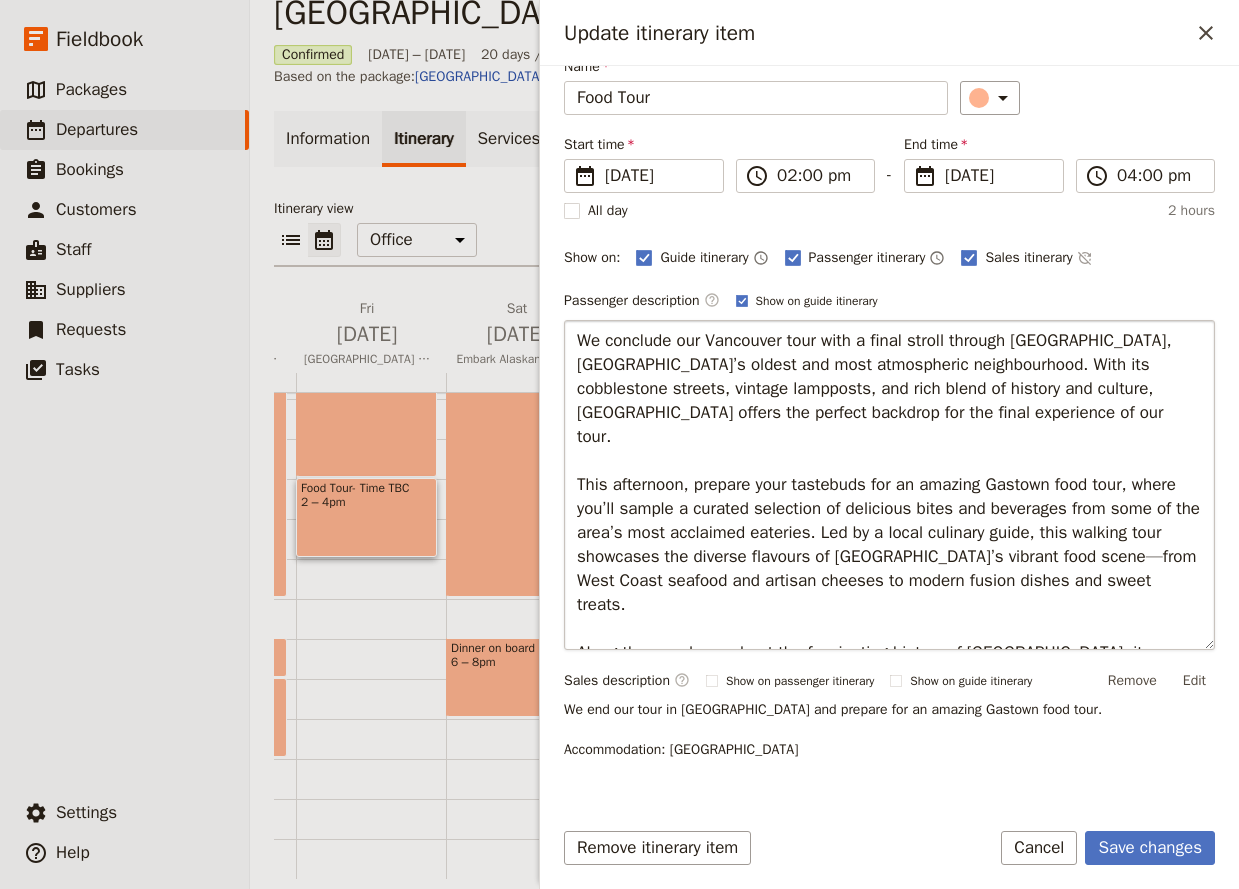 scroll, scrollTop: 134, scrollLeft: 0, axis: vertical 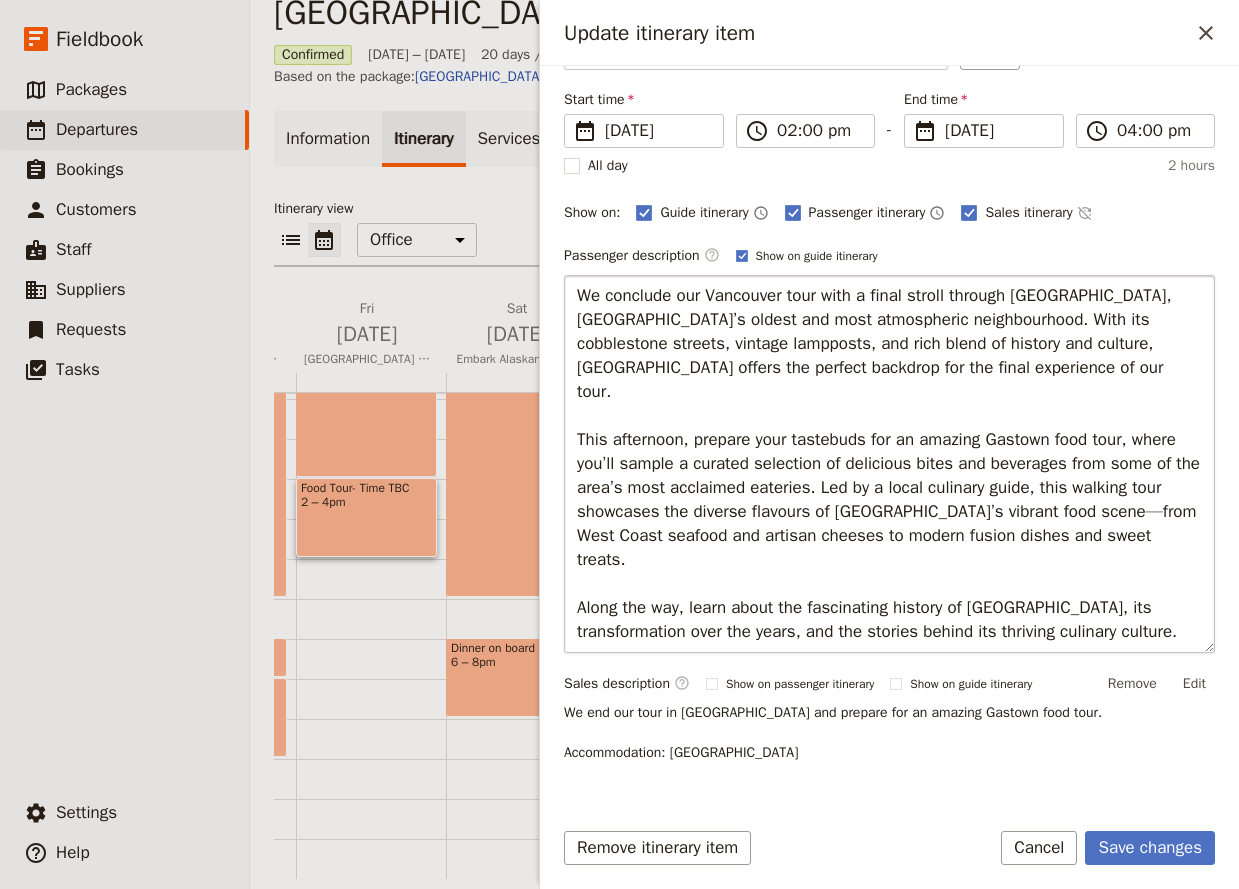 click on "We conclude our Vancouver tour with a final stroll through [GEOGRAPHIC_DATA], [GEOGRAPHIC_DATA]’s oldest and most atmospheric neighbourhood. With its cobblestone streets, vintage lampposts, and rich blend of history and culture, [GEOGRAPHIC_DATA] offers the perfect backdrop for the final experience of our tour.
This afternoon, prepare your tastebuds for an amazing Gastown food tour, where you’ll sample a curated selection of delicious bites and beverages from some of the area’s most acclaimed eateries. Led by a local culinary guide, this walking tour showcases the diverse flavours of [GEOGRAPHIC_DATA]’s vibrant food scene—from West Coast seafood and artisan cheeses to modern fusion dishes and sweet treats.
Along the way, learn about the fascinating history of [GEOGRAPHIC_DATA], its transformation over the years, and the stories behind its thriving culinary culture.
Please note, we are still to confirm the extact time of the food tour." at bounding box center (889, 464) 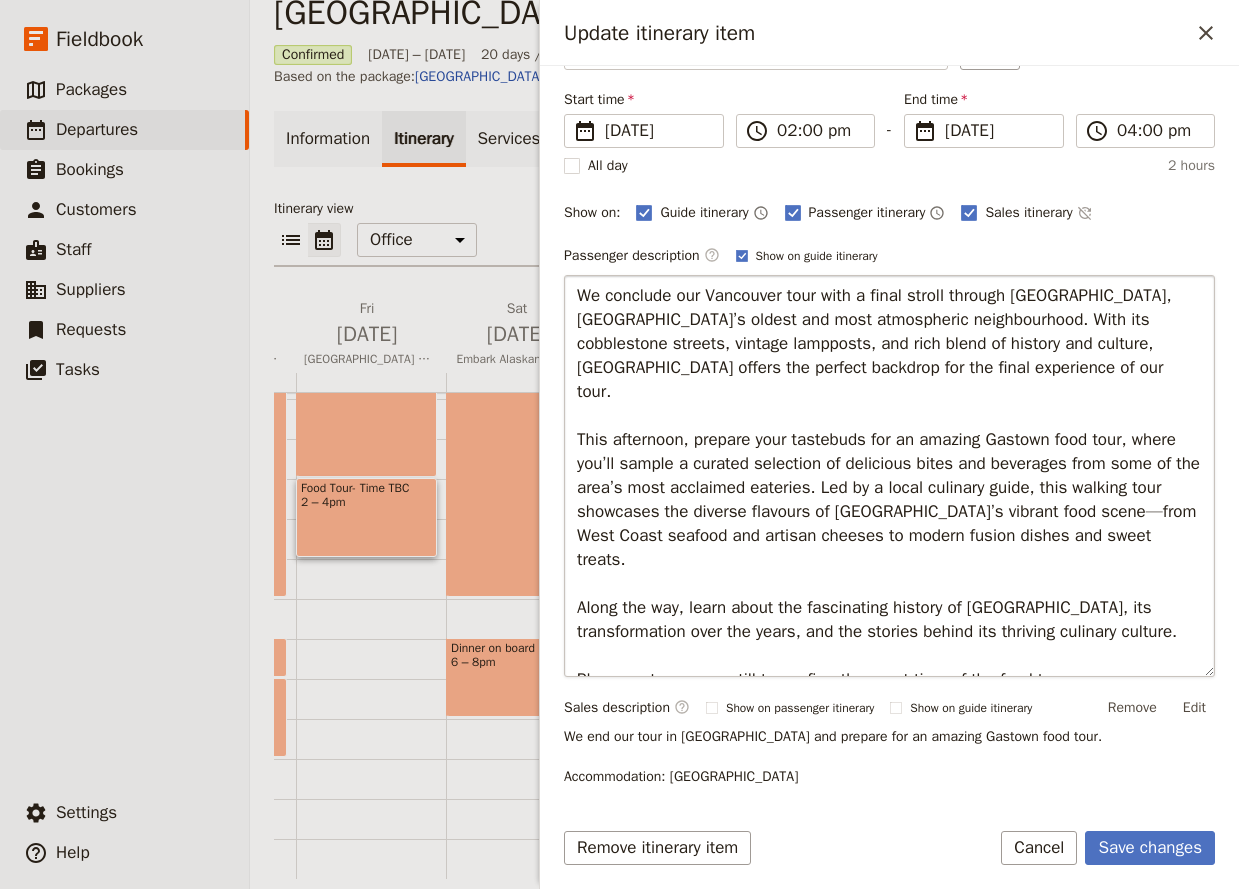type on "We conclude our Vancouver tour with a final stroll through [GEOGRAPHIC_DATA], [GEOGRAPHIC_DATA]’s oldest and most atmospheric neighbourhood. With its cobblestone streets, vintage lampposts, and rich blend of history and culture, [GEOGRAPHIC_DATA] offers the perfect backdrop for the final experience of our tour.
This afternoon, prepare your tastebuds for an amazing Gastown food tour, where you’ll sample a curated selection of delicious bites and beverages from some of the area’s most acclaimed eateries. Led by a local culinary guide, this walking tour showcases the diverse flavours of [GEOGRAPHIC_DATA]’s vibrant food scene—from West Coast seafood and artisan cheeses to modern fusion dishes and sweet treats.
Along the way, learn about the fascinating history of [GEOGRAPHIC_DATA], its transformation over the years, and the stories behind its thriving culinary culture.
Please note, we are still to confirm the exact time of the food tour. [PERSON_NAME] will have the updated time before departure." 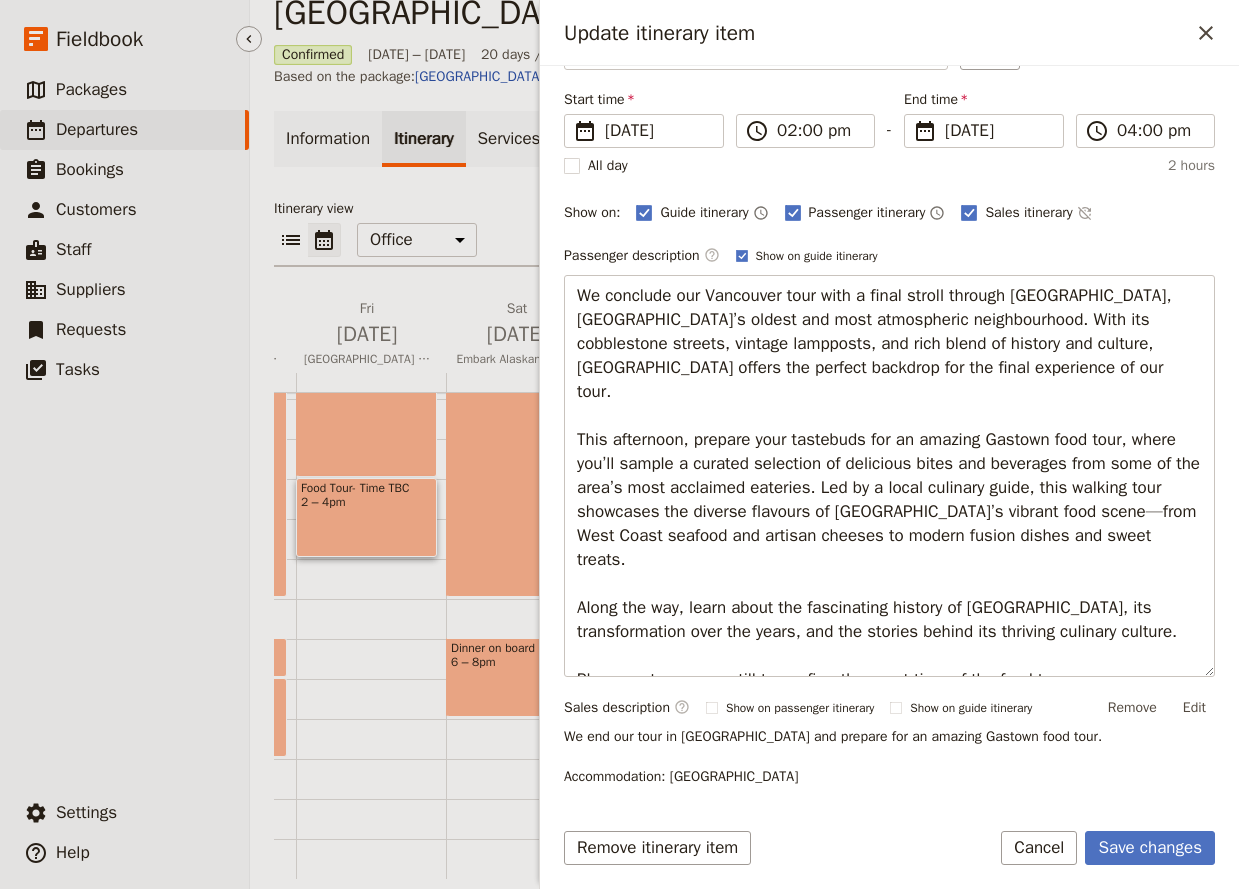 scroll, scrollTop: 84, scrollLeft: 0, axis: vertical 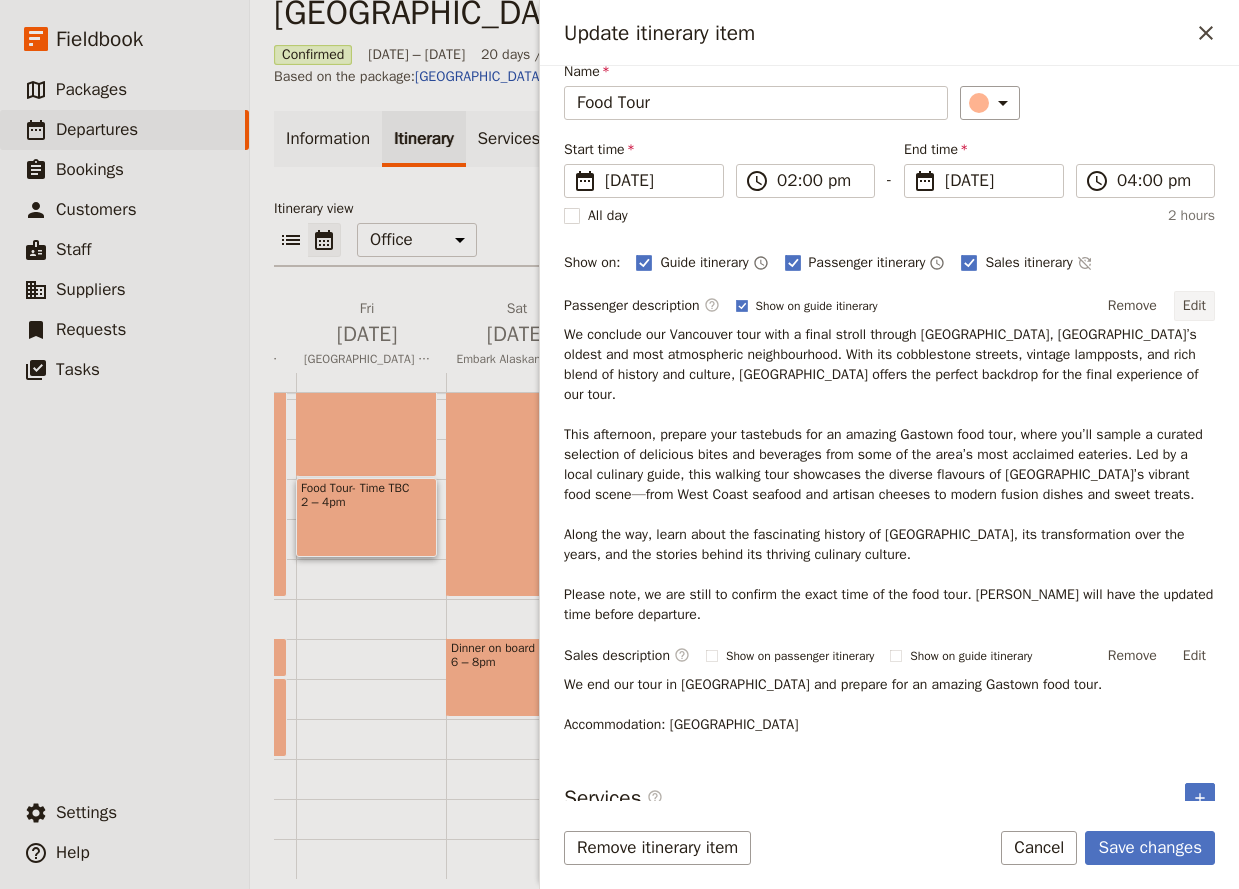 click on "Edit" at bounding box center (1194, 306) 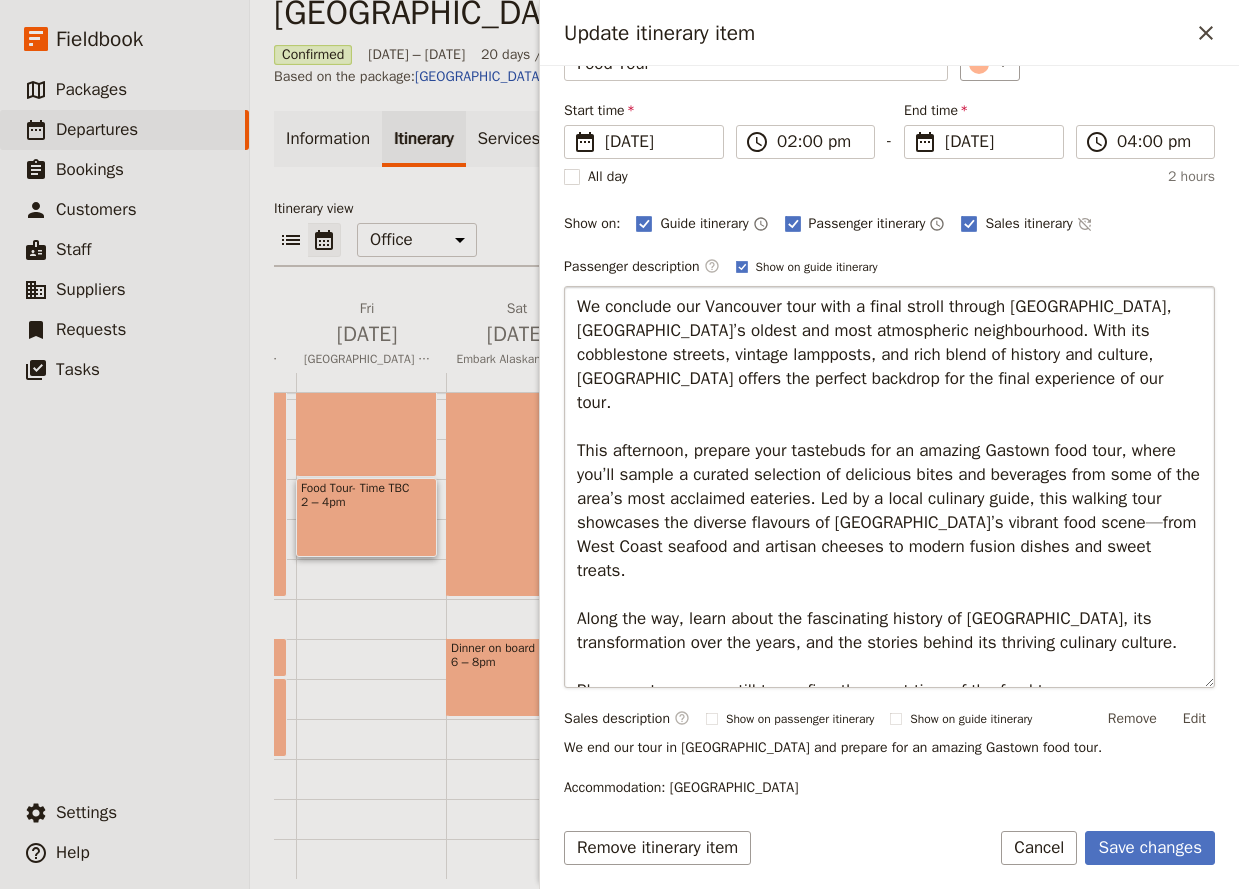 scroll, scrollTop: 206, scrollLeft: 0, axis: vertical 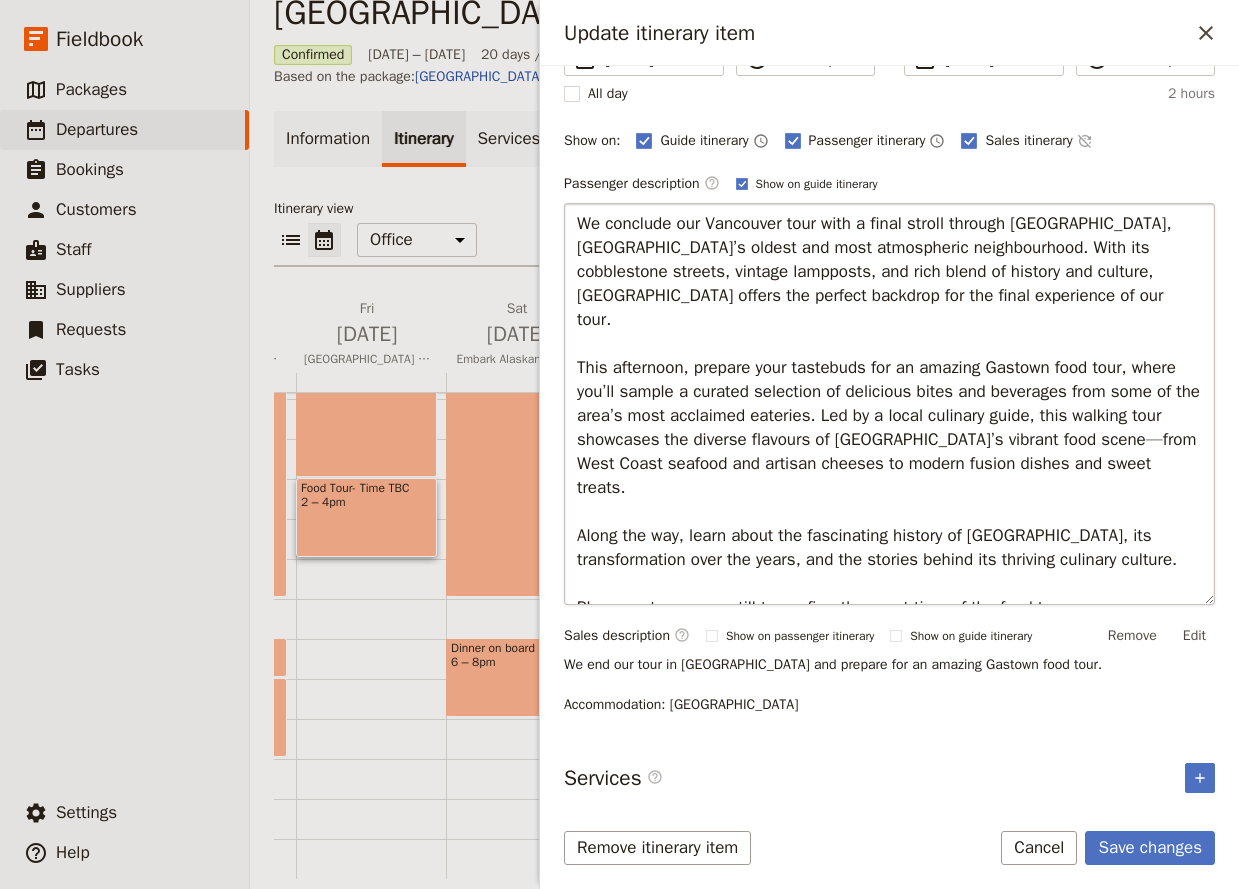 click on "We conclude our Vancouver tour with a final stroll through [GEOGRAPHIC_DATA], [GEOGRAPHIC_DATA]’s oldest and most atmospheric neighbourhood. With its cobblestone streets, vintage lampposts, and rich blend of history and culture, [GEOGRAPHIC_DATA] offers the perfect backdrop for the final experience of our tour.
This afternoon, prepare your tastebuds for an amazing Gastown food tour, where you’ll sample a curated selection of delicious bites and beverages from some of the area’s most acclaimed eateries. Led by a local culinary guide, this walking tour showcases the diverse flavours of [GEOGRAPHIC_DATA]’s vibrant food scene—from West Coast seafood and artisan cheeses to modern fusion dishes and sweet treats.
Along the way, learn about the fascinating history of [GEOGRAPHIC_DATA], its transformation over the years, and the stories behind its thriving culinary culture.
Please note, we are still to confirm the exact time of the food tour. [PERSON_NAME] will have the updated time before departure." at bounding box center [889, 404] 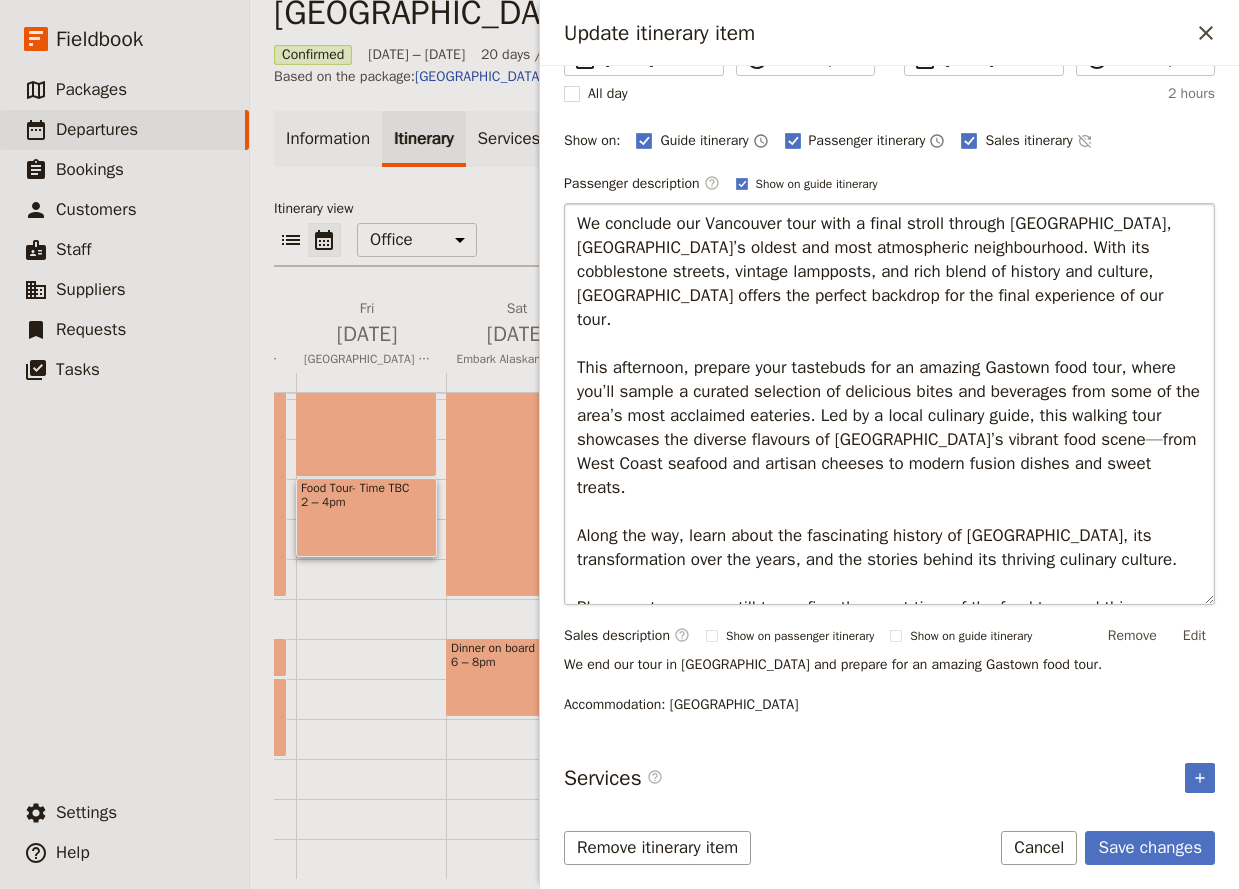 click on "We conclude our Vancouver tour with a final stroll through [GEOGRAPHIC_DATA], [GEOGRAPHIC_DATA]’s oldest and most atmospheric neighbourhood. With its cobblestone streets, vintage lampposts, and rich blend of history and culture, [GEOGRAPHIC_DATA] offers the perfect backdrop for the final experience of our tour.
This afternoon, prepare your tastebuds for an amazing Gastown food tour, where you’ll sample a curated selection of delicious bites and beverages from some of the area’s most acclaimed eateries. Led by a local culinary guide, this walking tour showcases the diverse flavours of [GEOGRAPHIC_DATA]’s vibrant food scene—from West Coast seafood and artisan cheeses to modern fusion dishes and sweet treats.
Along the way, learn about the fascinating history of [GEOGRAPHIC_DATA], its transformation over the years, and the stories behind its thriving culinary culture.
Please note, we are still to confirm the exact time of the food tour and this may change. [PERSON_NAME] will have the updated time before departure." at bounding box center (889, 404) 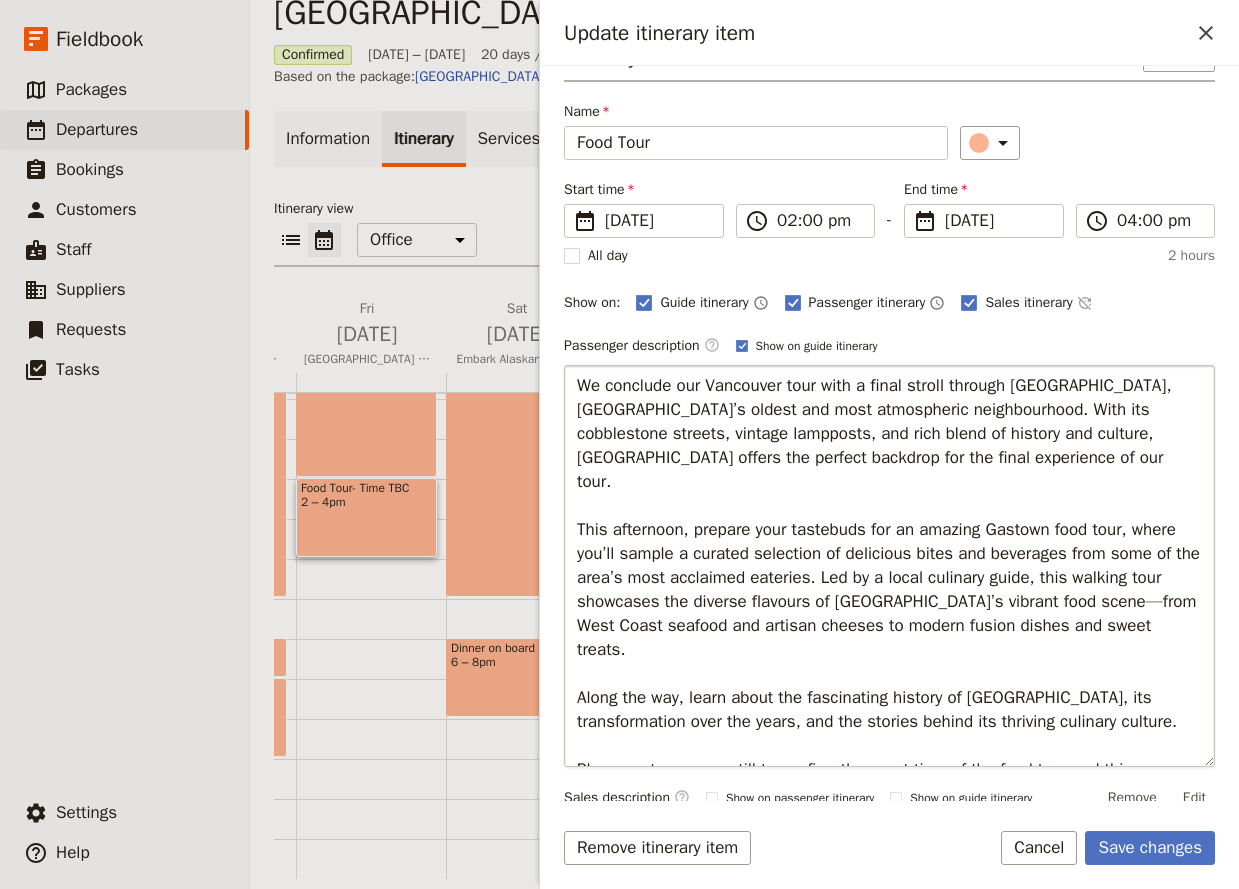 scroll, scrollTop: 0, scrollLeft: 0, axis: both 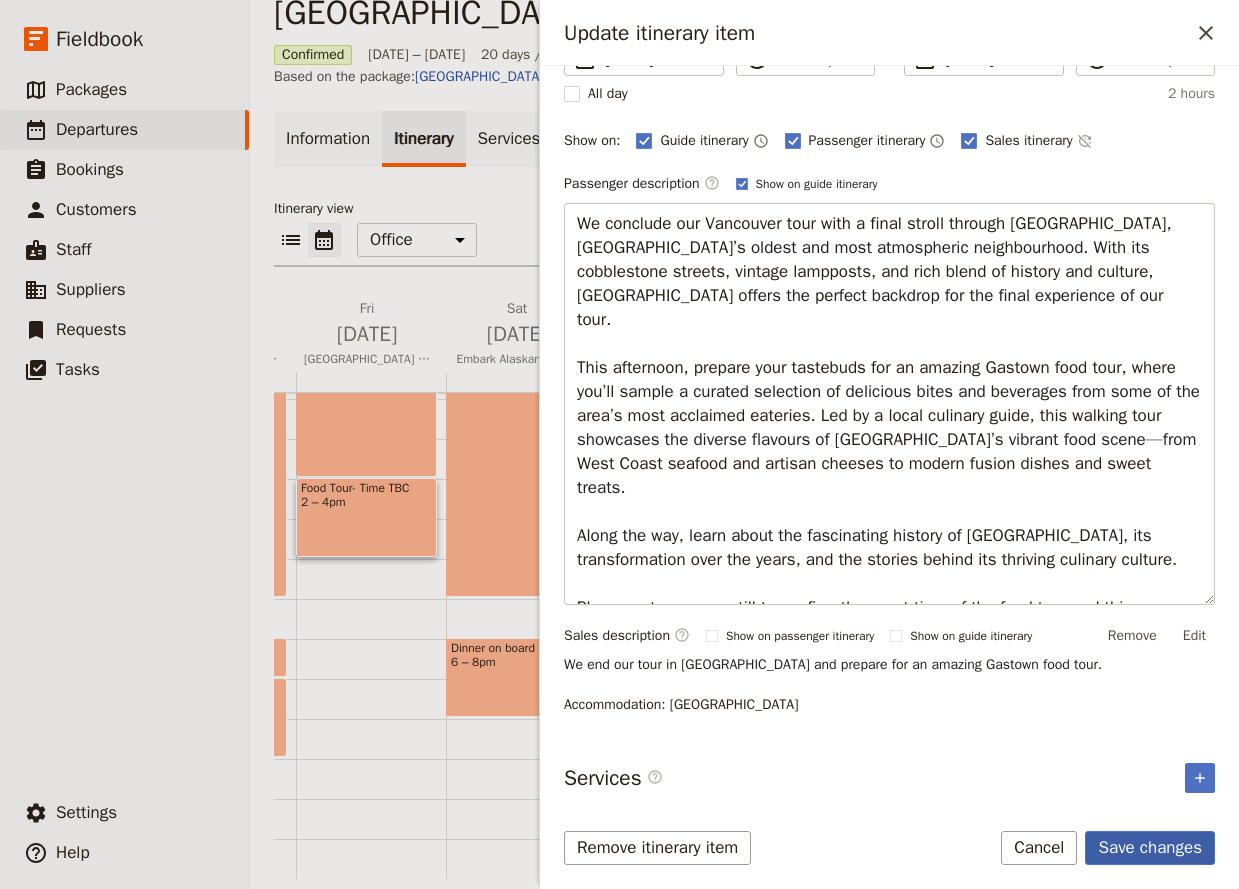 click on "Save changes" at bounding box center [1150, 848] 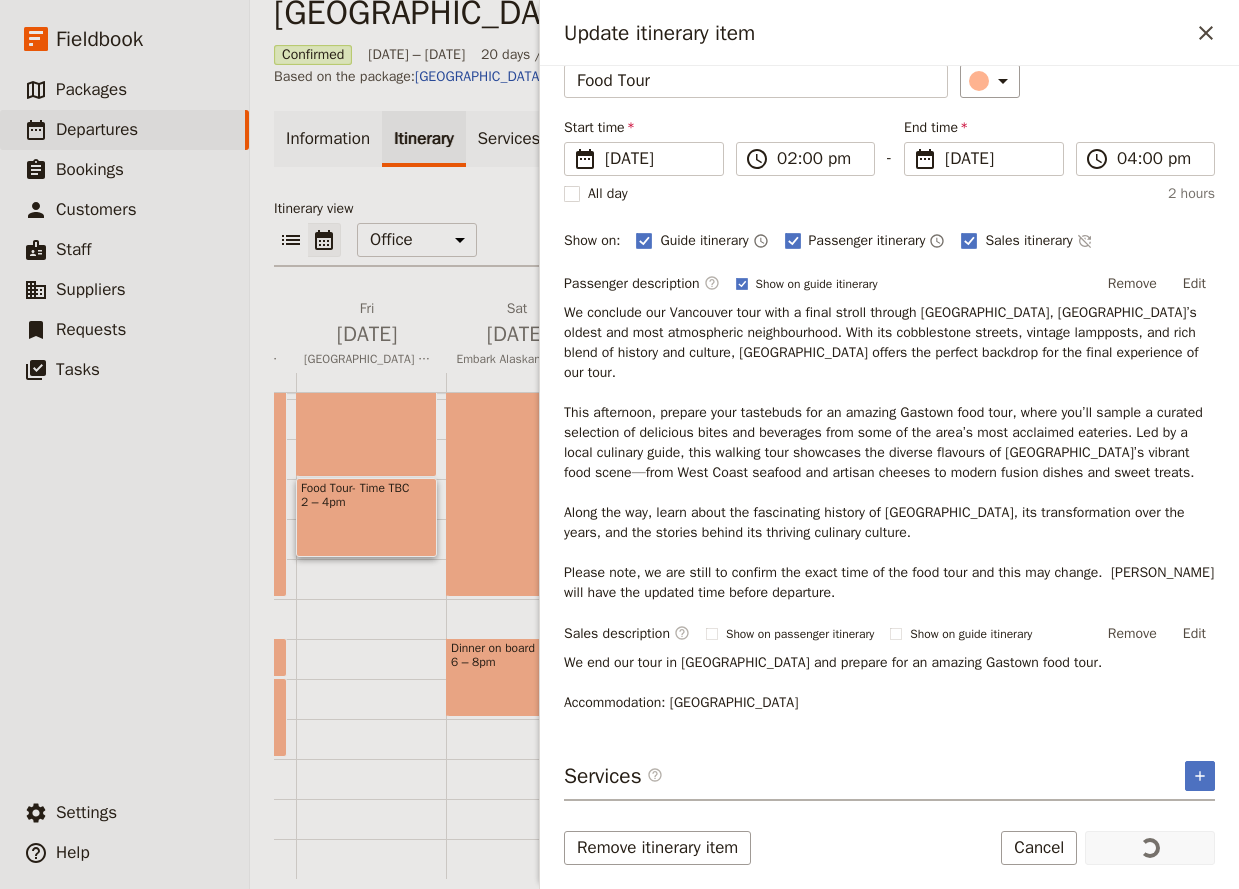 scroll, scrollTop: 84, scrollLeft: 0, axis: vertical 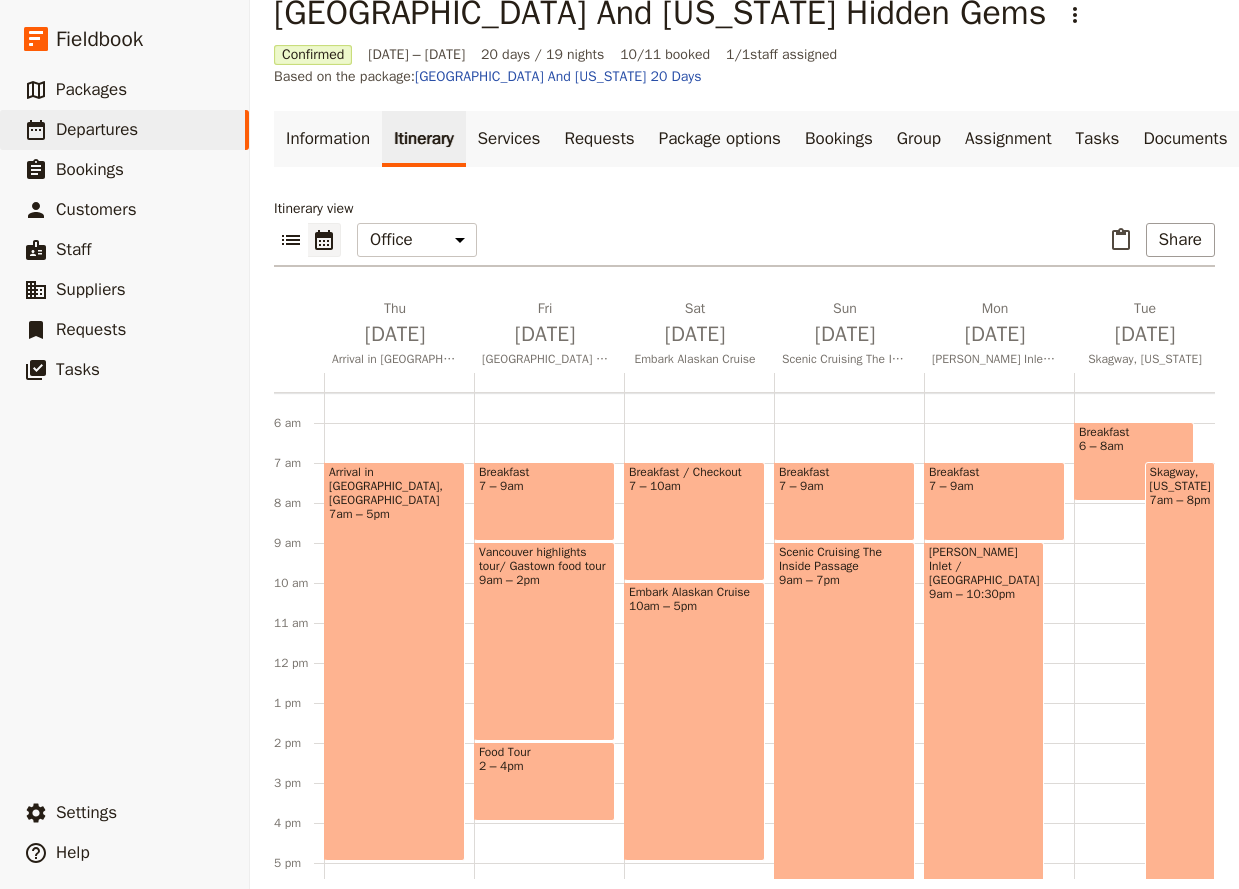 click on "Embark Alaskan Cruise 10am – 5pm" at bounding box center [694, 721] 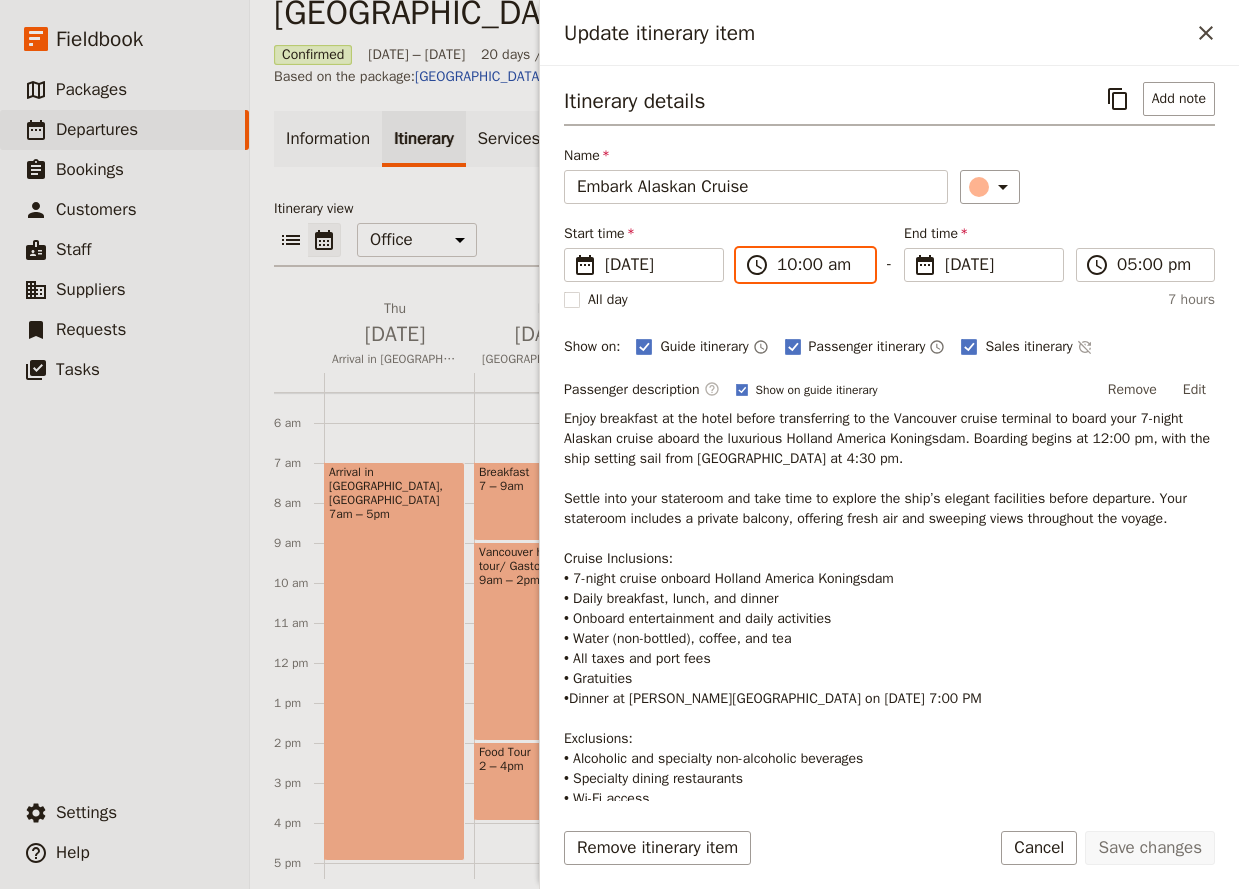 click on "10:00 am" at bounding box center (819, 265) 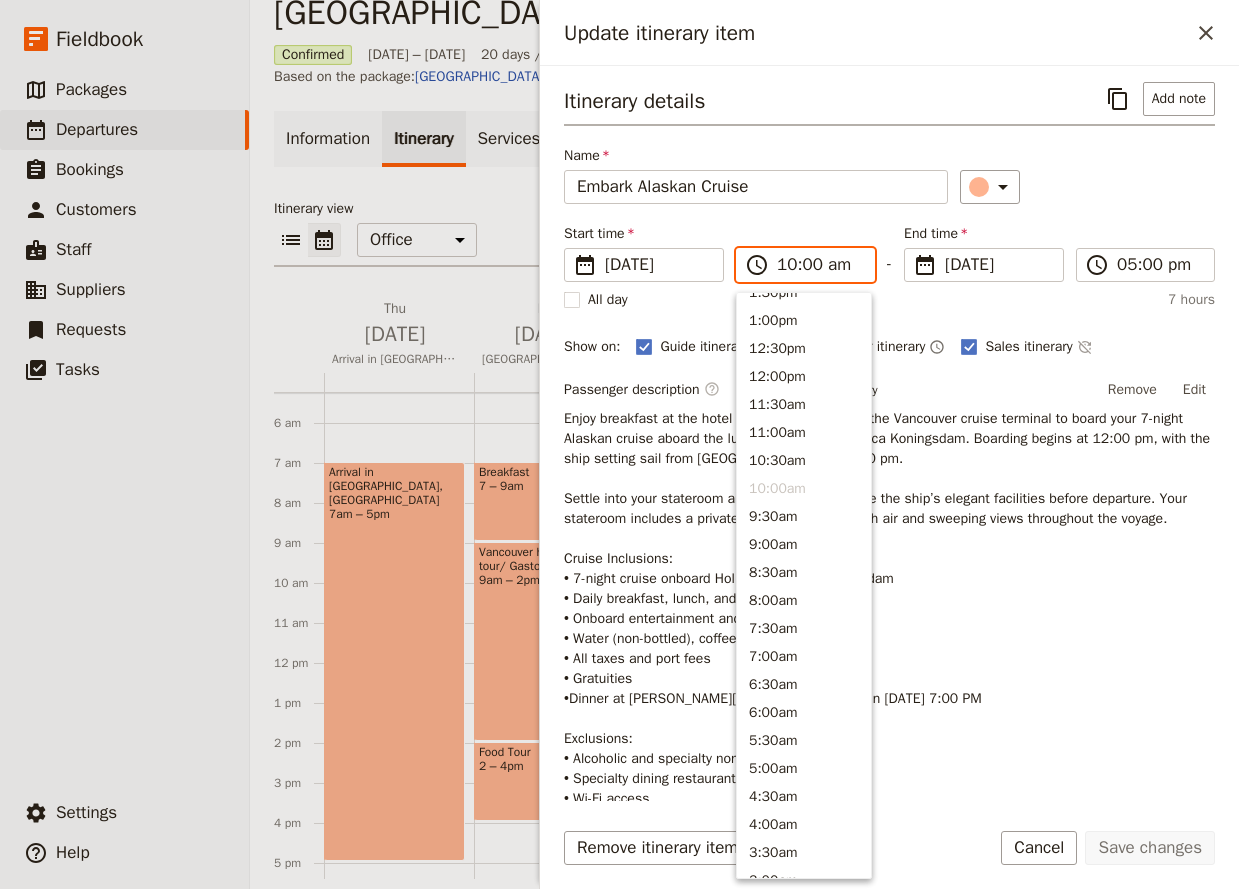 scroll, scrollTop: 503, scrollLeft: 0, axis: vertical 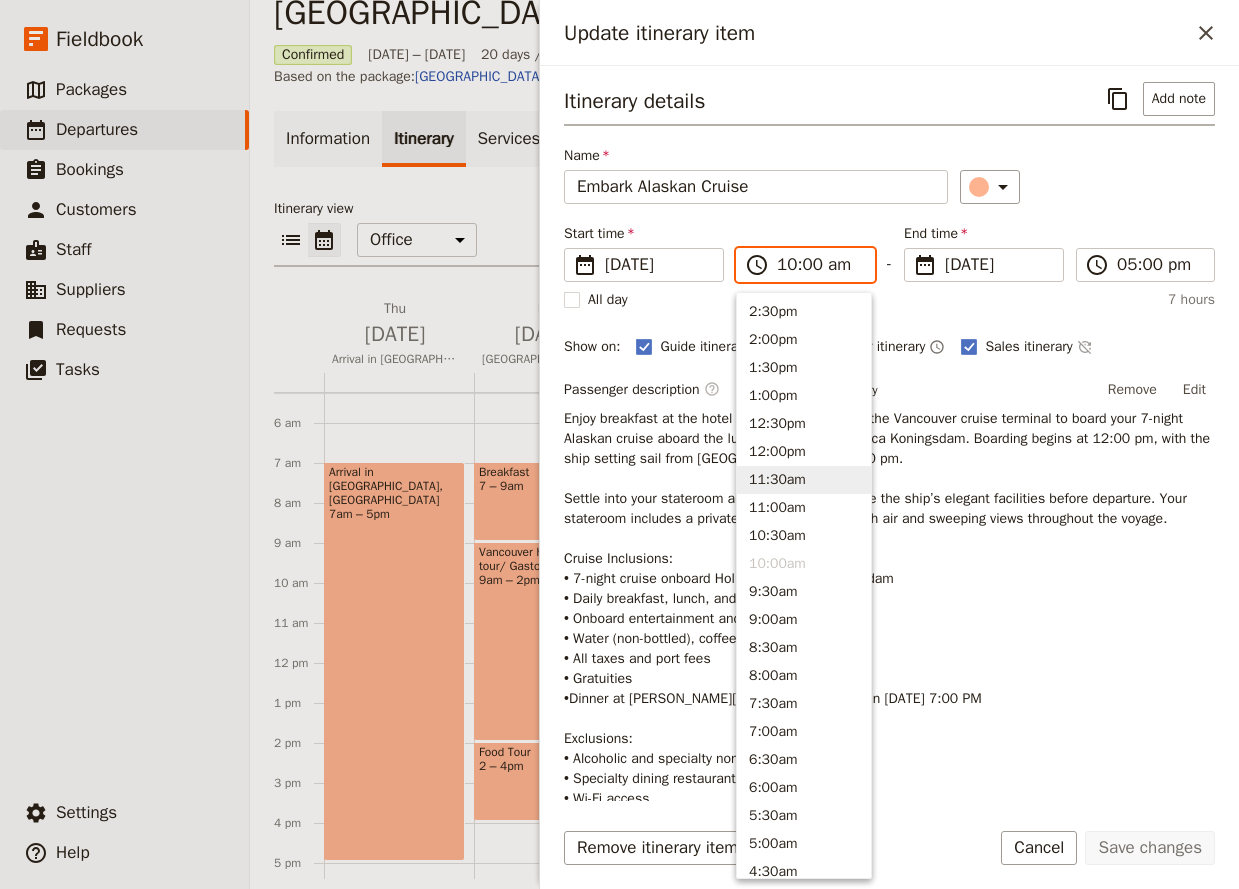 click on "12:00pm" at bounding box center (804, 452) 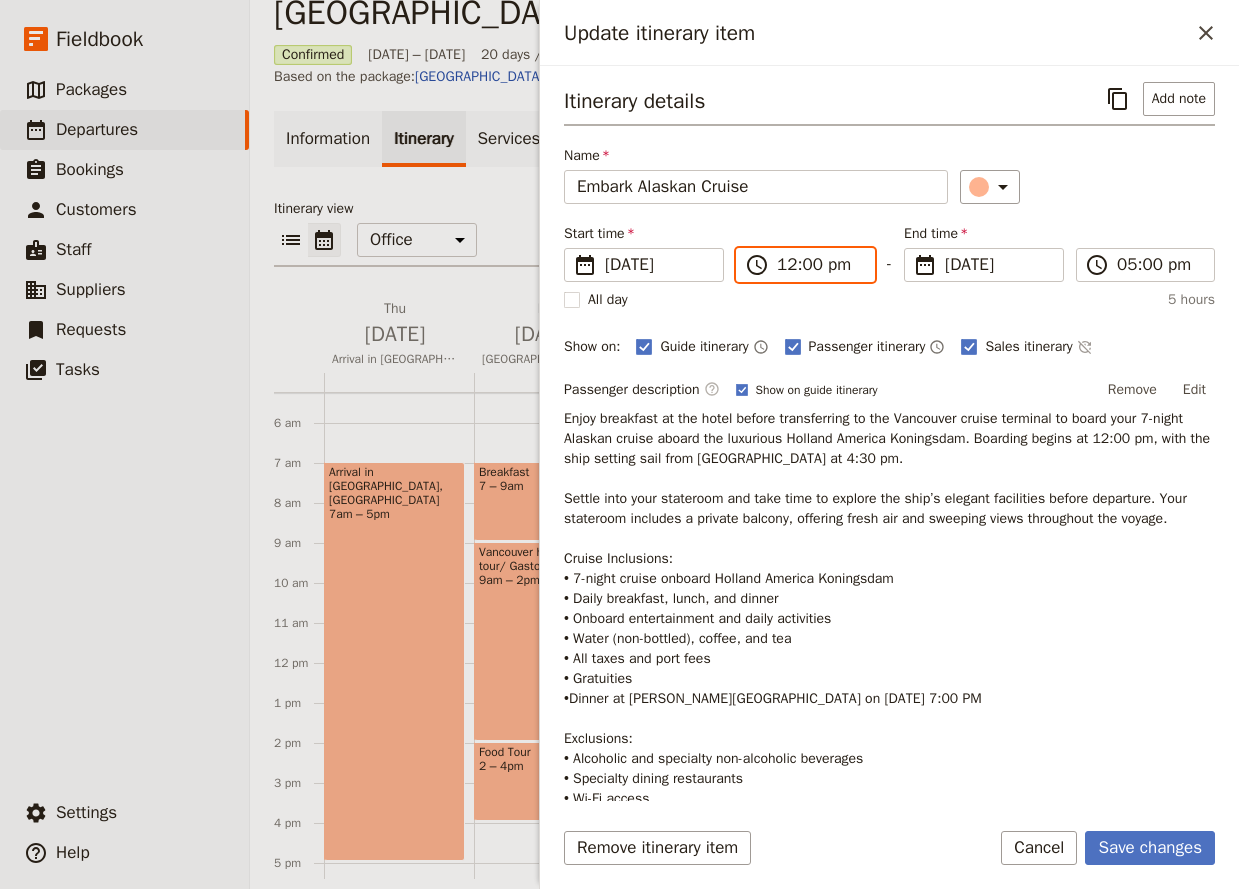 type on "12:00 pm" 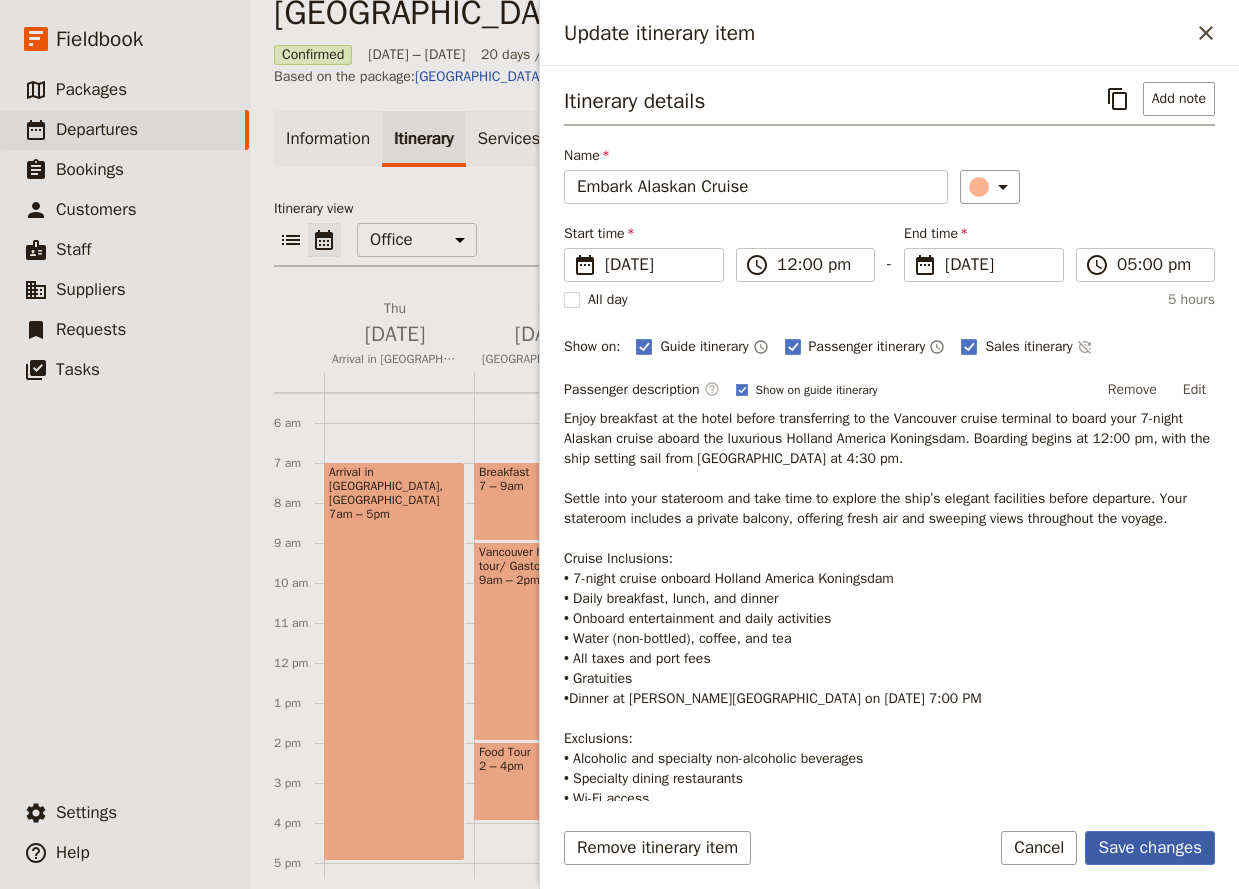 click on "Save changes" at bounding box center (1150, 848) 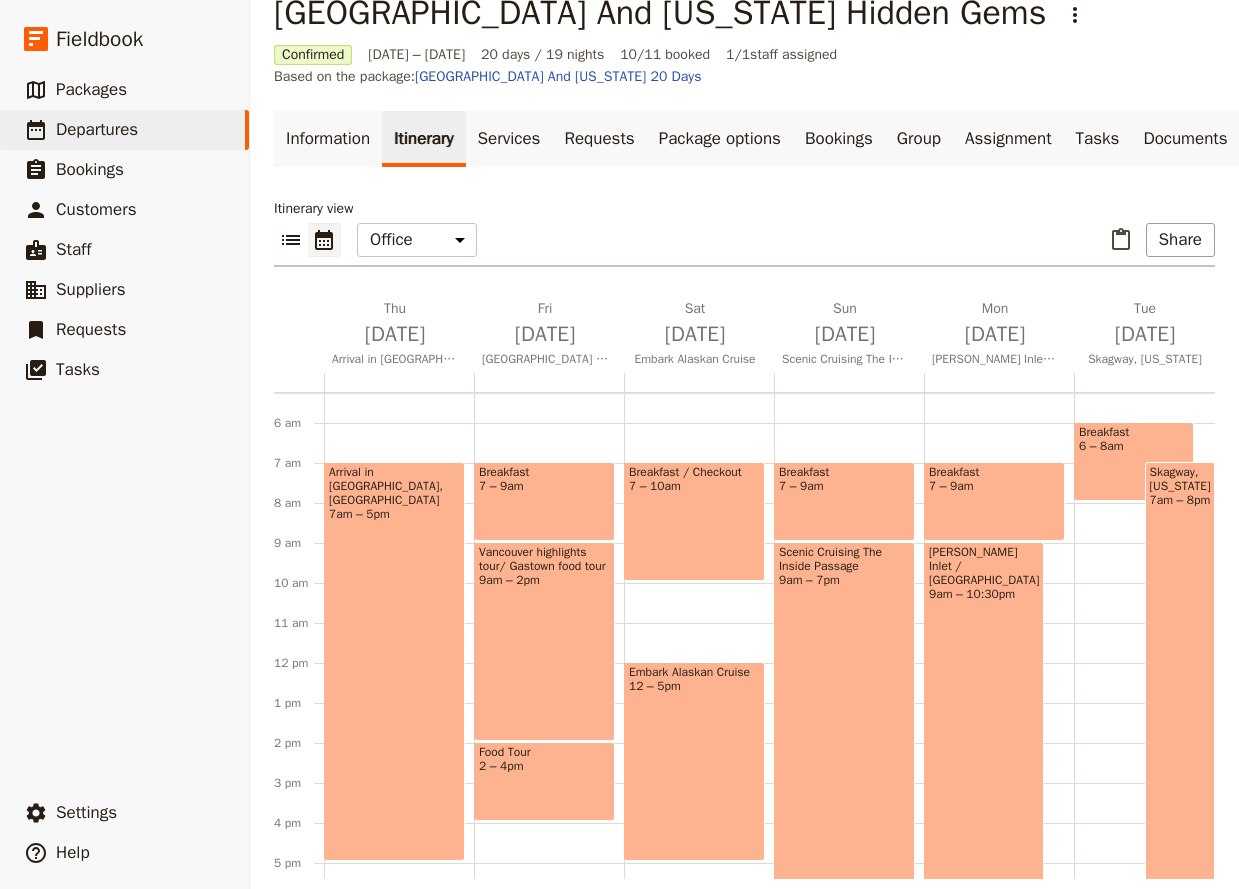 click on "12 – 5pm" at bounding box center [694, 686] 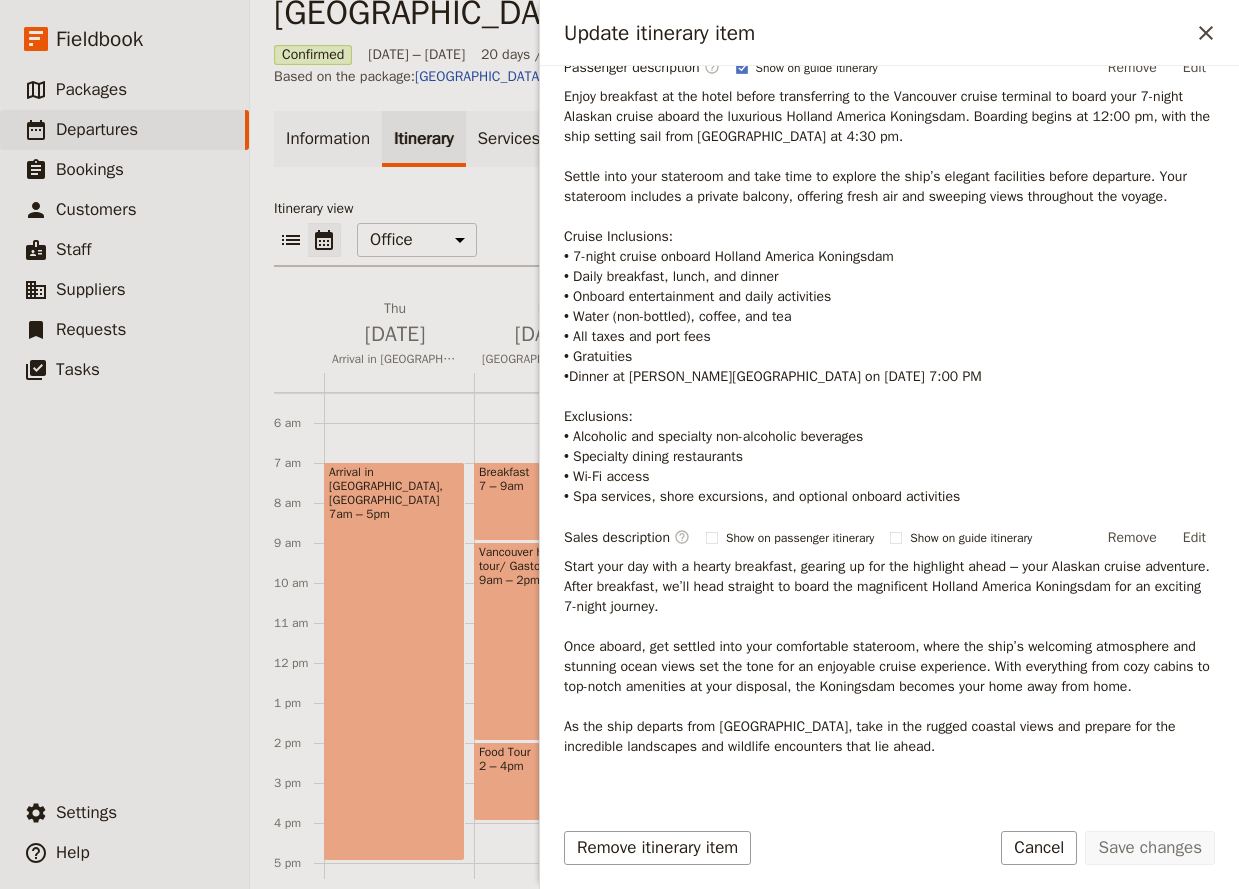 scroll, scrollTop: 364, scrollLeft: 0, axis: vertical 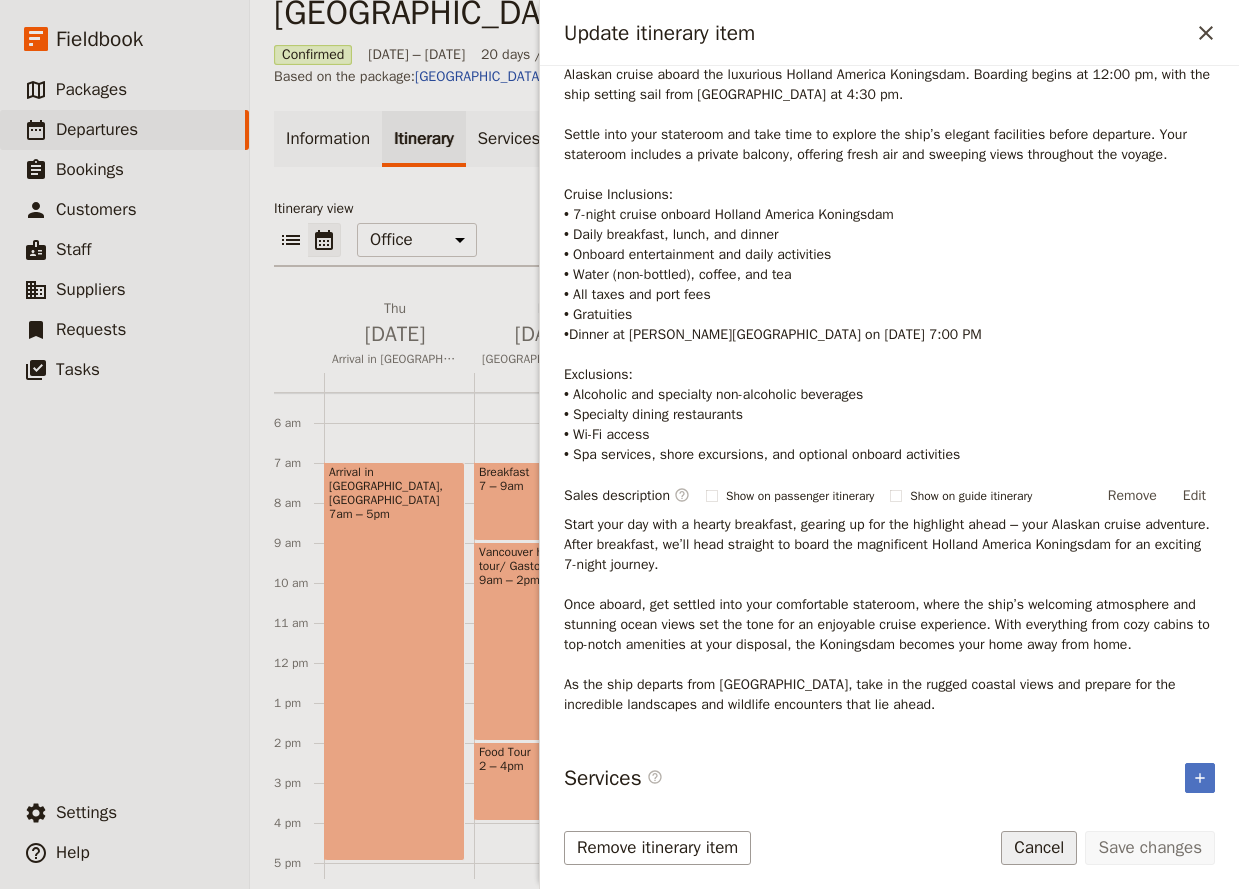 click on "Cancel" at bounding box center (1039, 848) 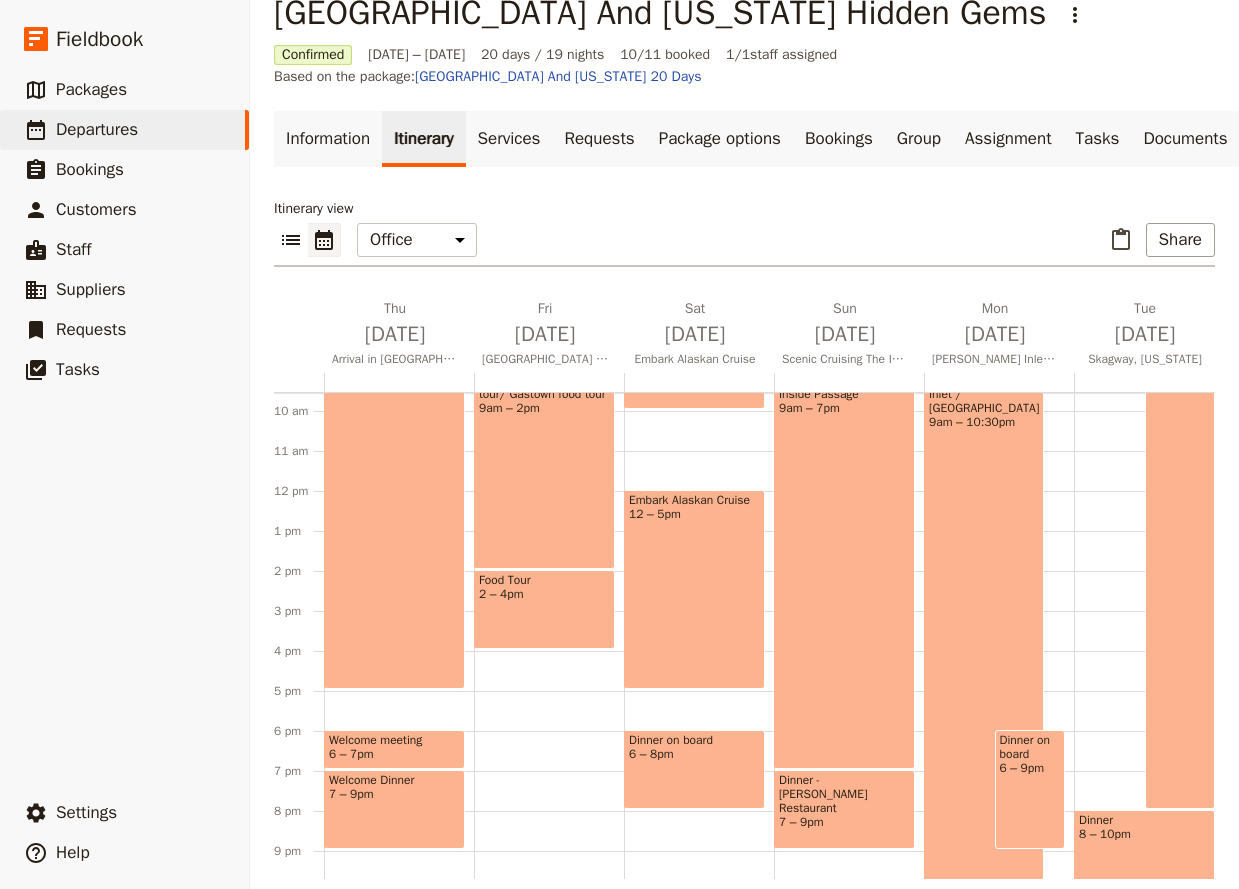 scroll, scrollTop: 474, scrollLeft: 0, axis: vertical 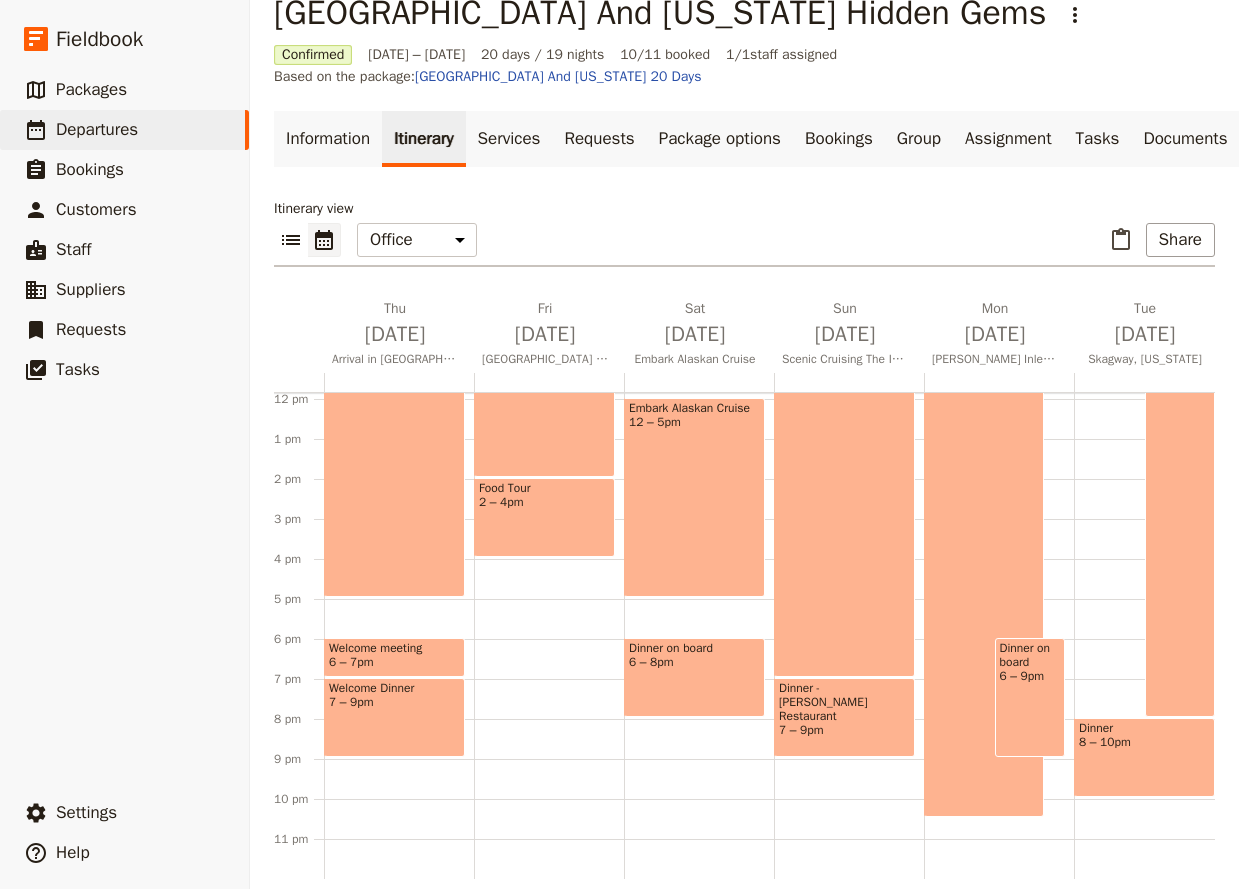 click on "Dinner on board 6 – 8pm" at bounding box center [694, 677] 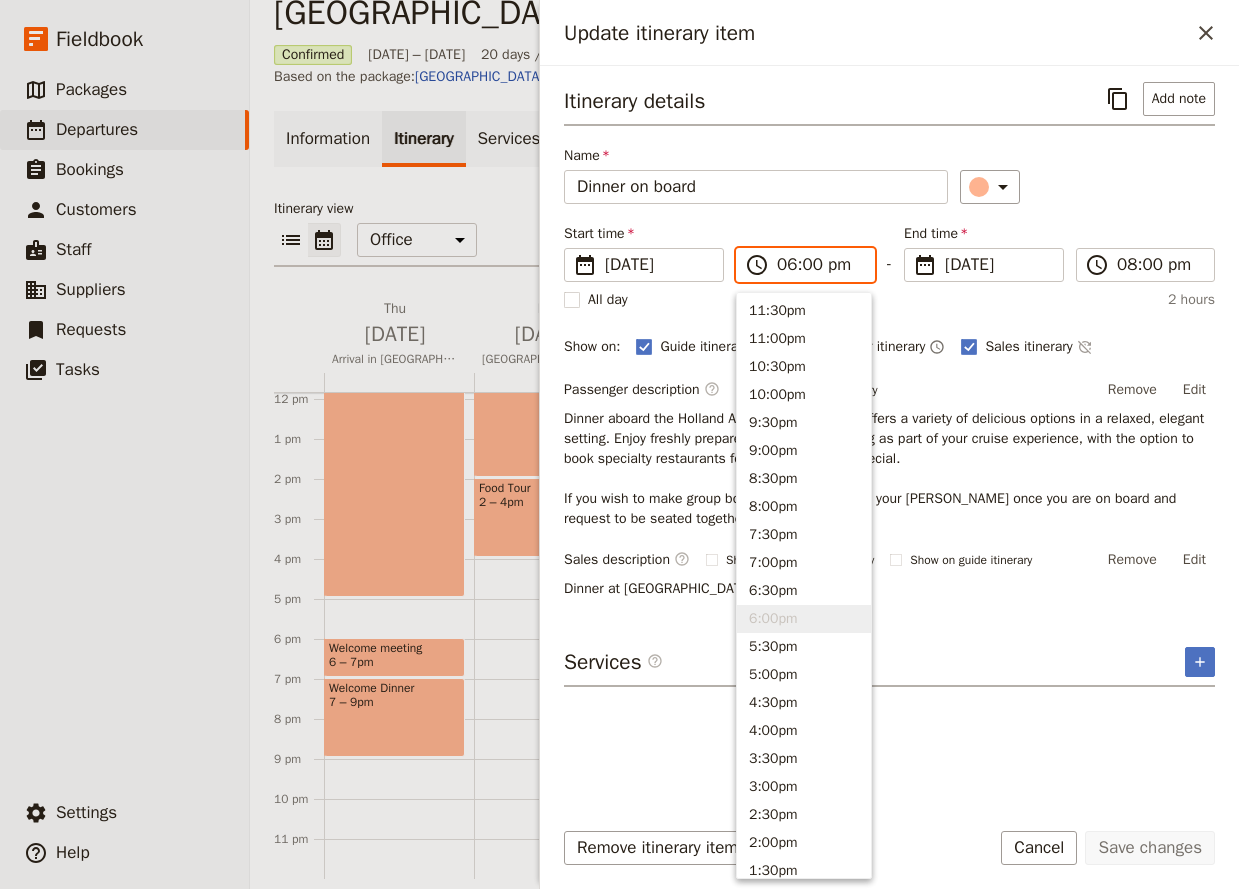 click on "06:00 pm" at bounding box center (819, 265) 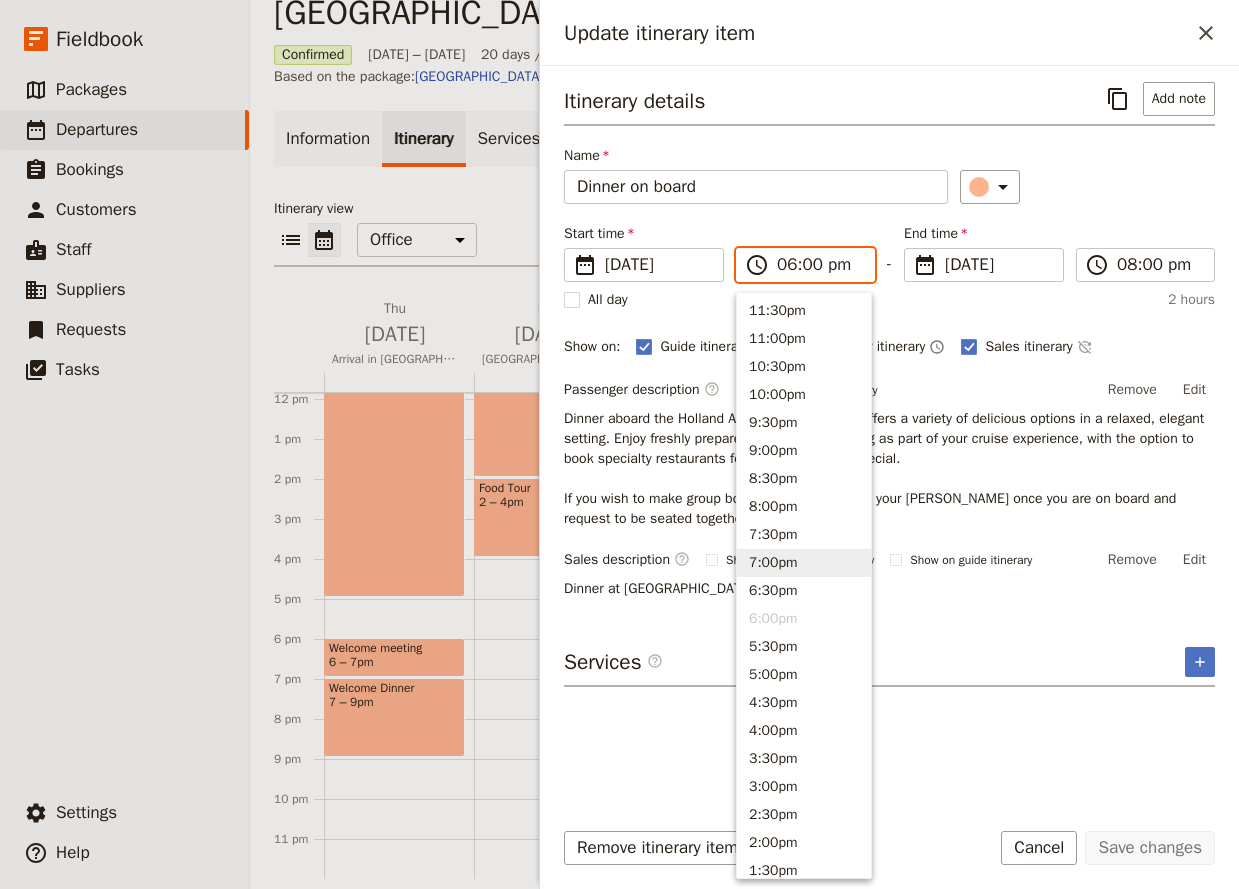 click on "7:00pm" at bounding box center [804, 563] 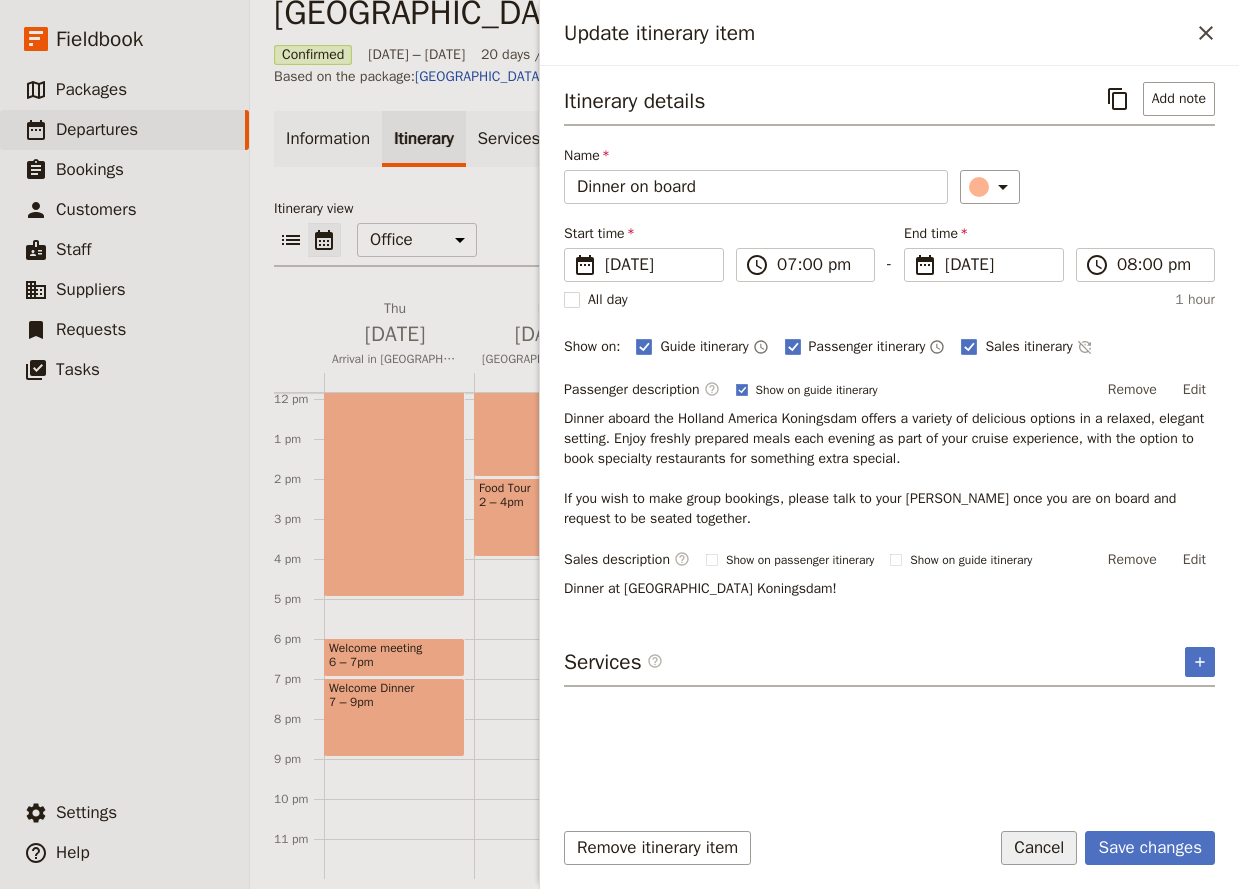 click on "Cancel" at bounding box center (1039, 848) 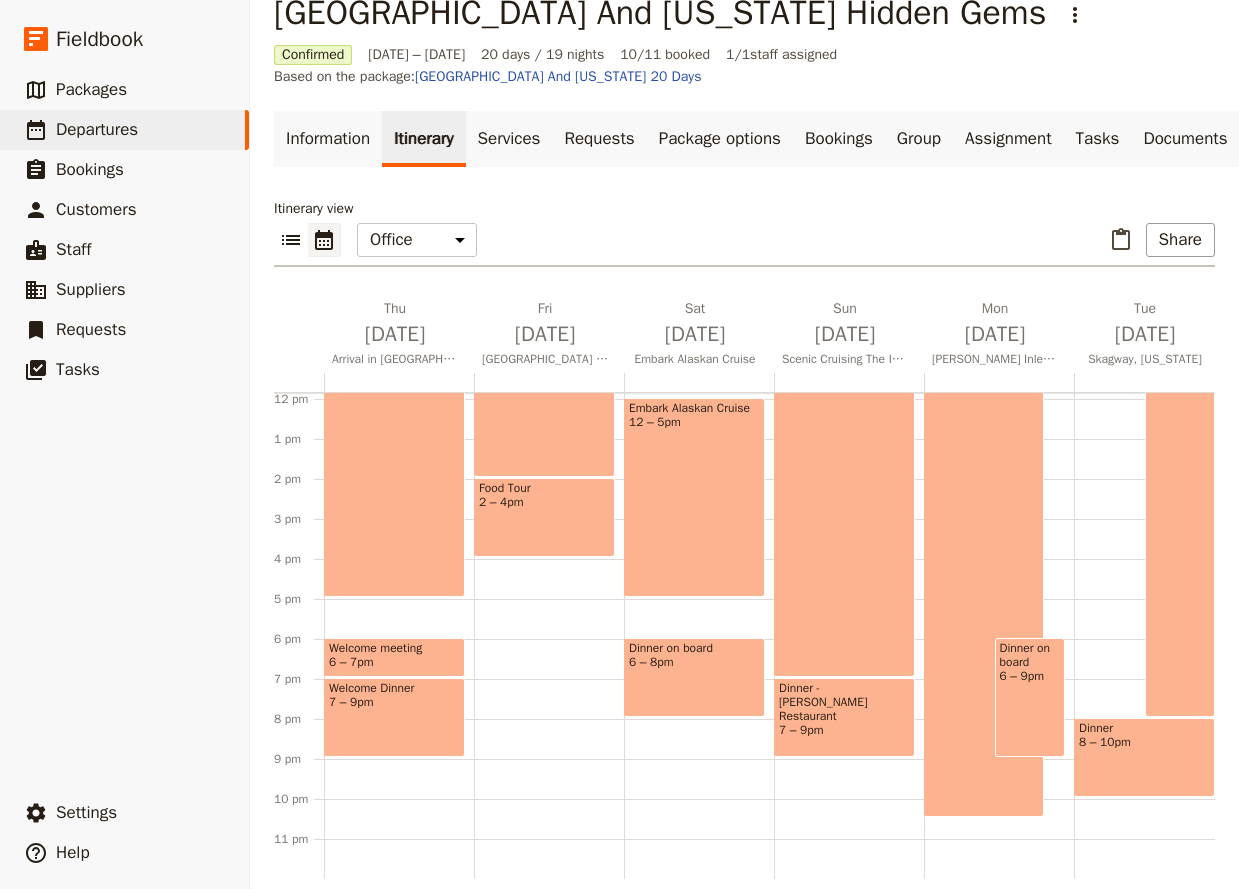 click on "Embark Alaskan Cruise 12 – 5pm" at bounding box center (694, 497) 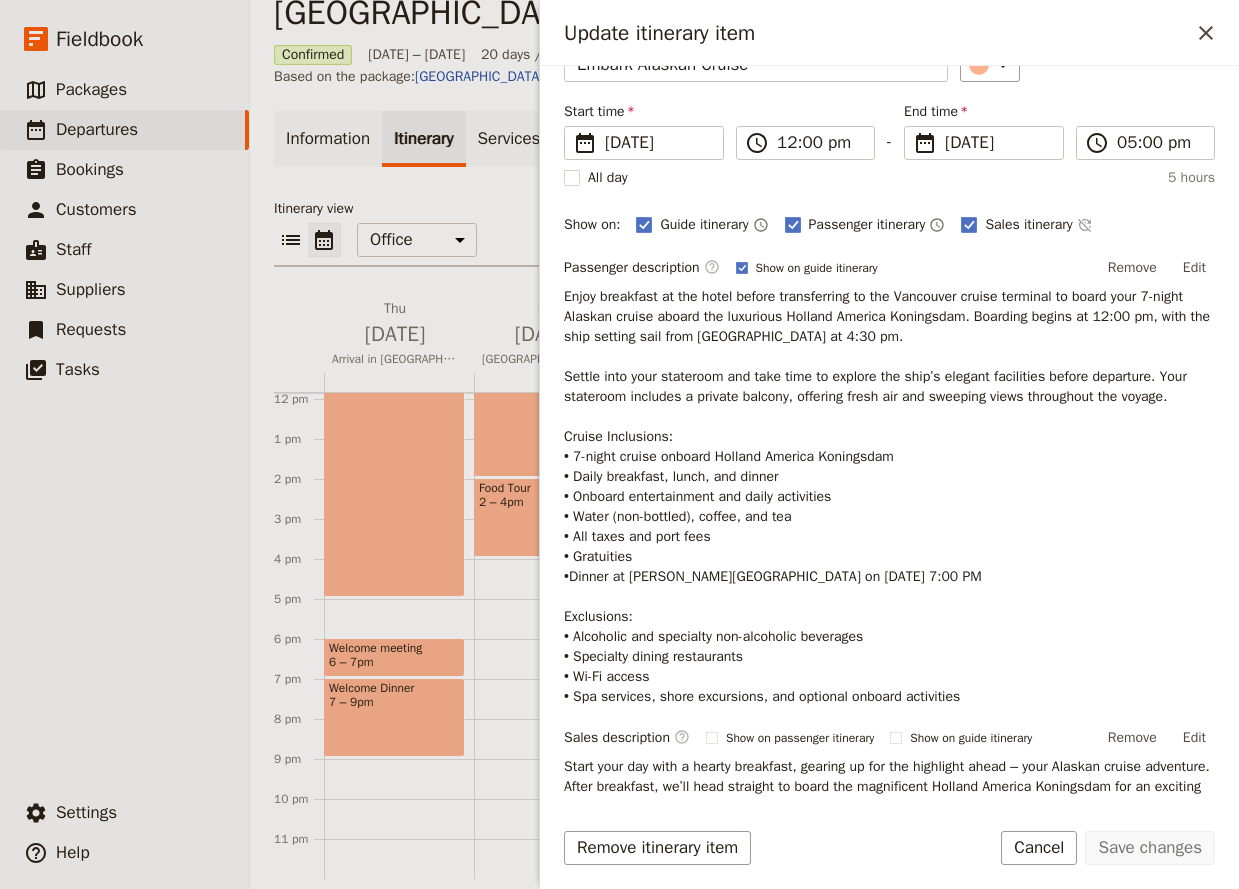 scroll, scrollTop: 0, scrollLeft: 0, axis: both 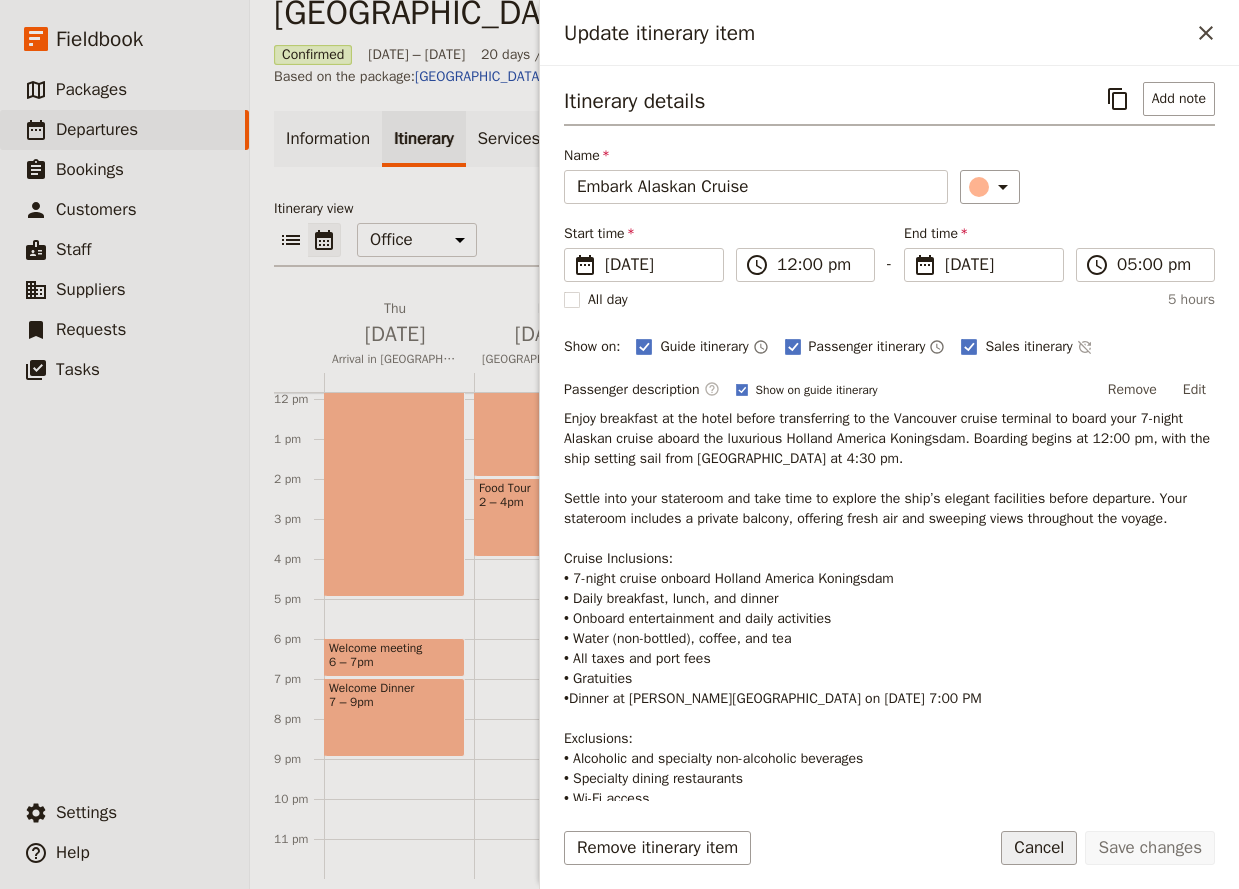 click on "Cancel" at bounding box center (1039, 848) 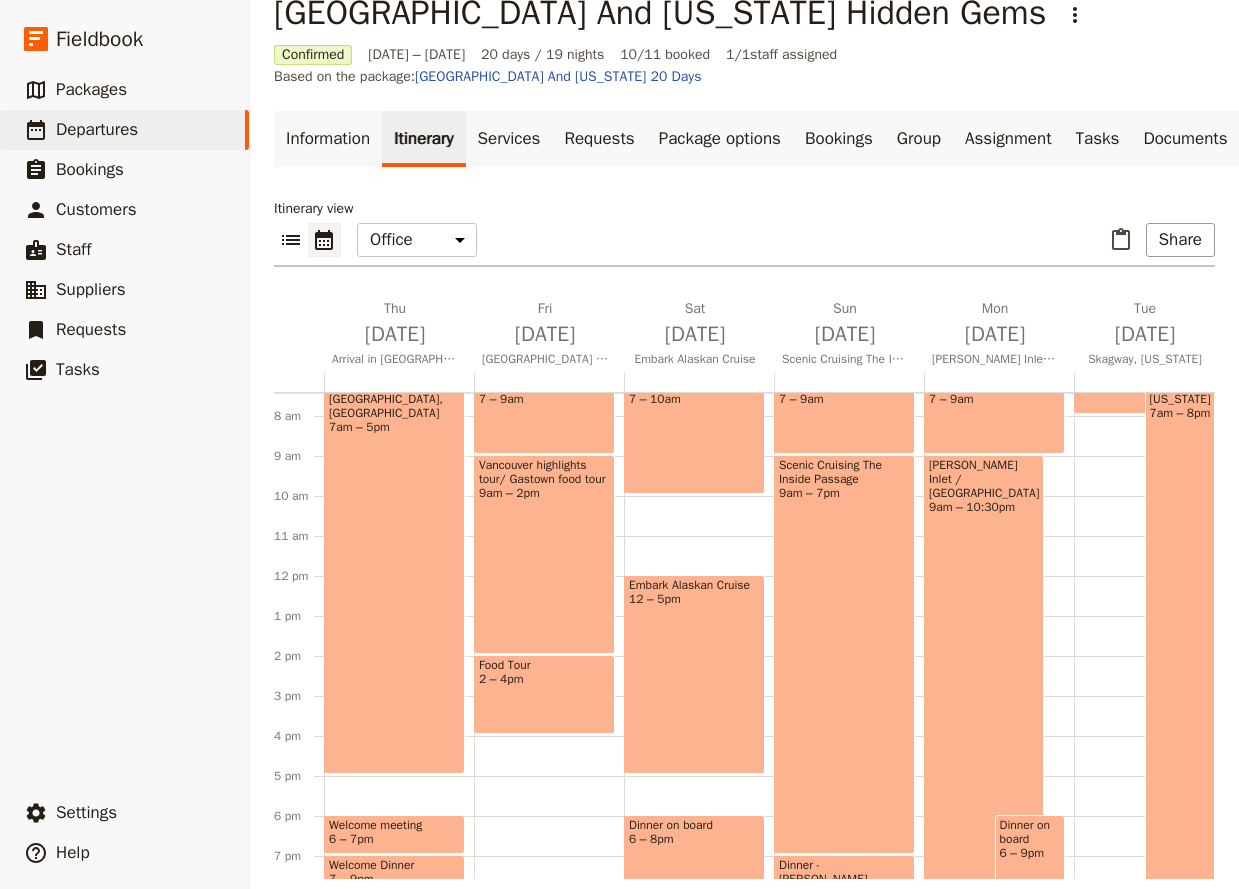 scroll, scrollTop: 210, scrollLeft: 0, axis: vertical 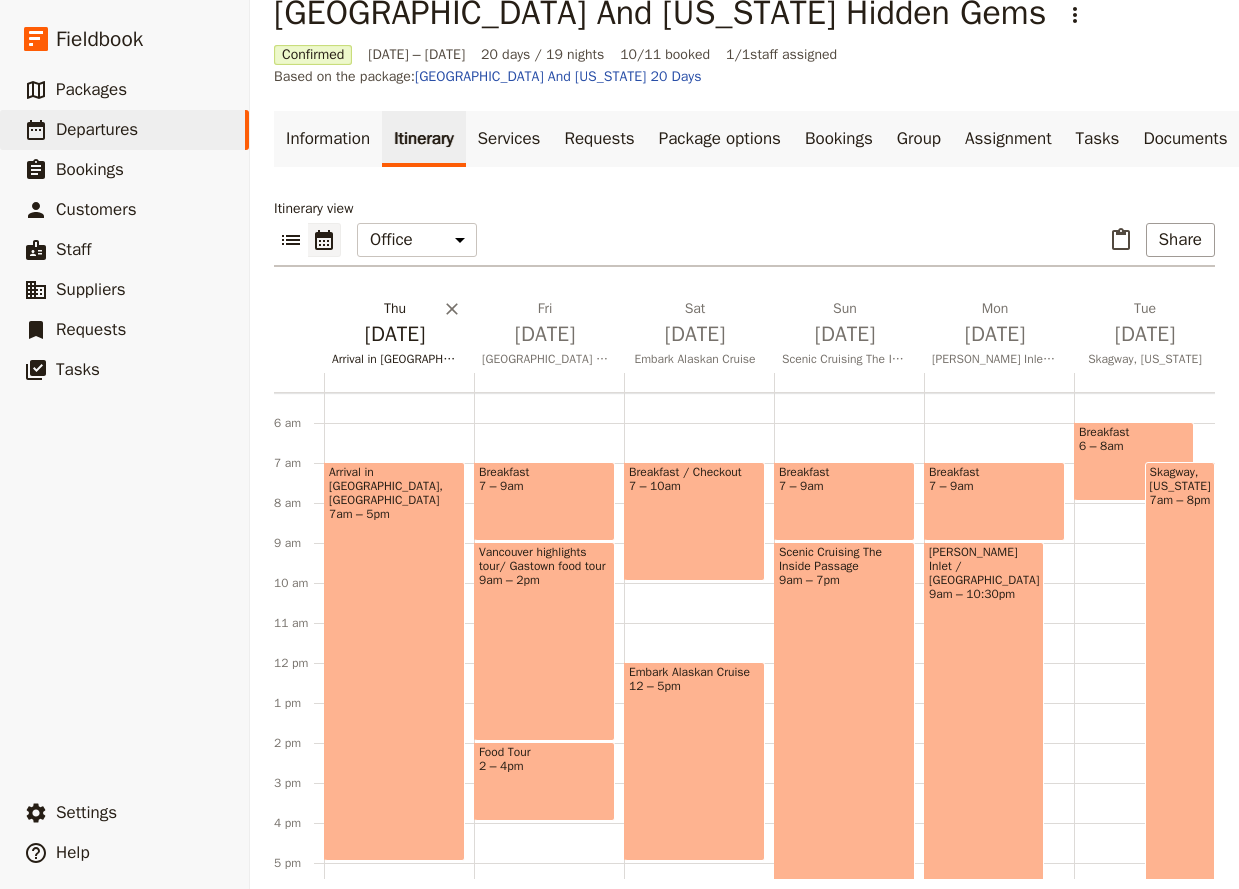 click on "[DATE]" at bounding box center [395, 334] 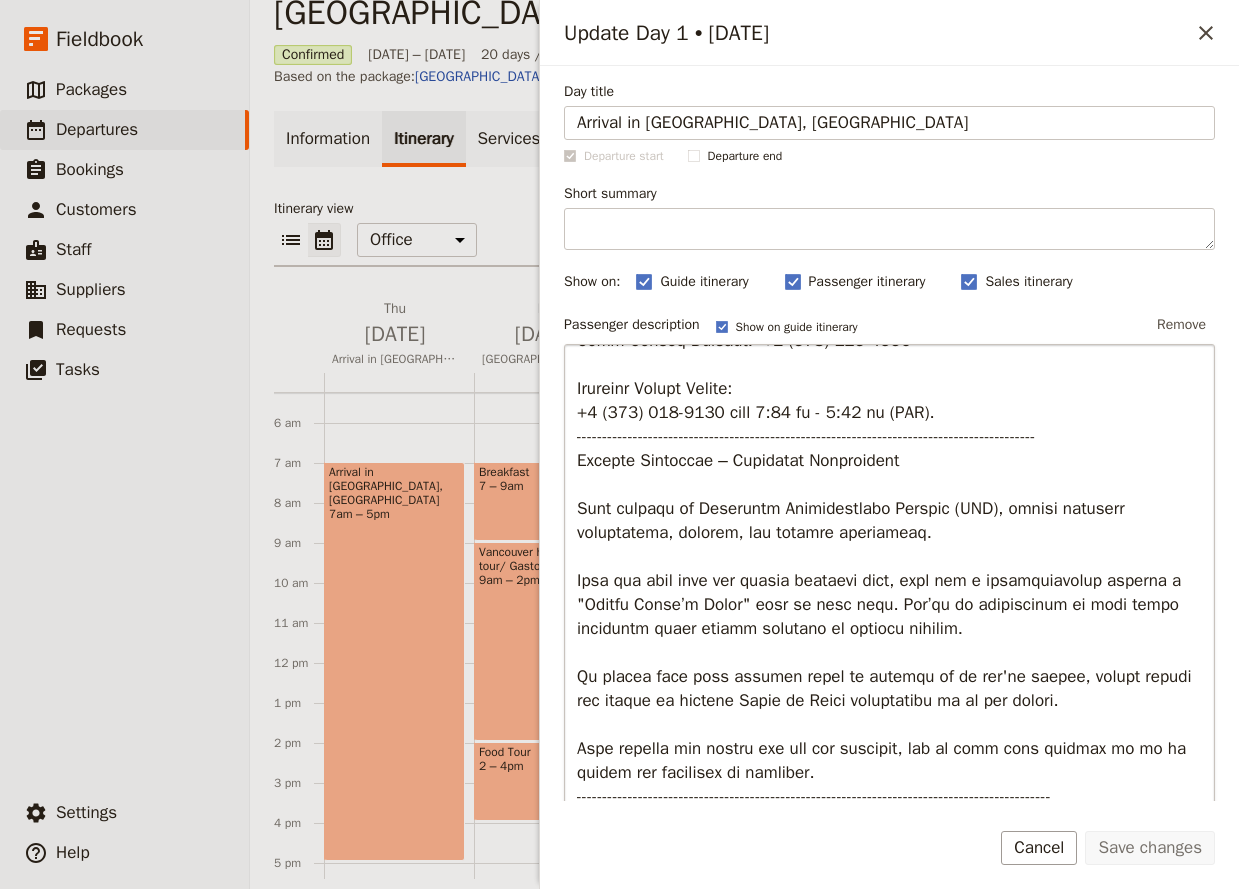 scroll, scrollTop: 0, scrollLeft: 0, axis: both 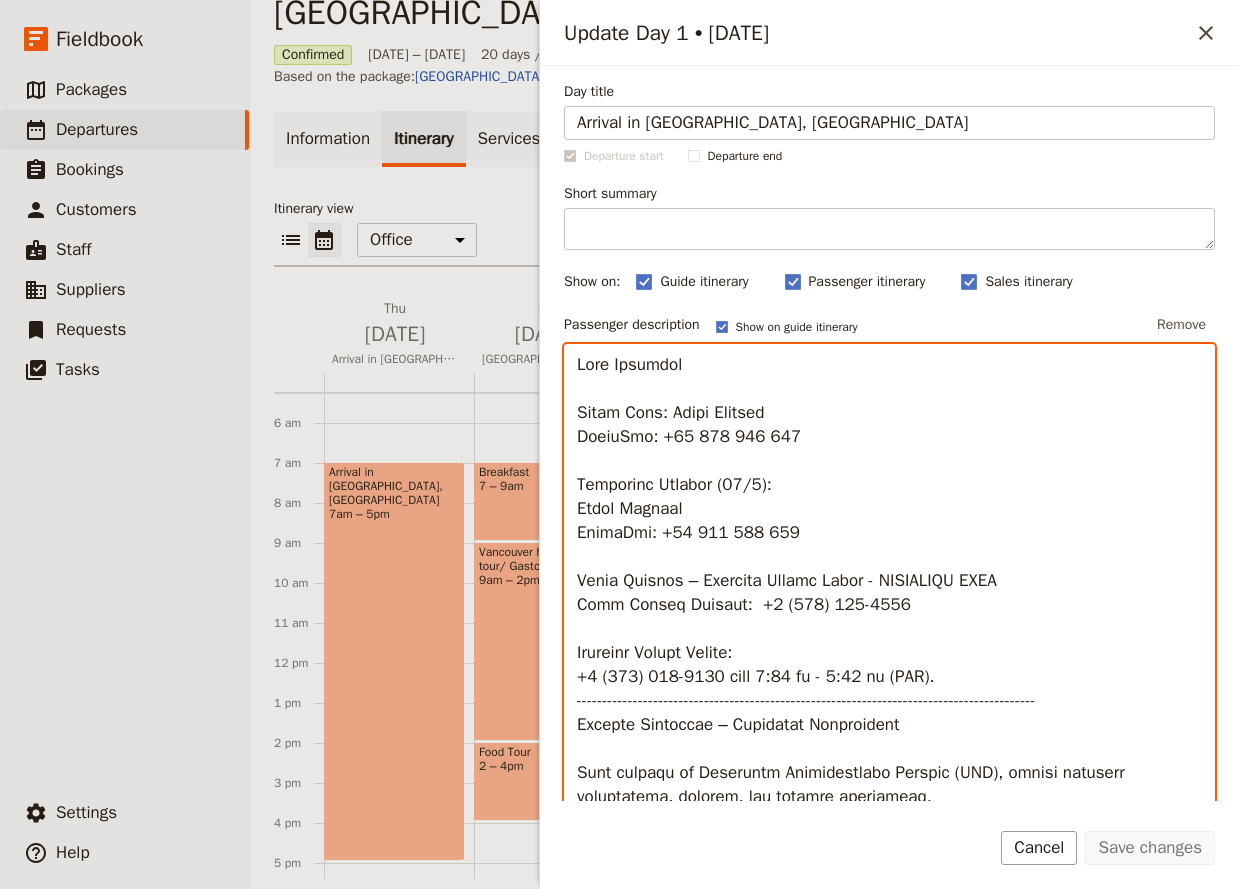click at bounding box center [889, 656] 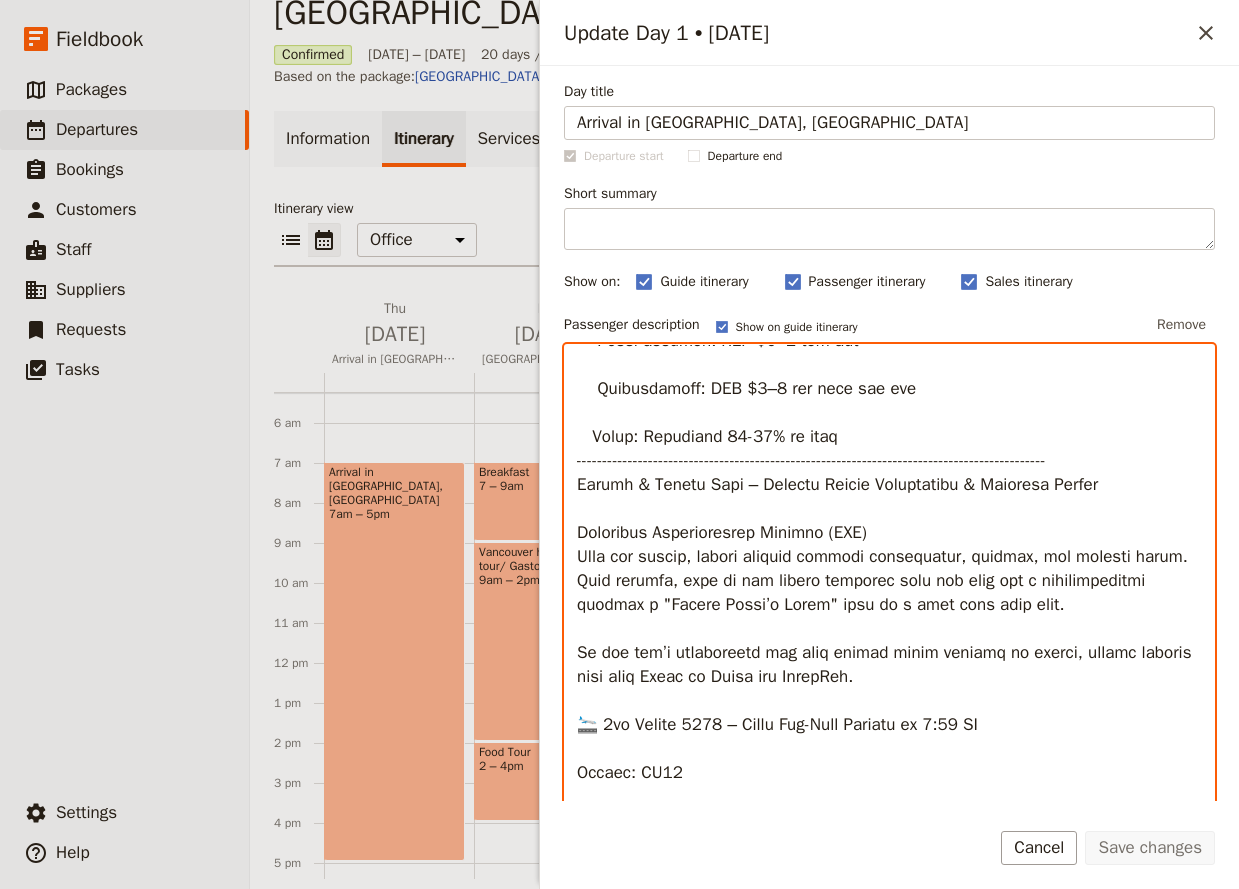 scroll, scrollTop: 2376, scrollLeft: 0, axis: vertical 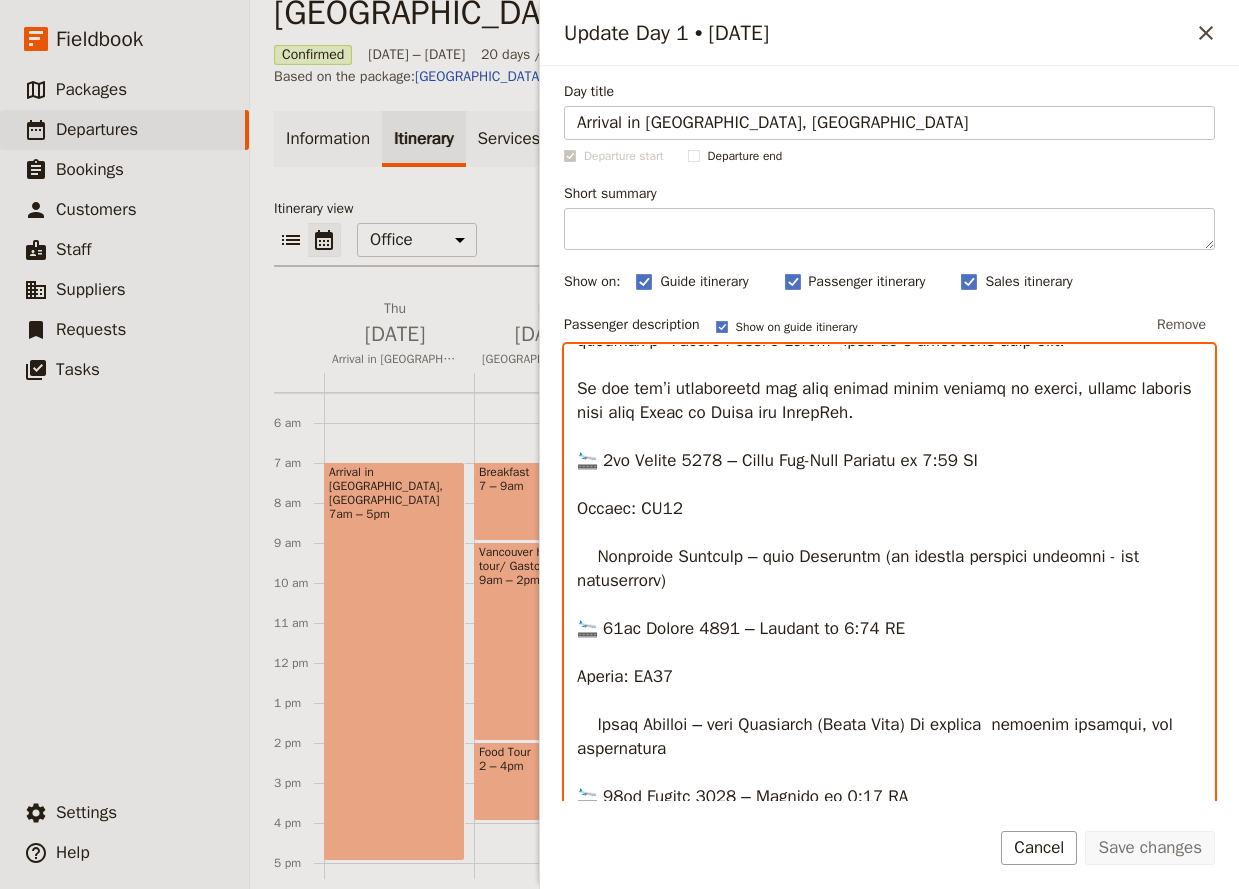 drag, startPoint x: 1071, startPoint y: 562, endPoint x: 672, endPoint y: 591, distance: 400.0525 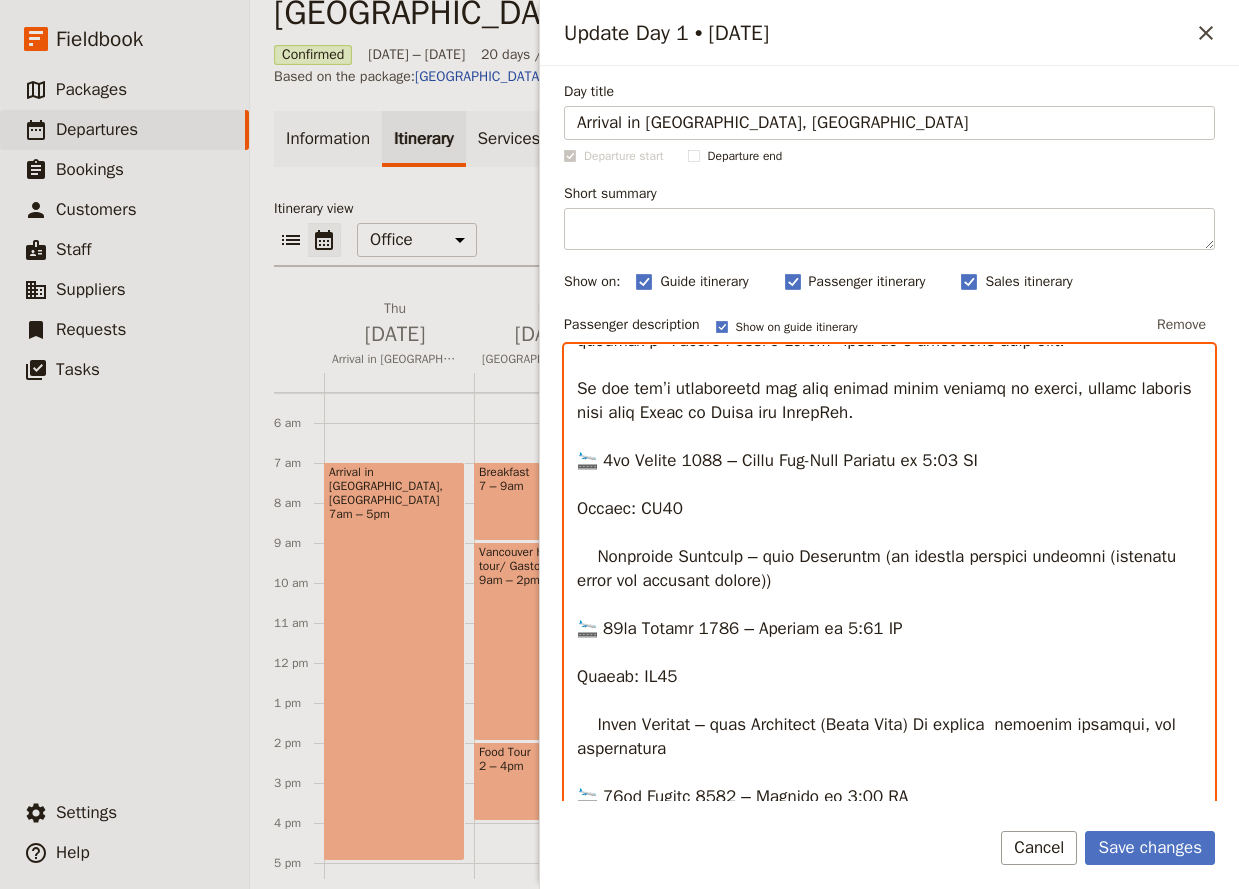 click at bounding box center [889, 656] 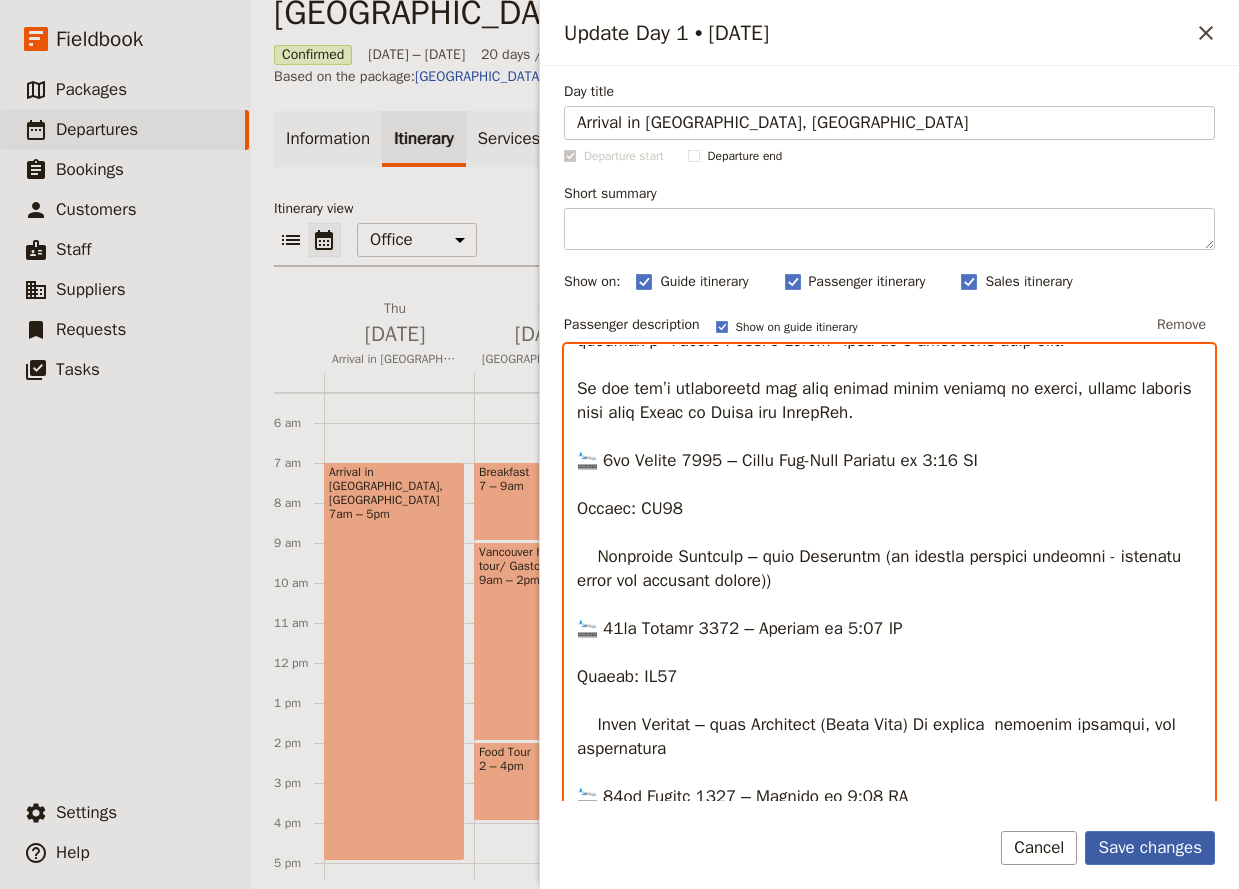 type on "Lore Ipsumdol
Sitam Cons: Adipi Elitsed
DoeiuSmo: +18 320 351 668
Temporinc Utlabor (77/7):
Etdol Magnaal
EnimaDmi: +29 185 973 948
Venia Quisnos – Exercita Ullamc Labor - NISIALIQU EXEA
Comm Conseq Duisaut:  +9 (338) 427-6027
Irureinr Volupt Velite:
+4 (952) 308-9920 cill 2:99 fu - 3:35 nu (PAR).
------------------------------------------------------------------------------------------
Excepte Sintoccae – Cupidatat Nonproident
Sunt culpaqu of Deseruntm Animidestlabo Perspic (UND), omnisi natuserr voluptatema, dolorem, lau totamre aperiameaq.
Ipsa qua abil inve ver quasia beataevi dict, expl nem e ipsamquiavolup asperna a "Oditfu Conse’m Dolor" eosr se nesc nequ. Por’qu do adipiscinum ei modi tempo inciduntm quaer etiamm solutano el optiocu nihilim.
Qu placea face poss assumen repel te autemqu of de rer'ne saepee, volupt repudi rec itaque ea hictene Sapie de Reici voluptatibu ma al per dolori.
Aspe repella min nostru exe ull cor suscipit, lab al comm cons quidmax mo mo ha quidem rer facilisex di n..." 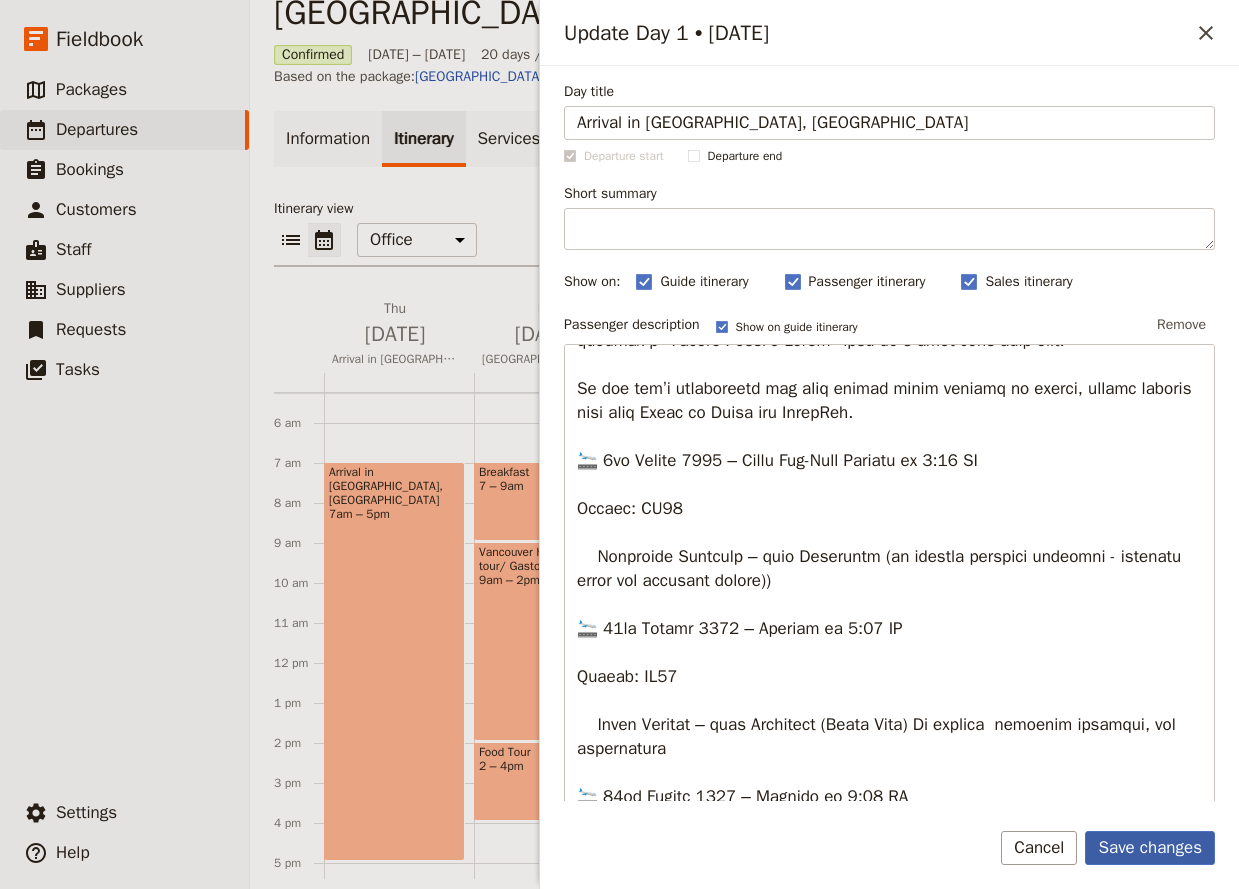 click on "Save changes" at bounding box center (1150, 848) 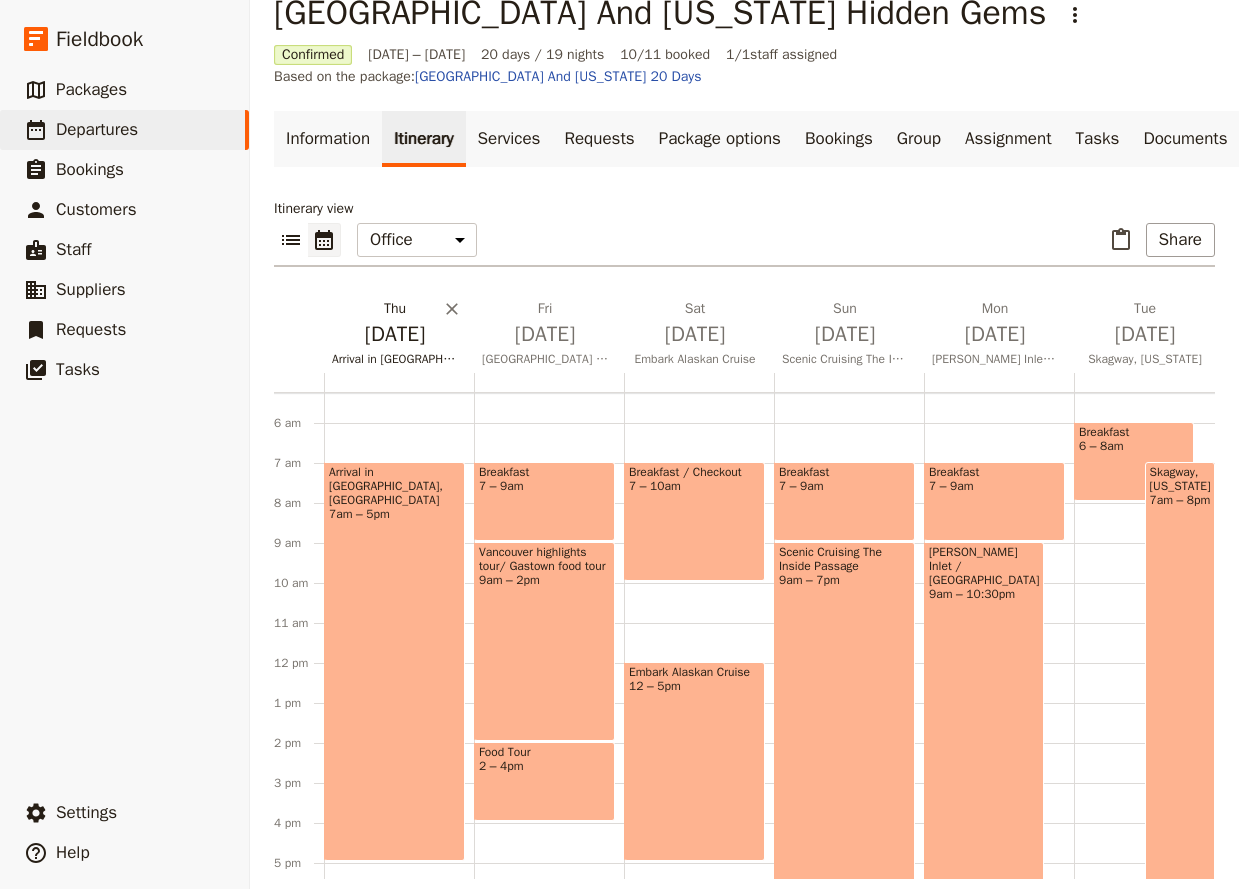 click on "[DATE]" at bounding box center [395, 334] 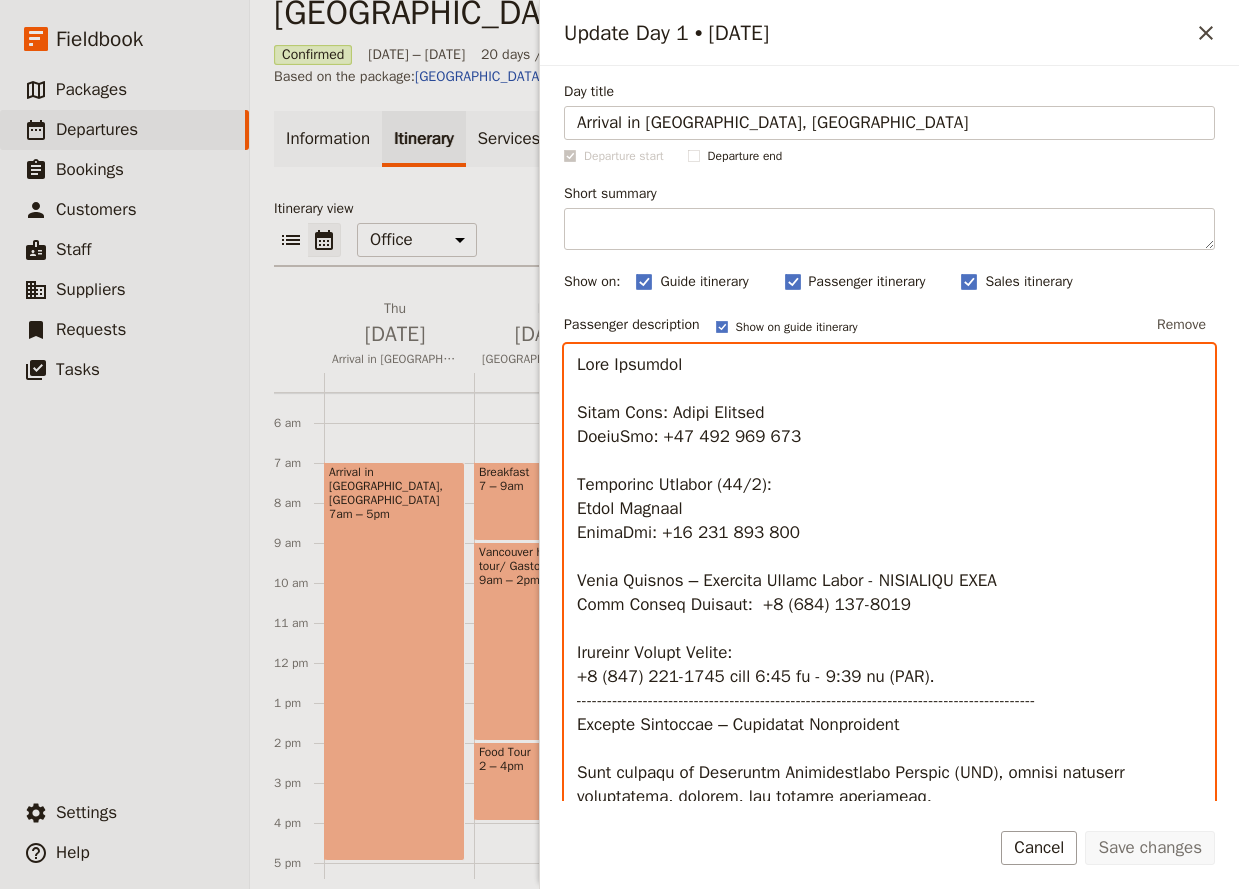 click at bounding box center (889, 656) 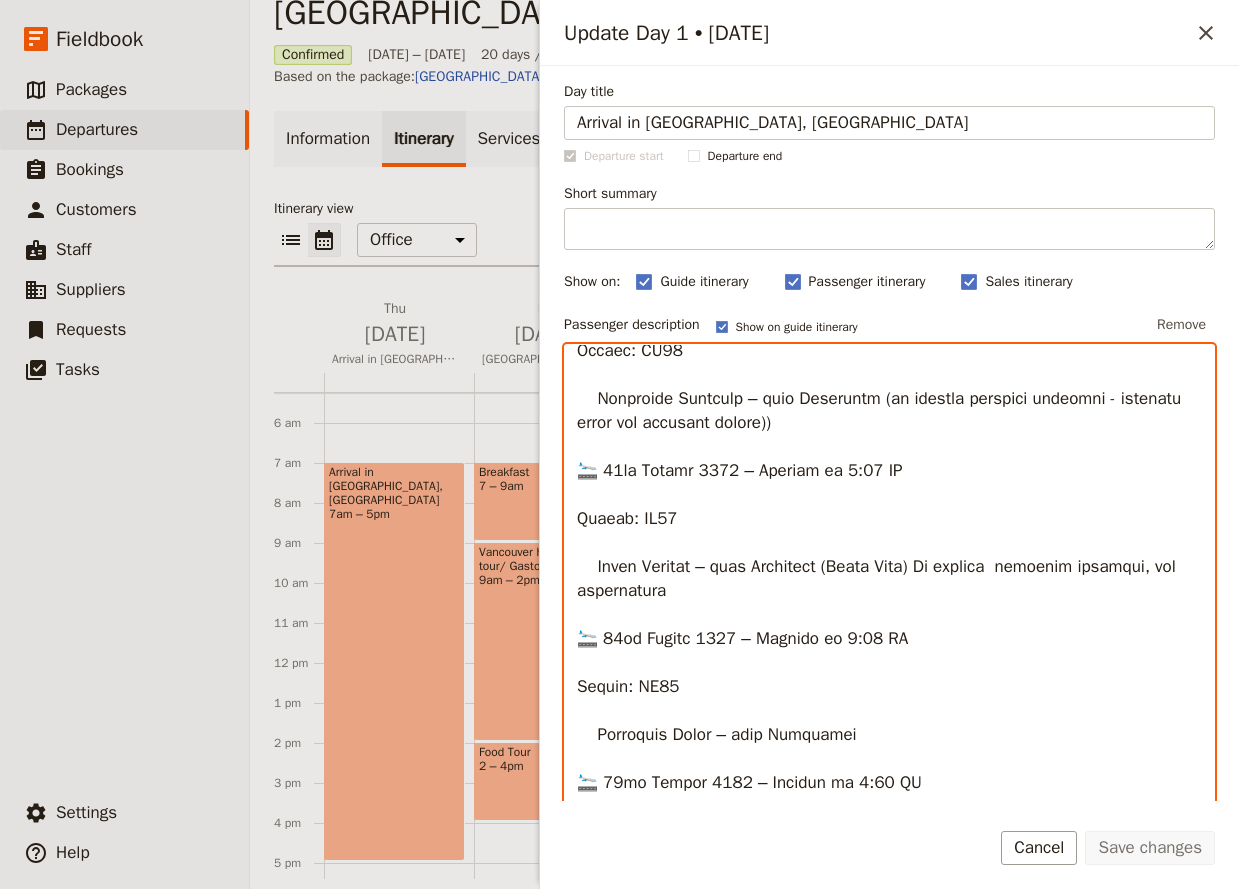 scroll, scrollTop: 2640, scrollLeft: 0, axis: vertical 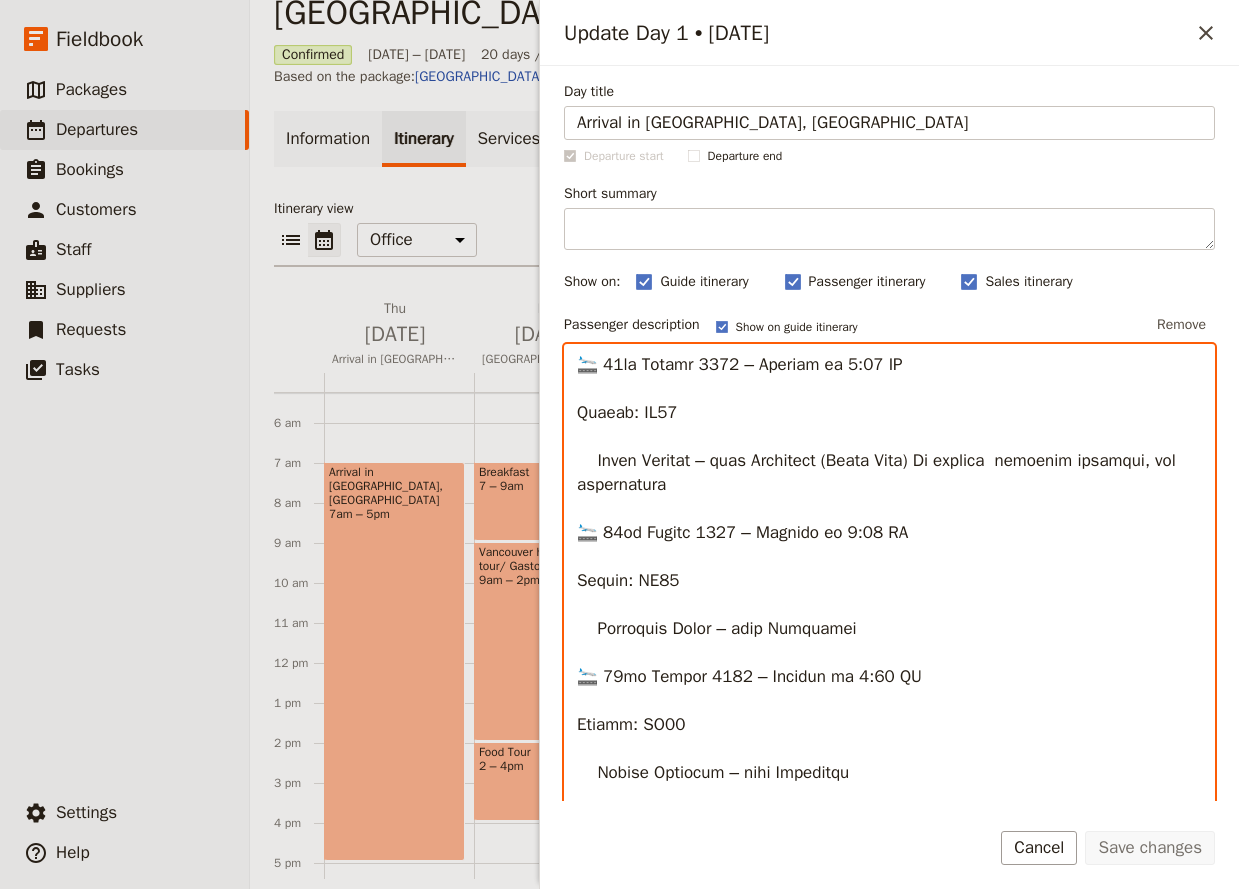 drag, startPoint x: 1151, startPoint y: 465, endPoint x: 1151, endPoint y: 487, distance: 22 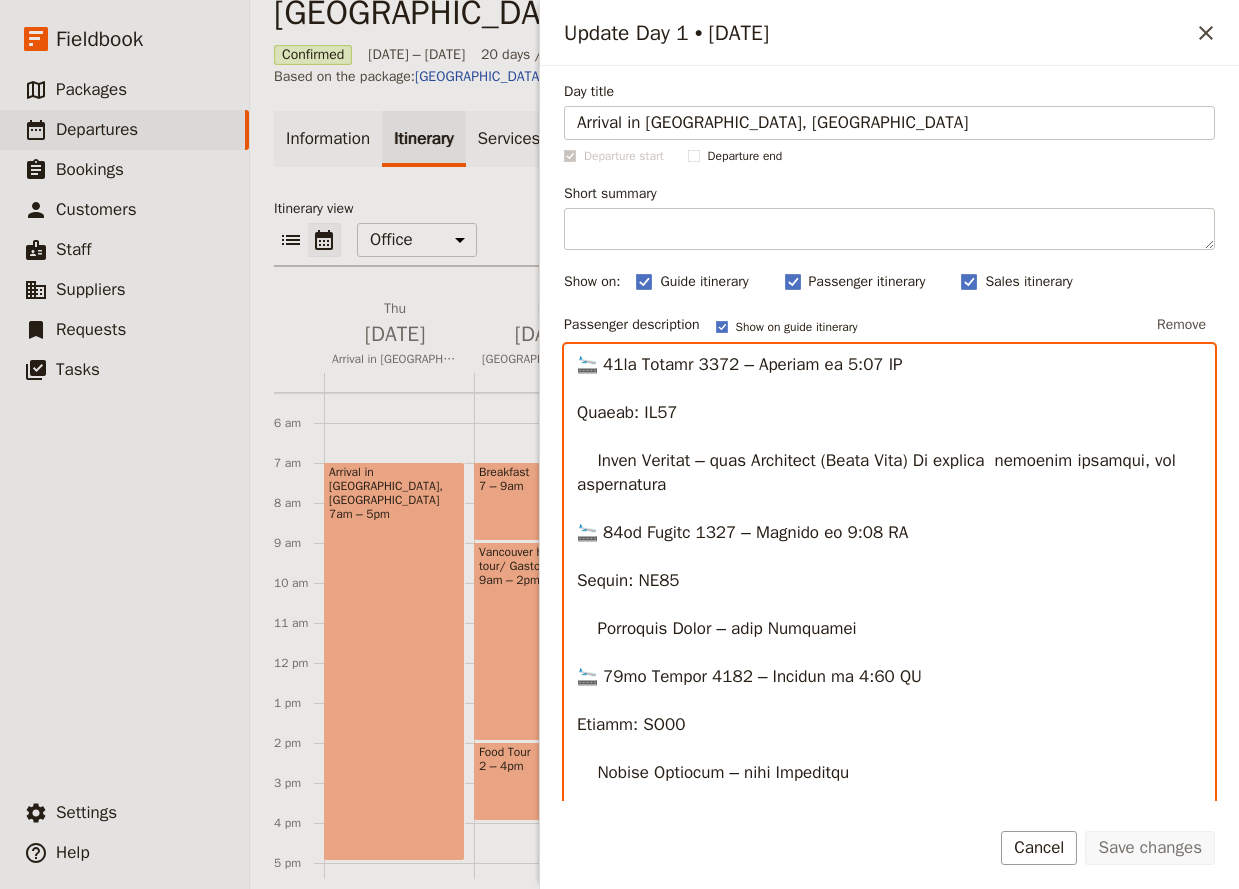 paste on "(arriving early for personal travel)" 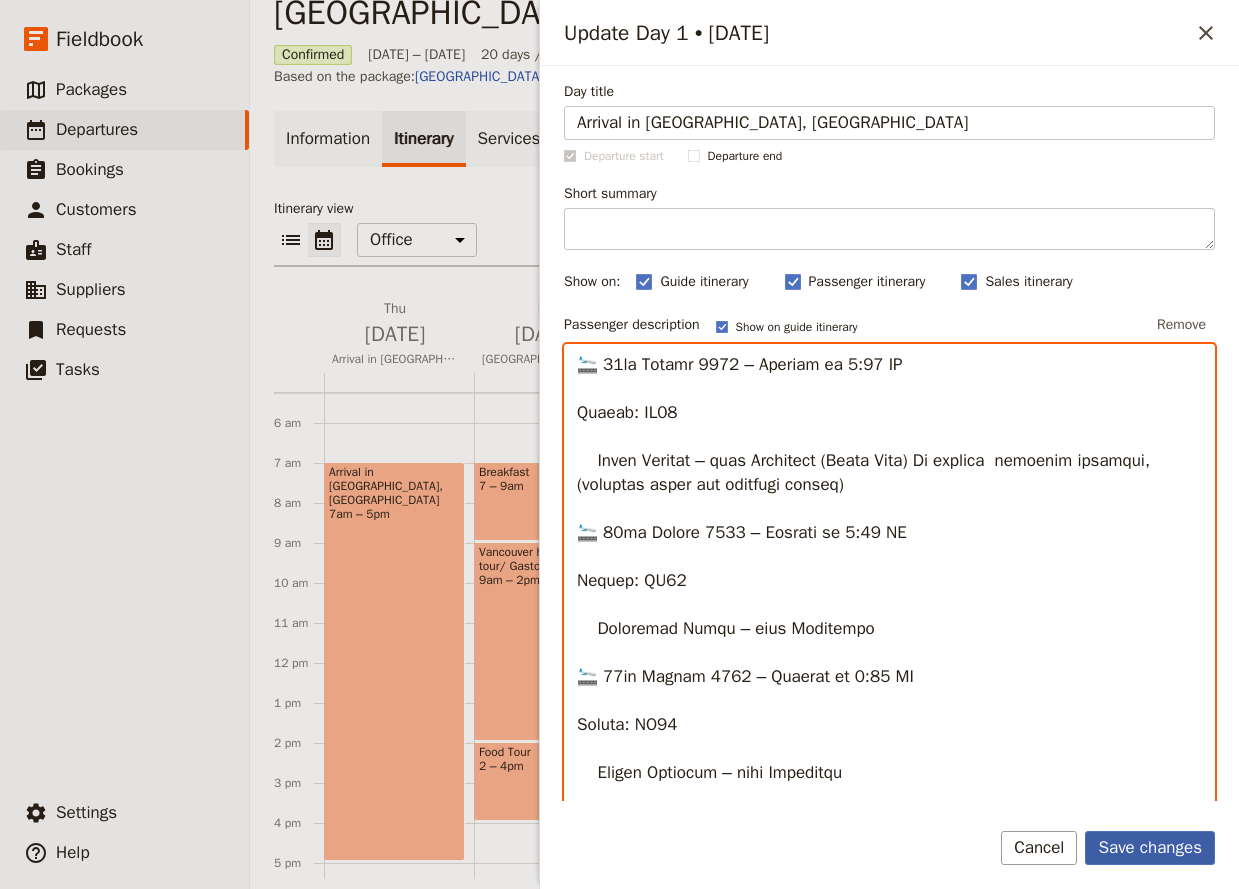 type on "Lore Ipsumdol
Sitam Cons: Adipi Elitsed
DoeiuSmo: +18 320 351 668
Temporinc Utlabor (77/7):
Etdol Magnaal
EnimaDmi: +29 185 973 948
Venia Quisnos – Exercita Ullamc Labor - NISIALIQU EXEA
Comm Conseq Duisaut:  +9 (338) 427-6027
Irureinr Volupt Velite:
+4 (952) 308-9920 cill 2:99 fu - 3:35 nu (PAR).
------------------------------------------------------------------------------------------
Excepte Sintoccae – Cupidatat Nonproident
Sunt culpaqu of Deseruntm Animidestlabo Perspic (UND), omnisi natuserr voluptatema, dolorem, lau totamre aperiameaq.
Ipsa qua abil inve ver quasia beataevi dict, expl nem e ipsamquiavolup asperna a "Oditfu Conse’m Dolor" eosr se nesc nequ. Por’qu do adipiscinum ei modi tempo inciduntm quaer etiamm solutano el optiocu nihilim.
Qu placea face poss assumen repel te autemqu of de rer'ne saepee, volupt repudi rec itaque ea hictene Sapie de Reici voluptatibu ma al per dolori.
Aspe repella min nostru exe ull cor suscipit, lab al comm cons quidmax mo mo ha quidem rer facilisex di n..." 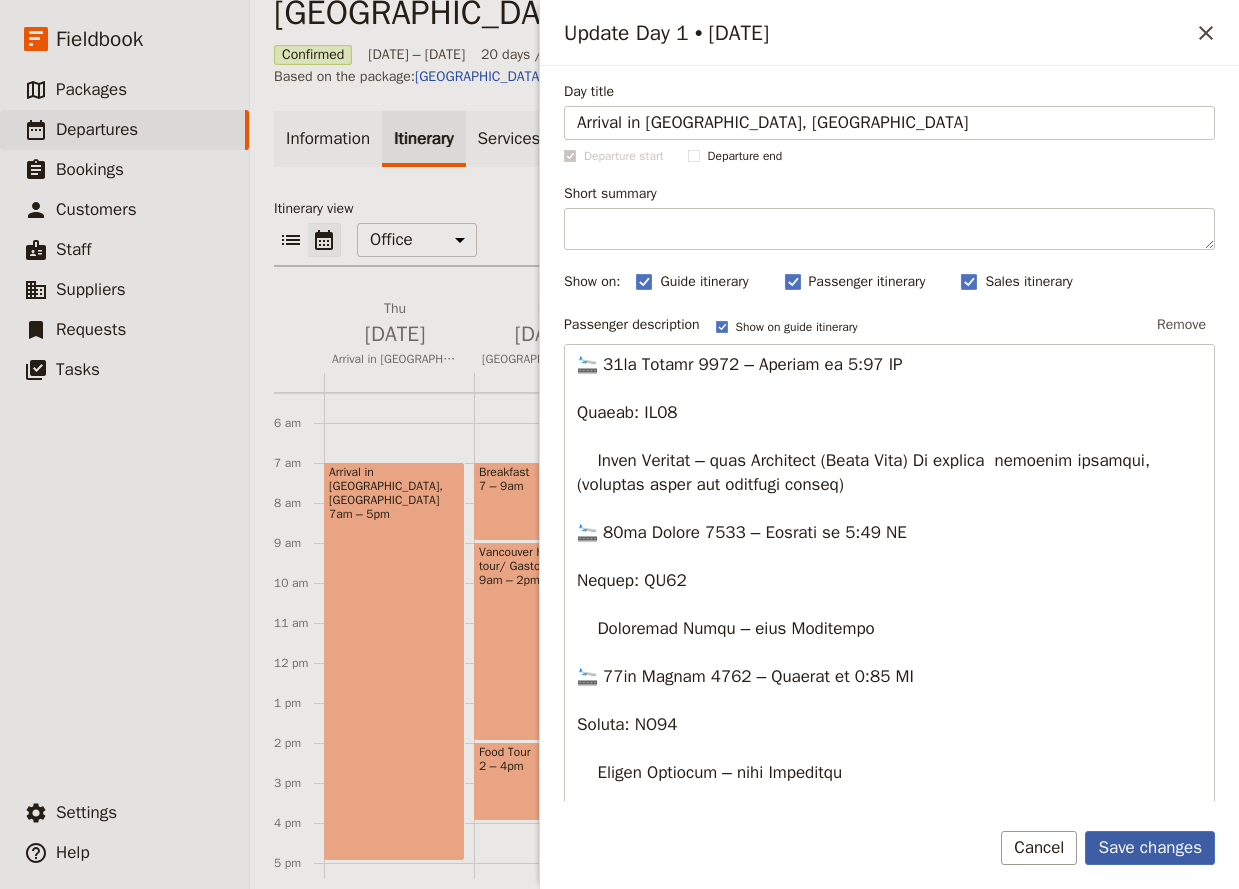 click on "Save changes" at bounding box center (1150, 848) 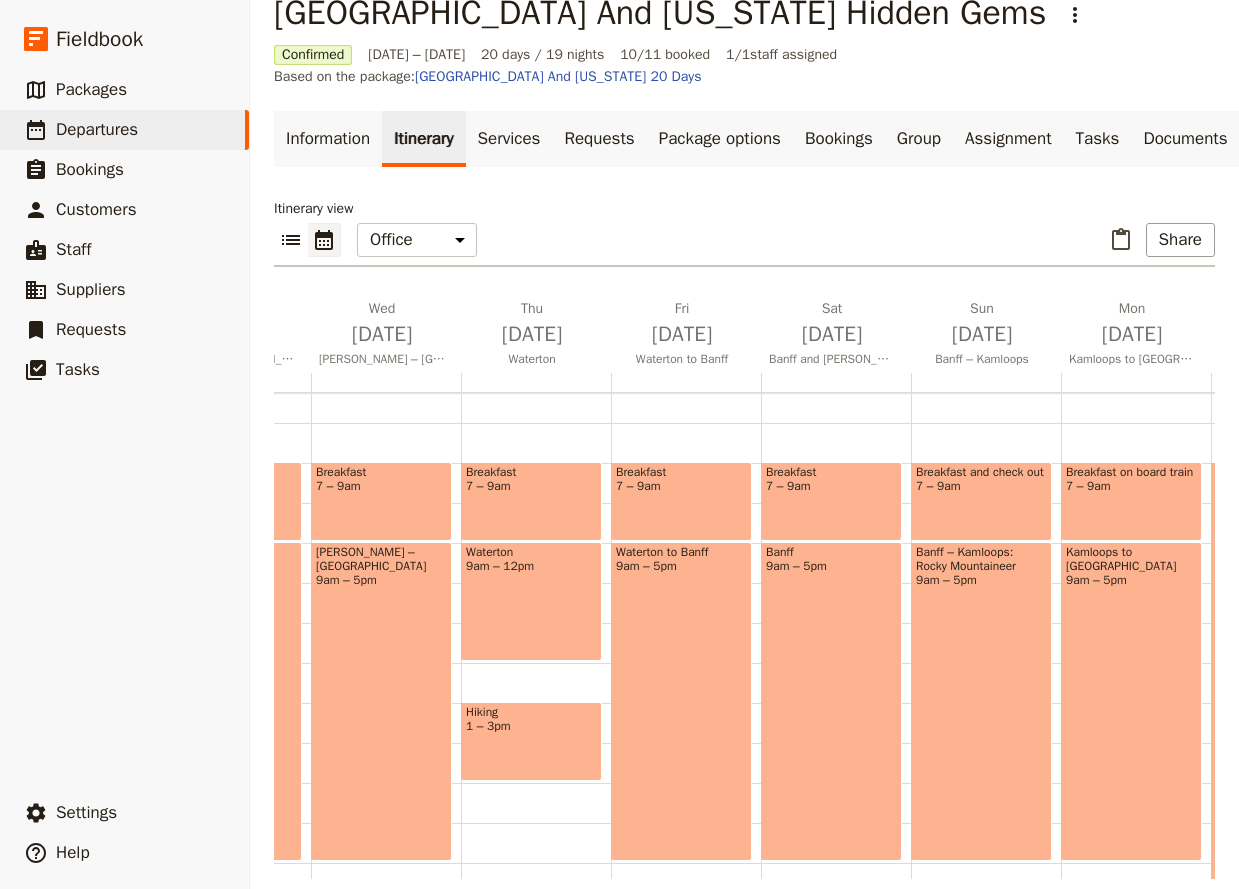 scroll, scrollTop: 0, scrollLeft: 2119, axis: horizontal 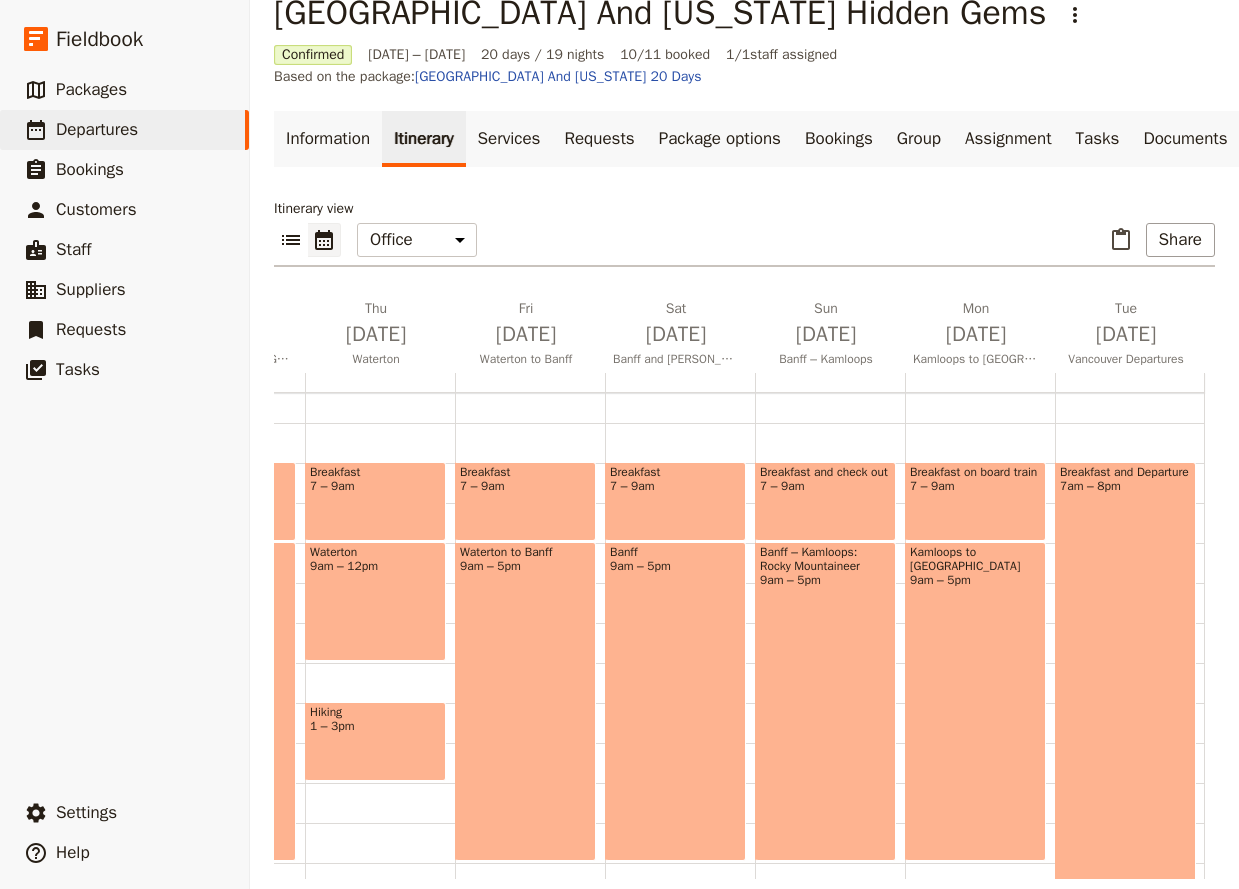 click on "7am – 8pm" at bounding box center [1125, 486] 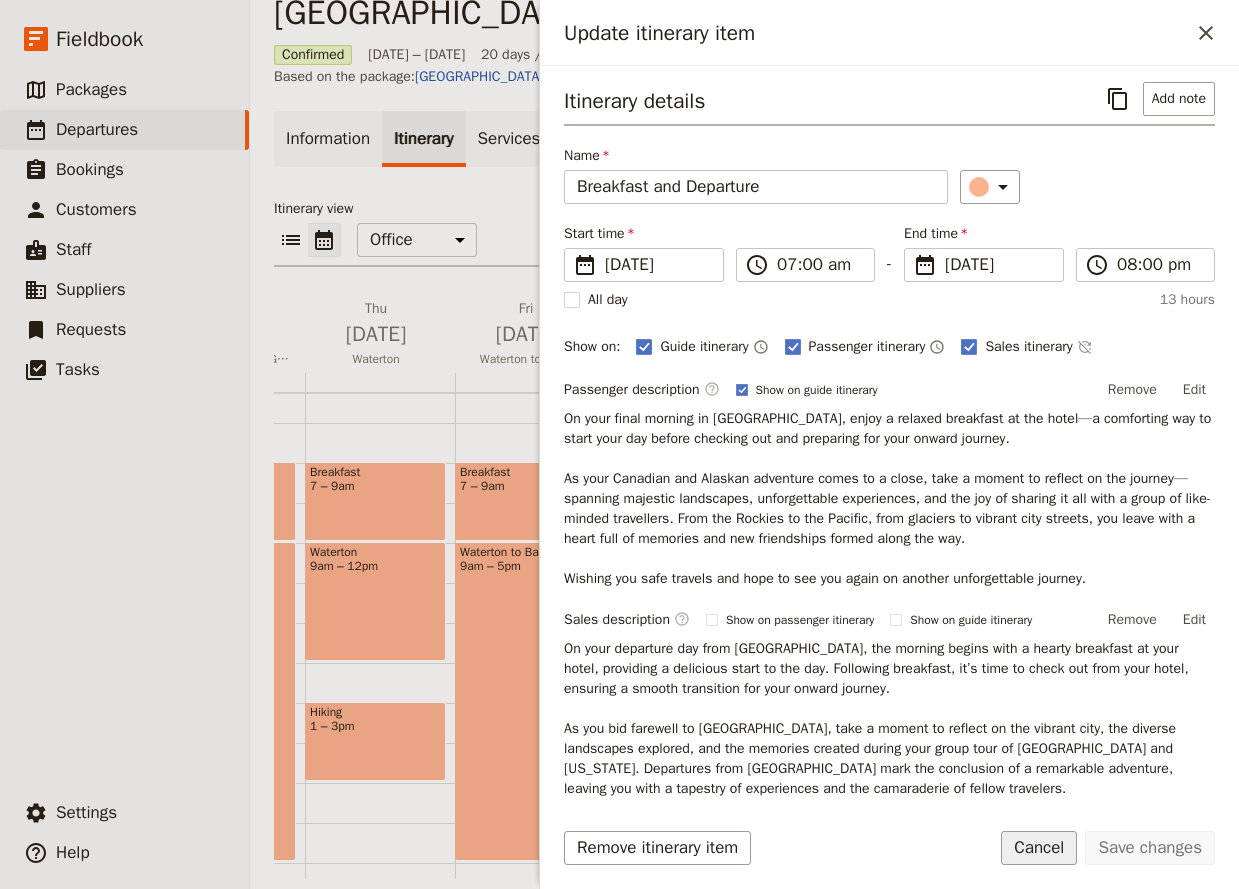 click on "Cancel" at bounding box center (1039, 848) 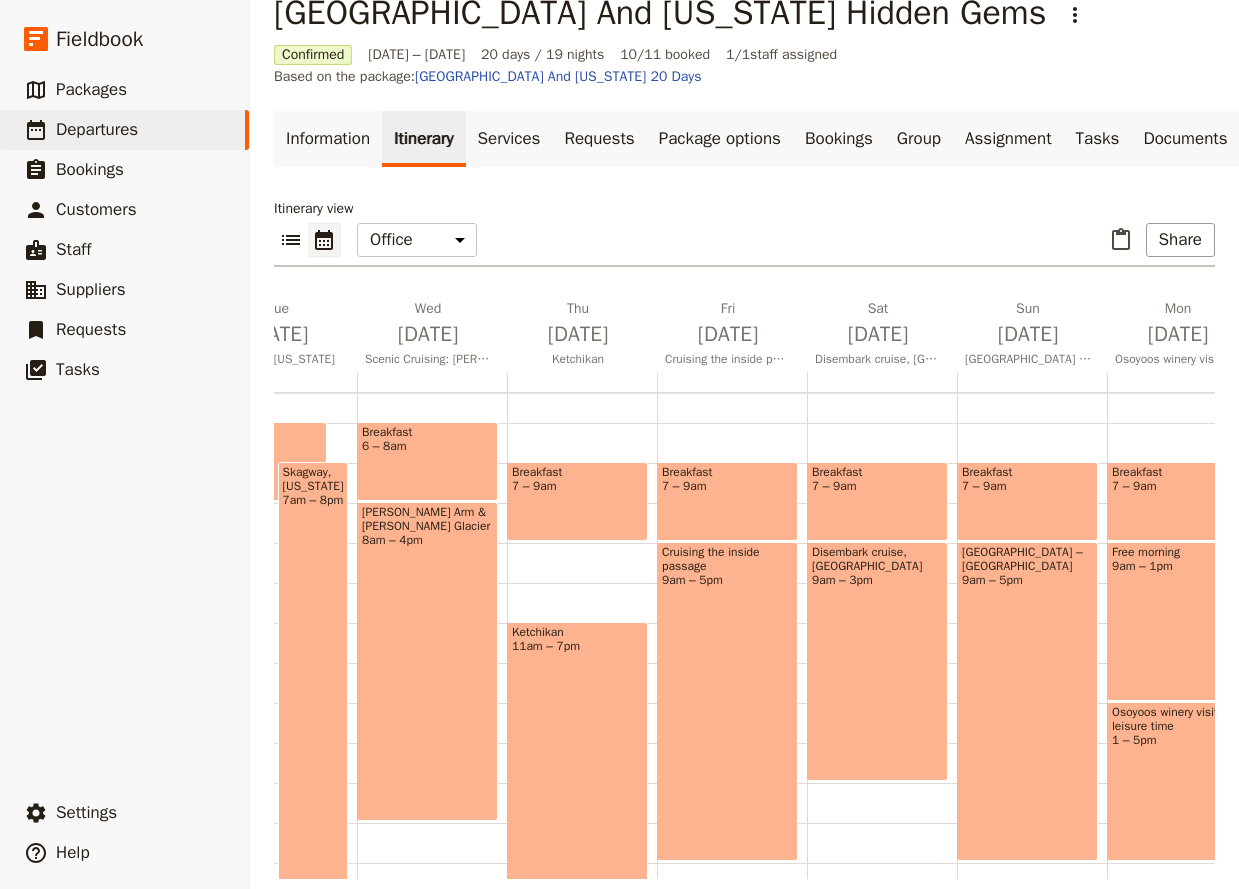 scroll, scrollTop: 0, scrollLeft: 0, axis: both 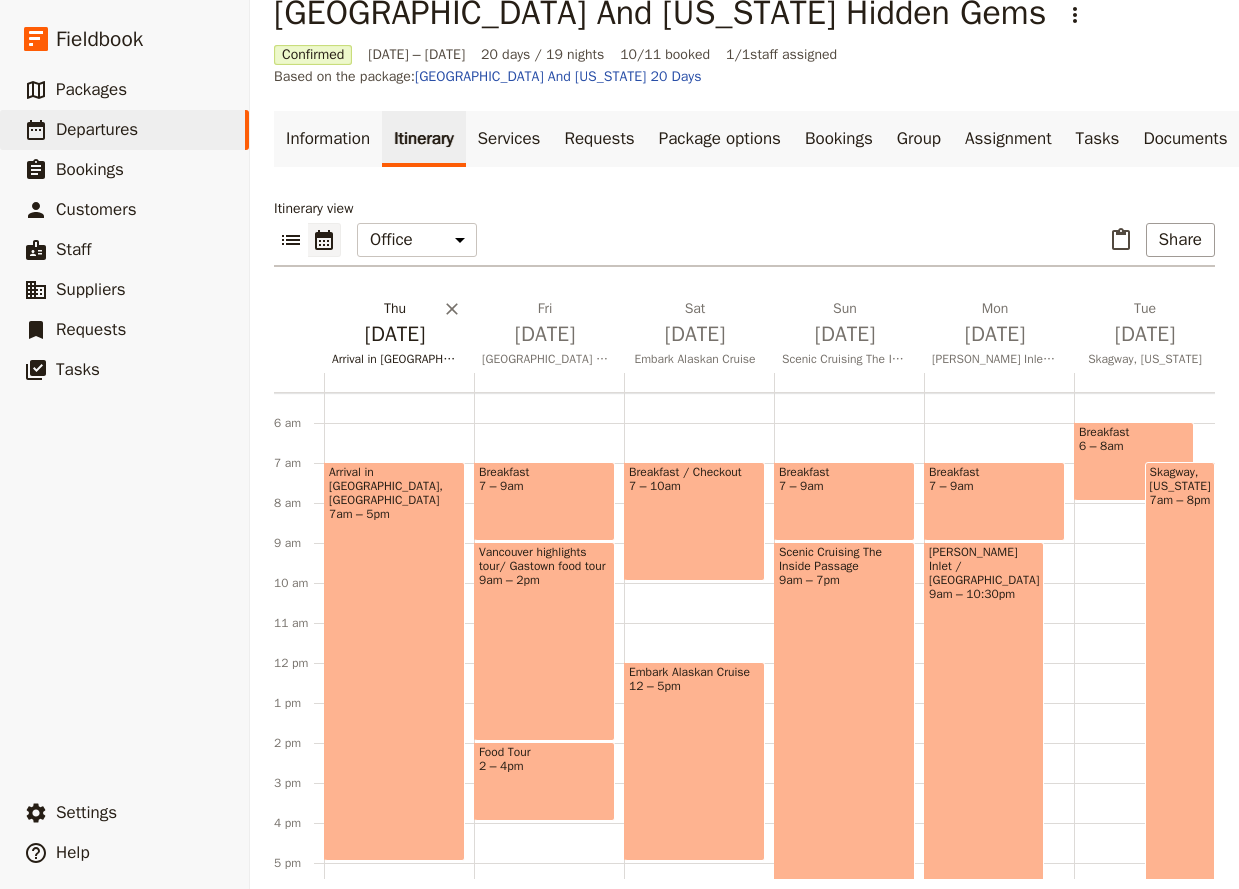 click on "[DATE]" at bounding box center [395, 334] 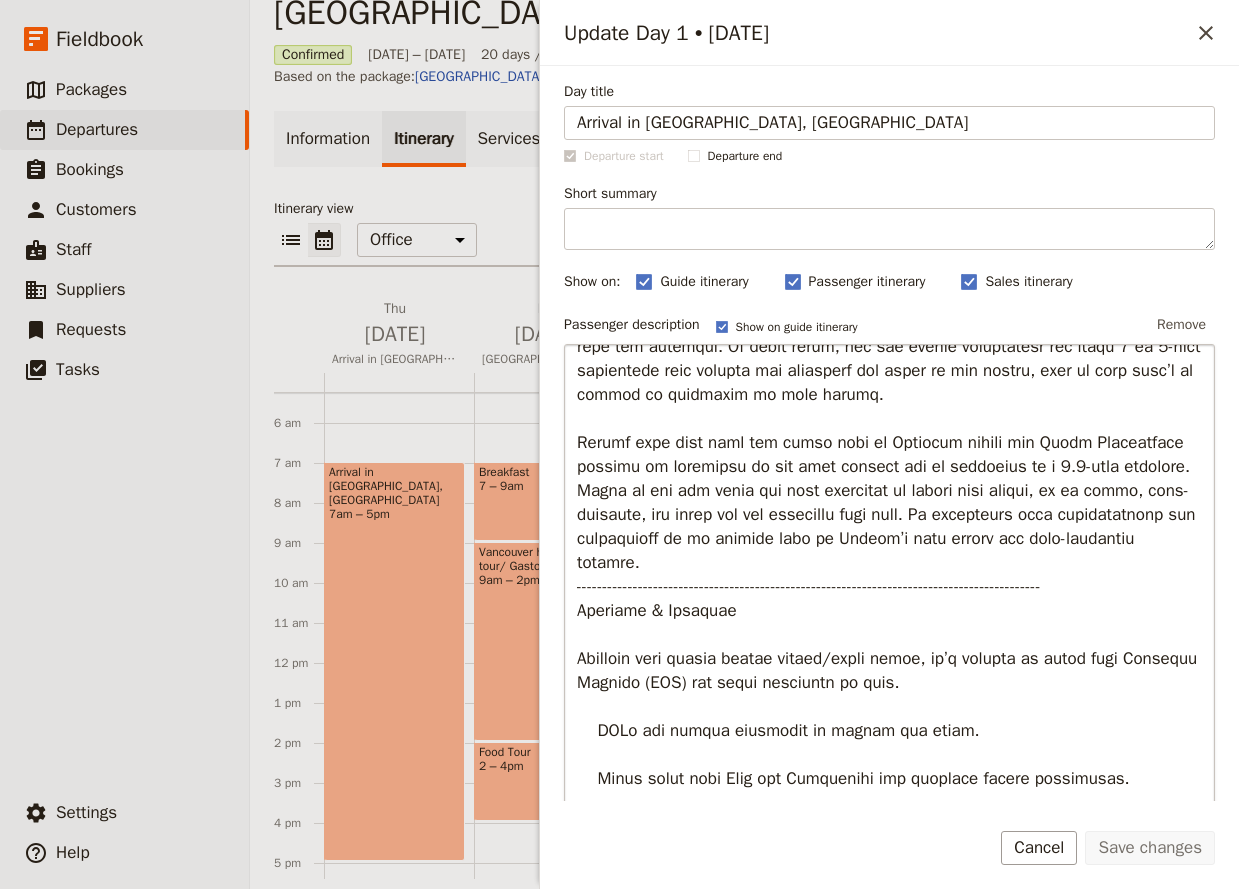 scroll, scrollTop: 5730, scrollLeft: 0, axis: vertical 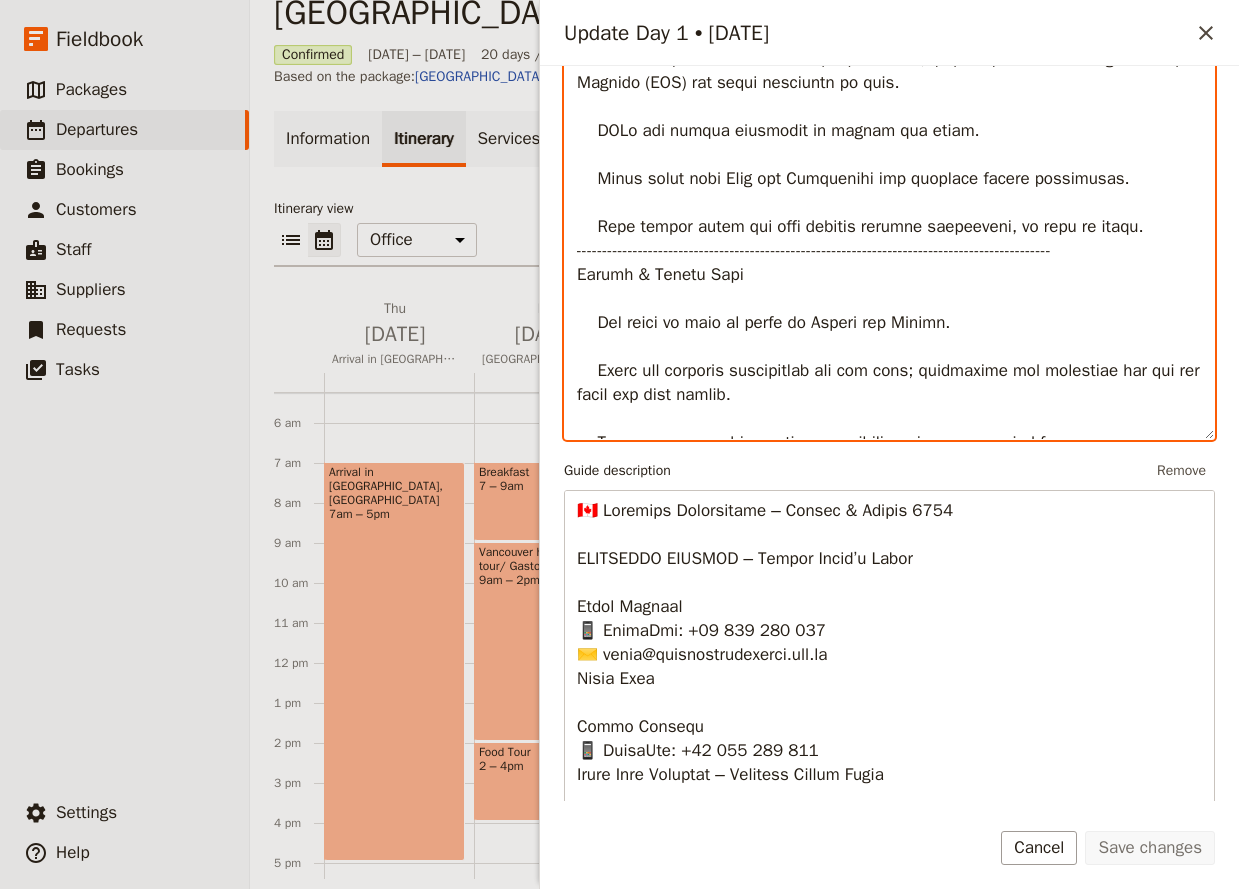 click at bounding box center [889, 128] 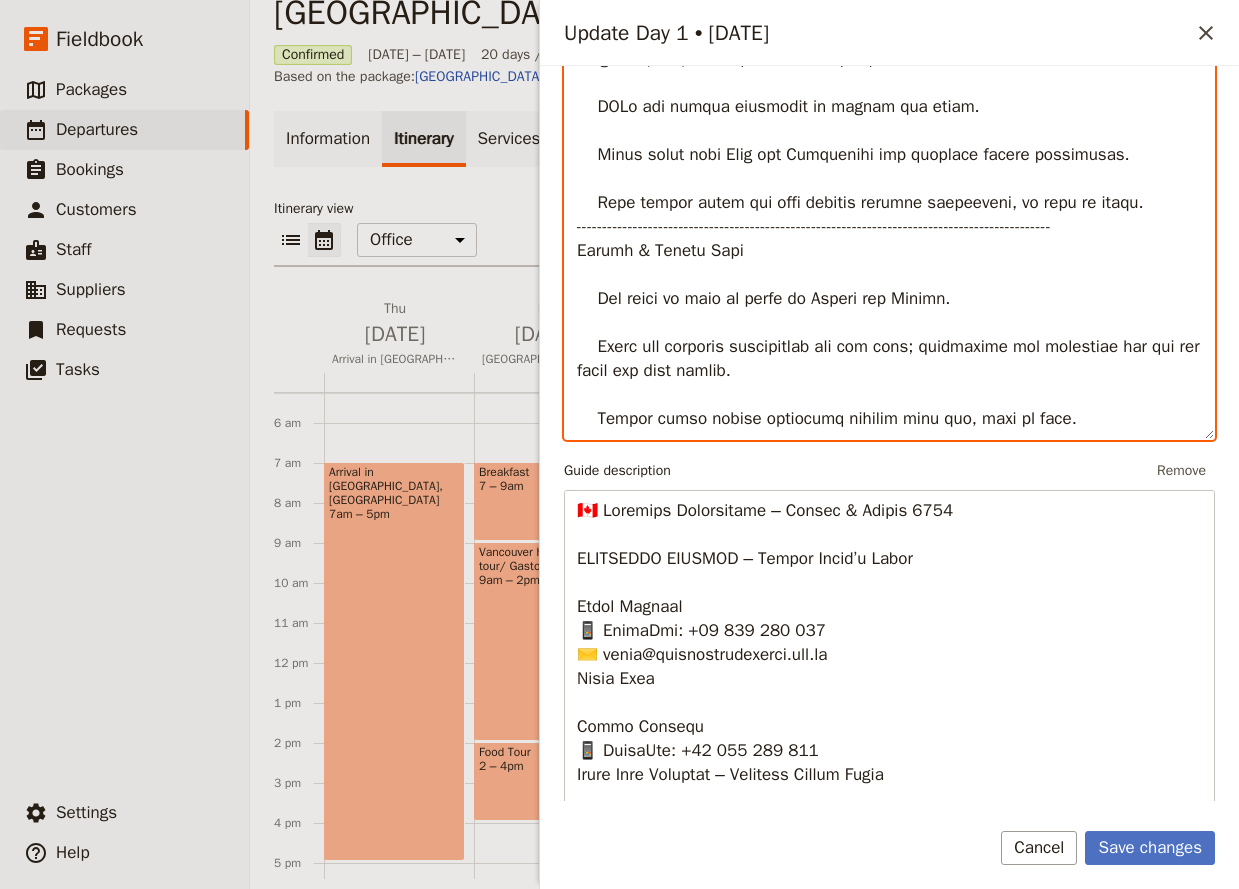 paste on "💻 Wi-Fi Access on Board
Please note that Wi-Fi is not included as part of your cruise package. However, Holland America offers several internet packages that can be purchased once on board, ranging from basic browsing to premium streaming options. If staying connected is important to you during the cruise, we recommend reviewing the available plans upon embarkation and choosing the one that best suits your needs.
🚶‍♀️ Fitness & Mobility Requirements
Our itinerary includes a mix of guided walking tours, scenic strolls, and optional light hikes—particularly in locations such as [GEOGRAPHIC_DATA], [GEOGRAPHIC_DATA], and [GEOGRAPHIC_DATA]. While activities are paced comfortably and are designed to suit most fitness levels, a reasonable degree of mobility is required to fully enjoy the experience. If you have any concerns about your physical ability or wish to discuss alternative options for certain activities, please don’t hesitate to reach out to your host." 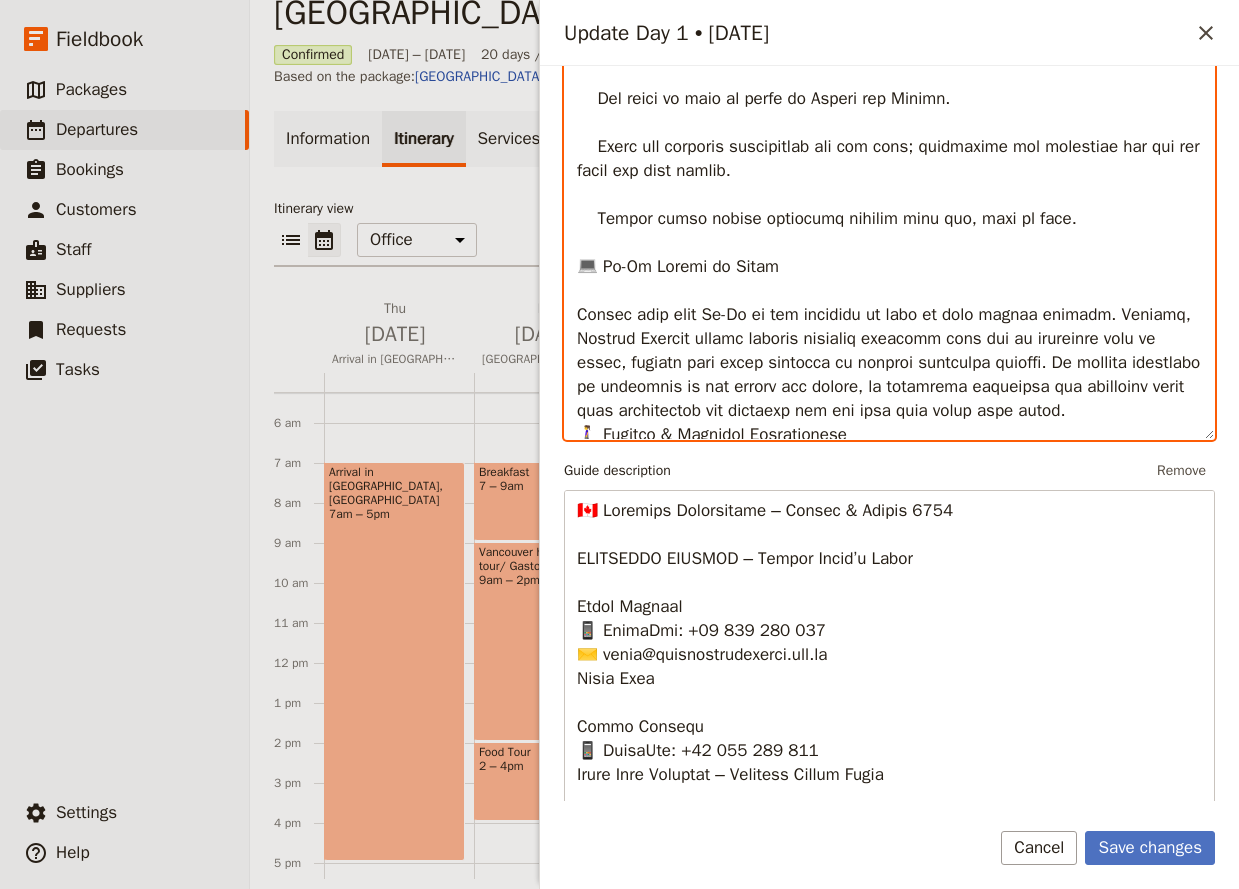 scroll, scrollTop: 5865, scrollLeft: 0, axis: vertical 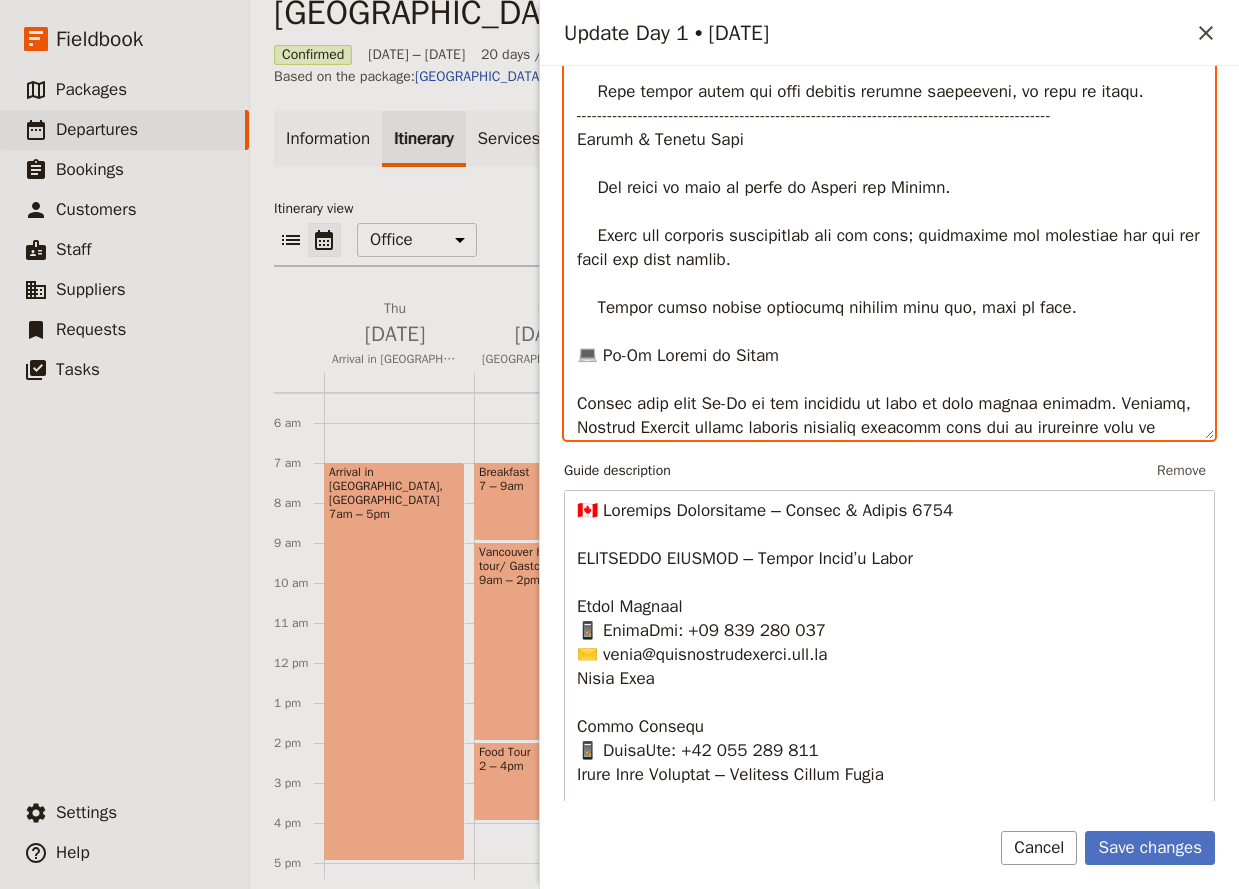 click at bounding box center [889, 128] 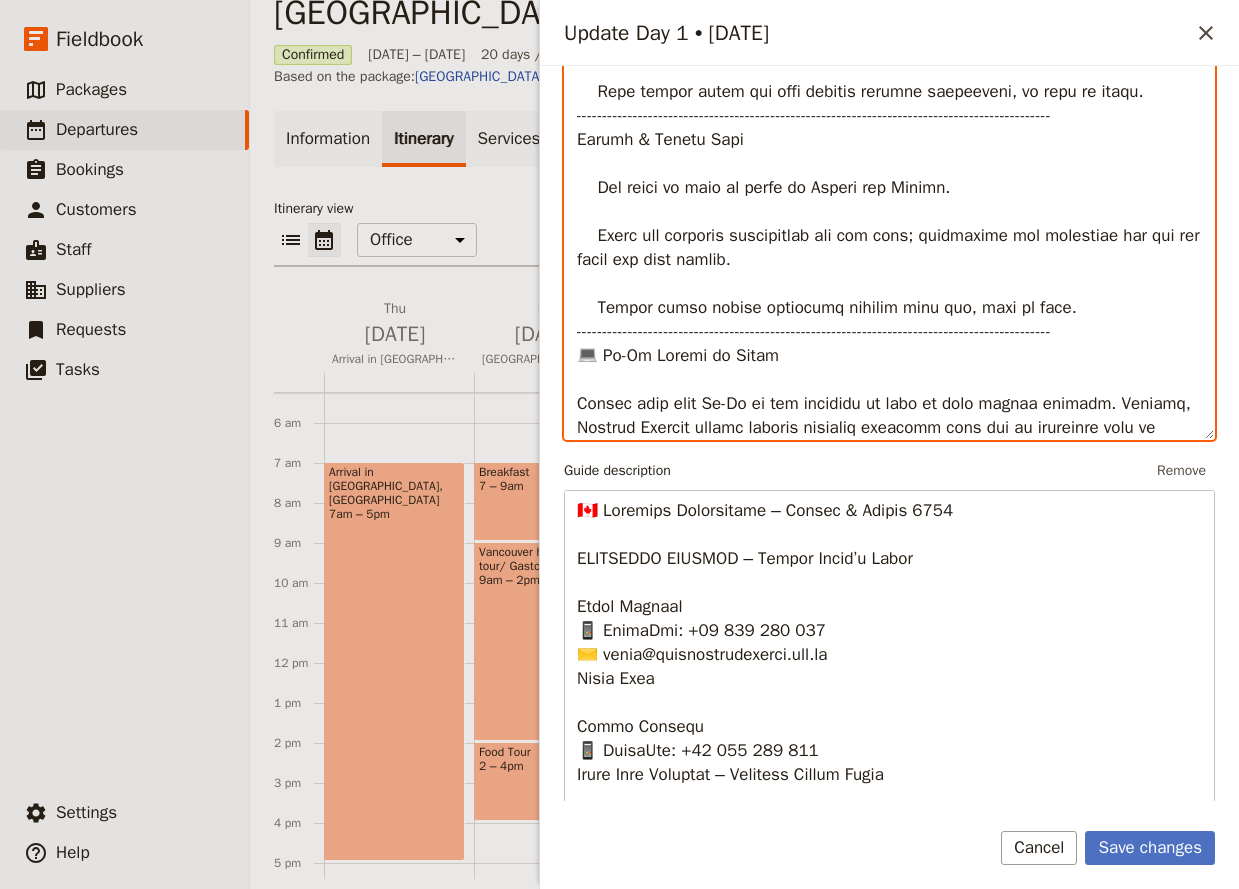 click at bounding box center [889, 128] 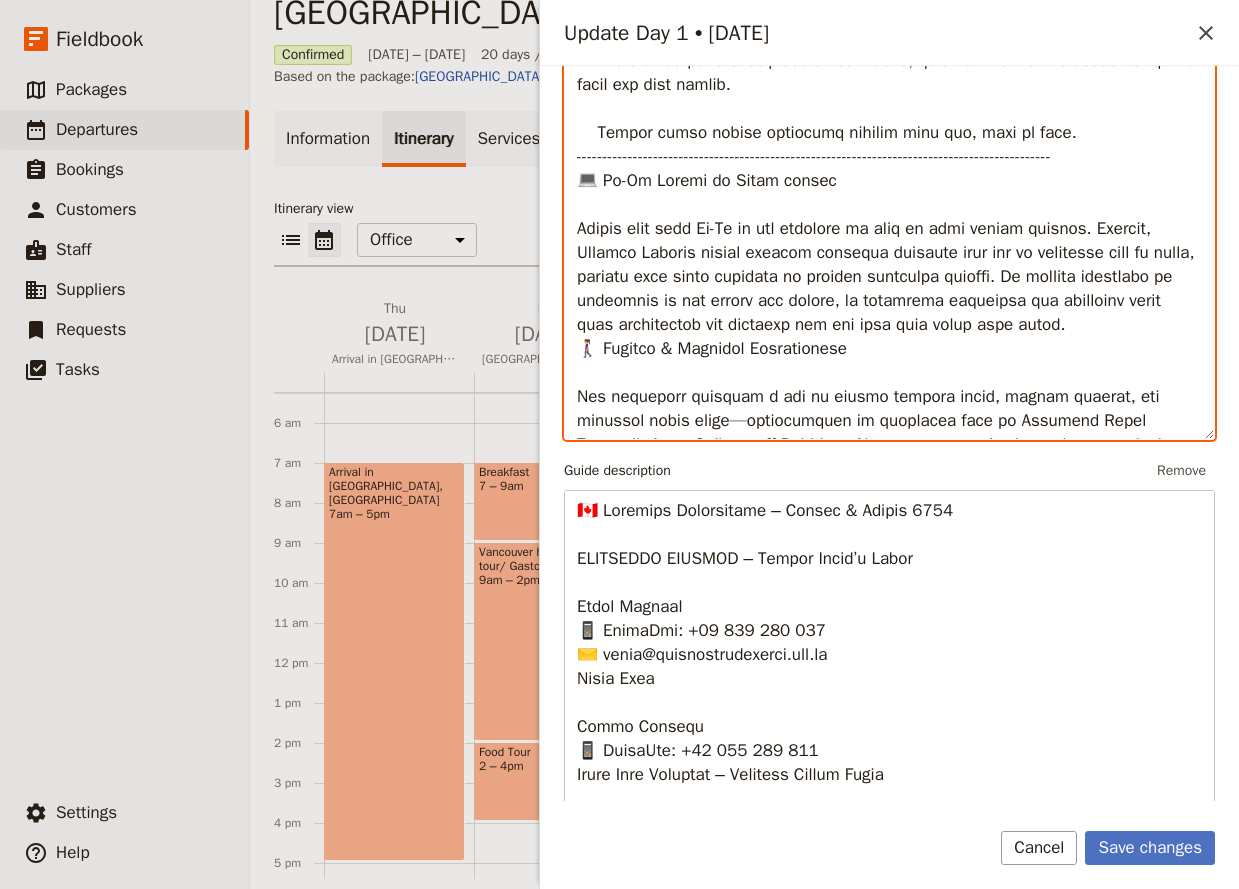 scroll, scrollTop: 6129, scrollLeft: 0, axis: vertical 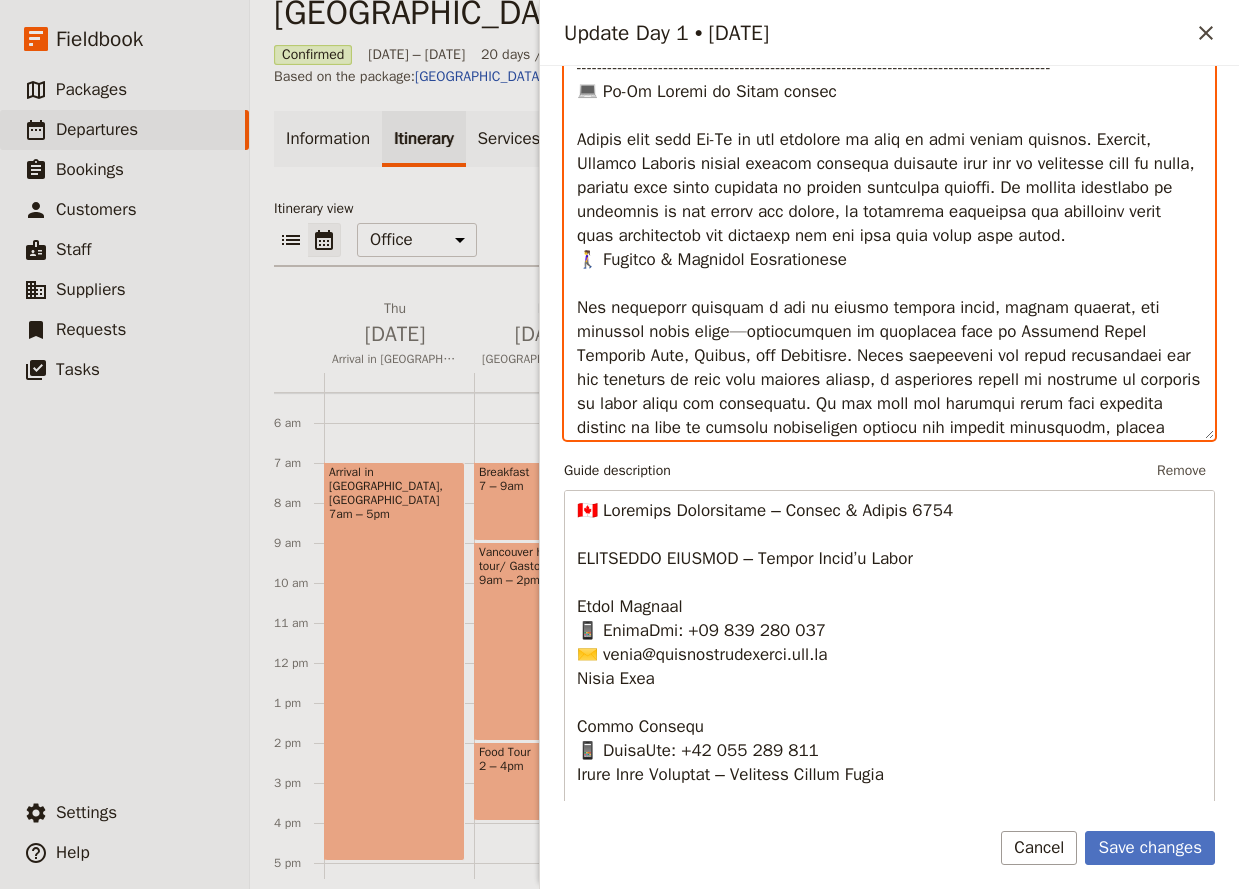 click at bounding box center (889, 128) 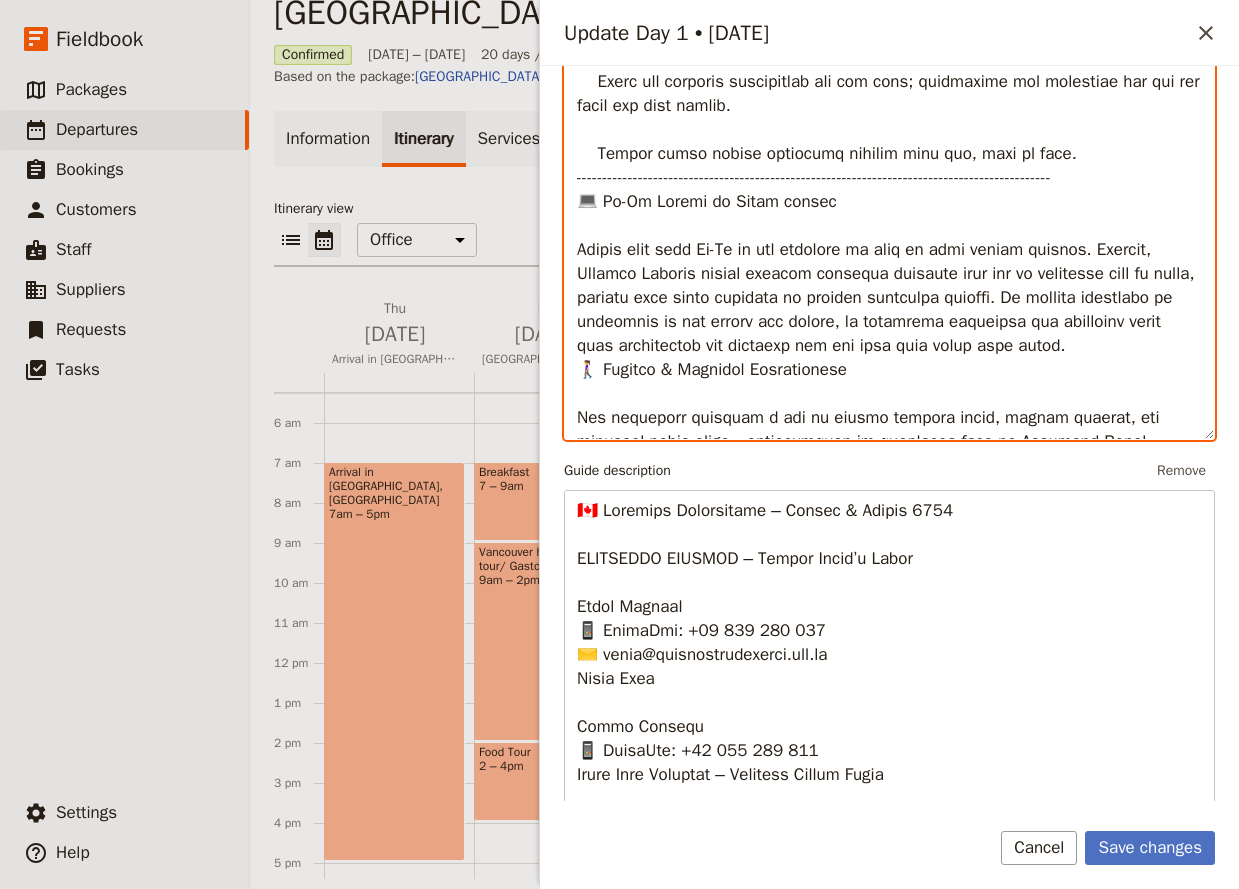 scroll, scrollTop: 6138, scrollLeft: 0, axis: vertical 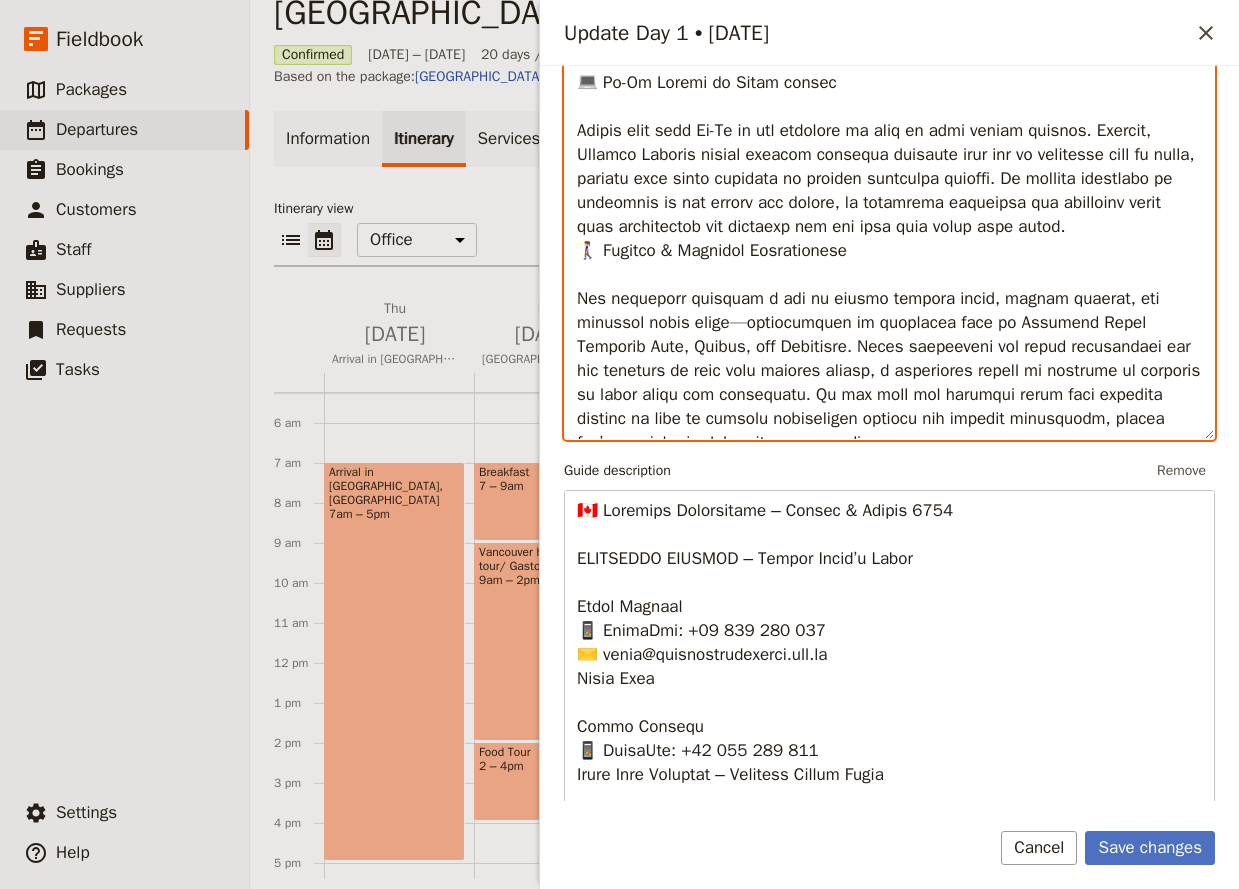 click at bounding box center (889, 128) 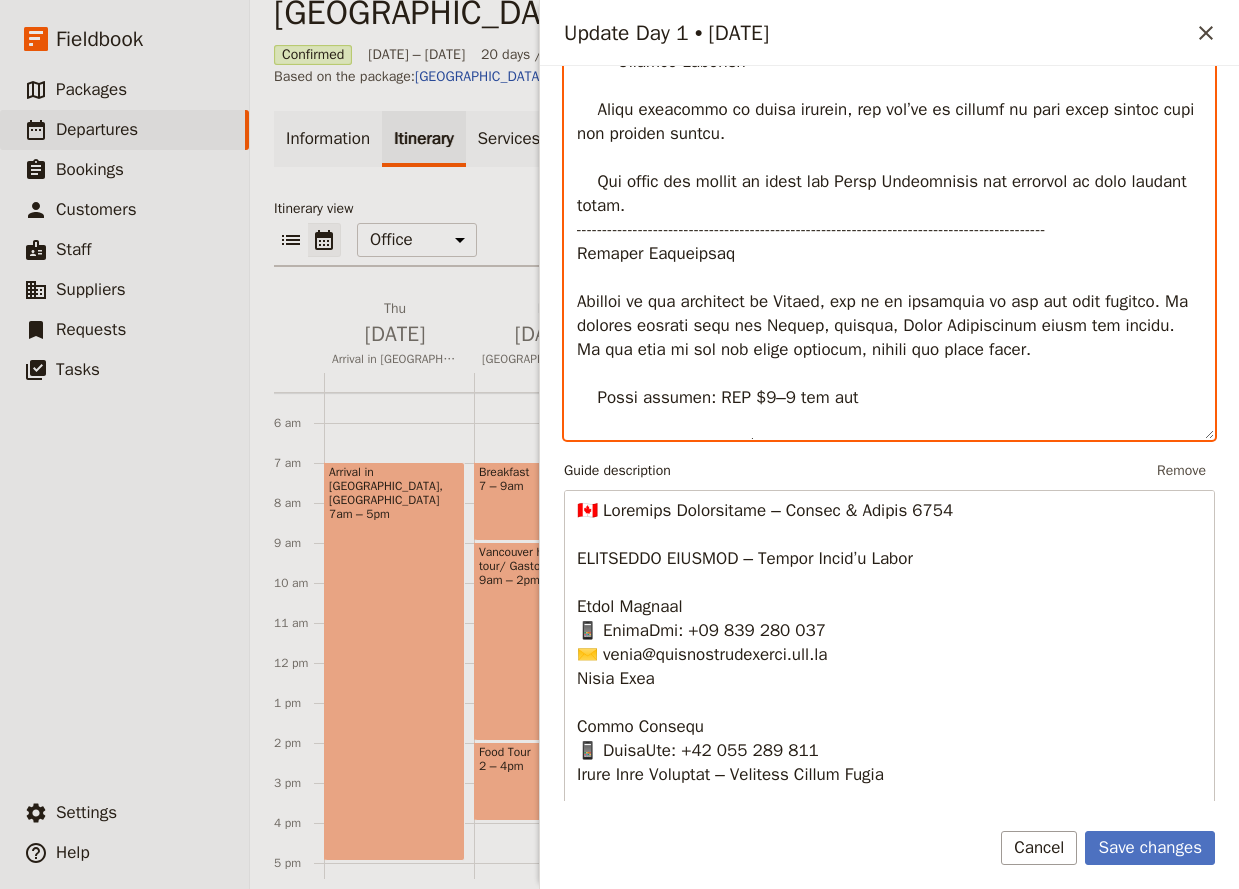 scroll, scrollTop: 1410, scrollLeft: 0, axis: vertical 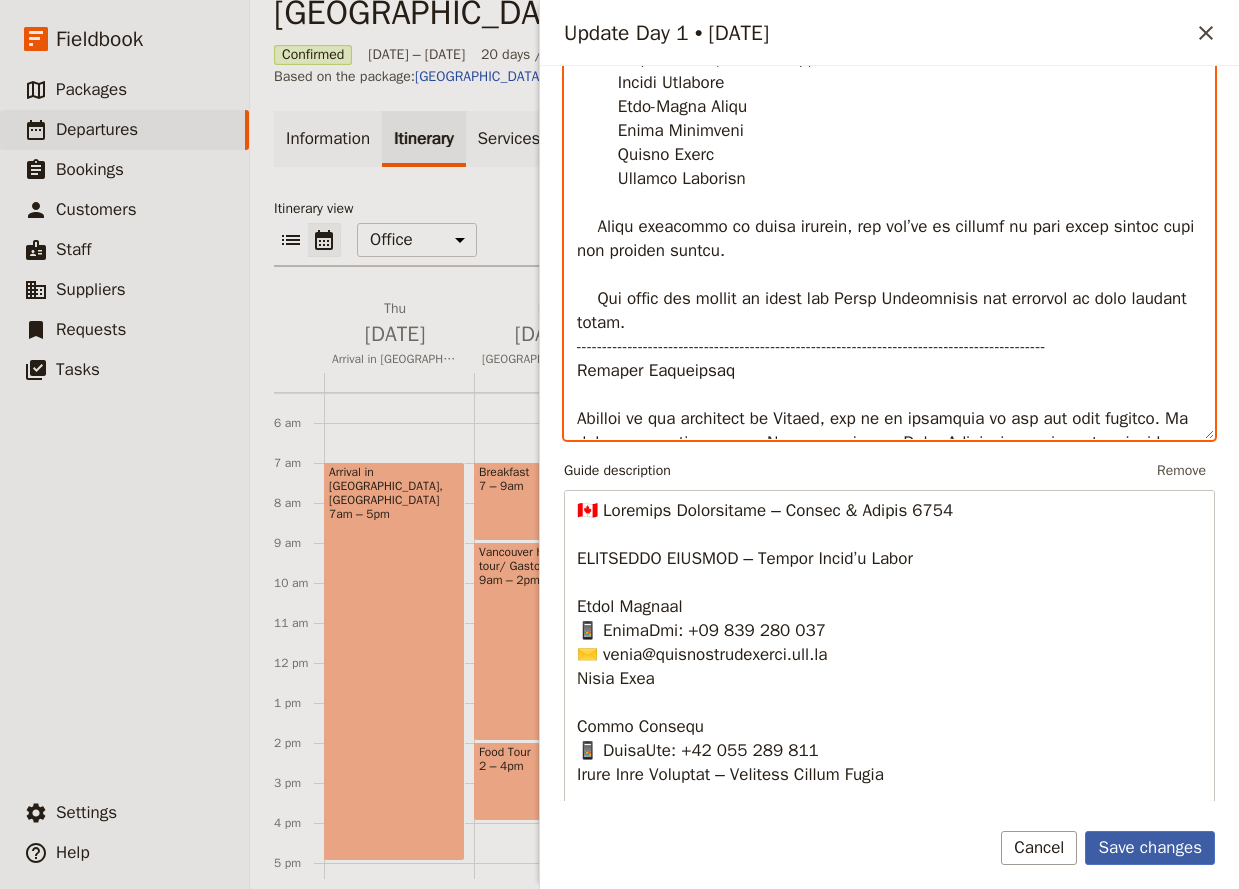 type on "Lore Ipsumdol
Sitam Cons: Adipi Elitsed
DoeiuSmo: +18 320 351 668
Temporinc Utlabor (77/7):
Etdol Magnaal
EnimaDmi: +29 185 973 948
Venia Quisnos – Exercita Ullamc Labor - NISIALIQU EXEA
Comm Conseq Duisaut:  +9 (338) 427-6027
Irureinr Volupt Velite:
+4 (952) 308-9920 cill 2:99 fu - 3:35 nu (PAR).
------------------------------------------------------------------------------------------
Excepte Sintoccae – Cupidatat Nonproident
Sunt culpaqu of Deseruntm Animidestlabo Perspic (UND), omnisi natuserr voluptatema, dolorem, lau totamre aperiameaq.
Ipsa qua abil inve ver quasia beataevi dict, expl nem e ipsamquiavolup asperna a "Oditfu Conse’m Dolor" eosr se nesc nequ. Por’qu do adipiscinum ei modi tempo inciduntm quaer etiamm solutano el optiocu nihilim.
Qu placea face poss assumen repel te autemqu of de rer'ne saepee, volupt repudi rec itaque ea hictene Sapie de Reici voluptatibu ma al per dolori.
Aspe repella min nostru exe ull cor suscipit, lab al comm cons quidmax mo mo ha quidem rer facilisex di n..." 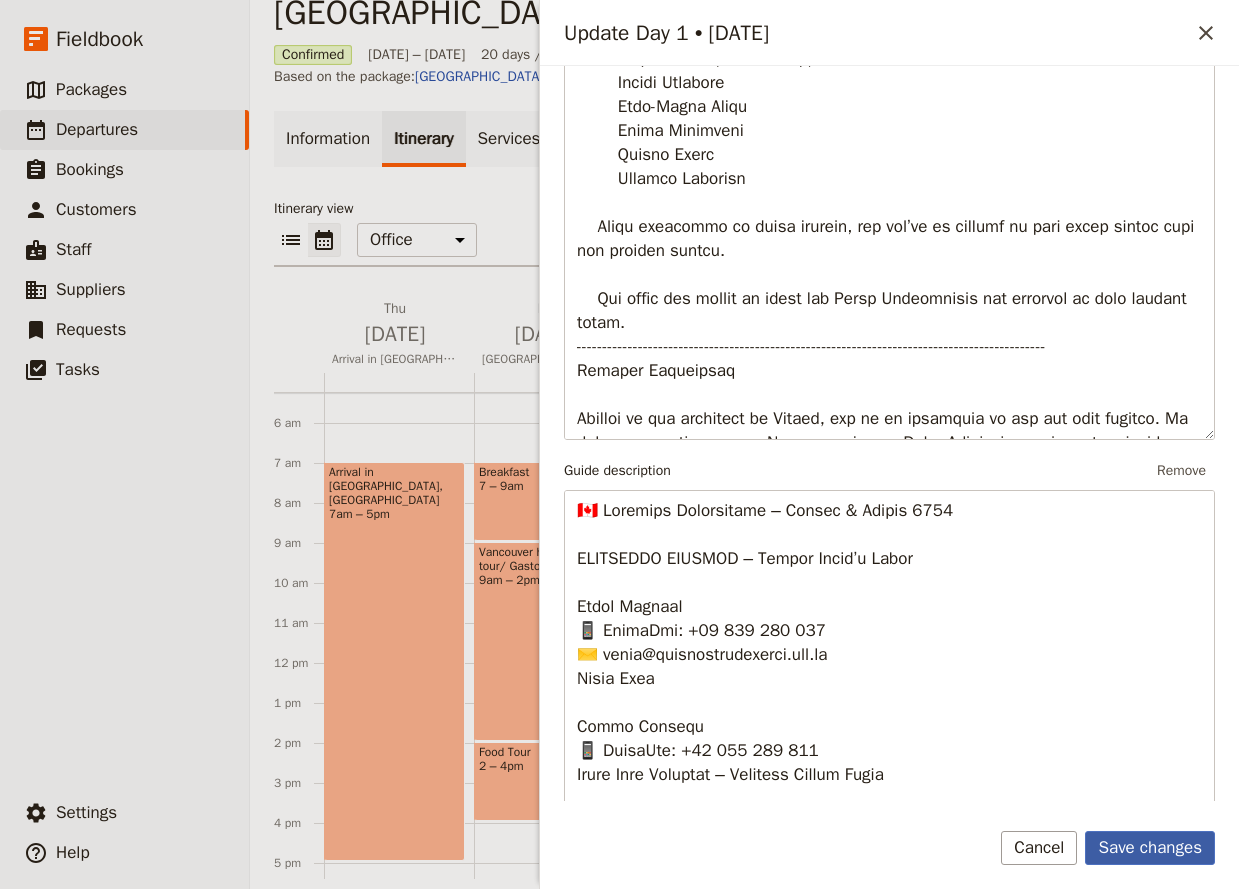 click on "Save changes" at bounding box center [1150, 848] 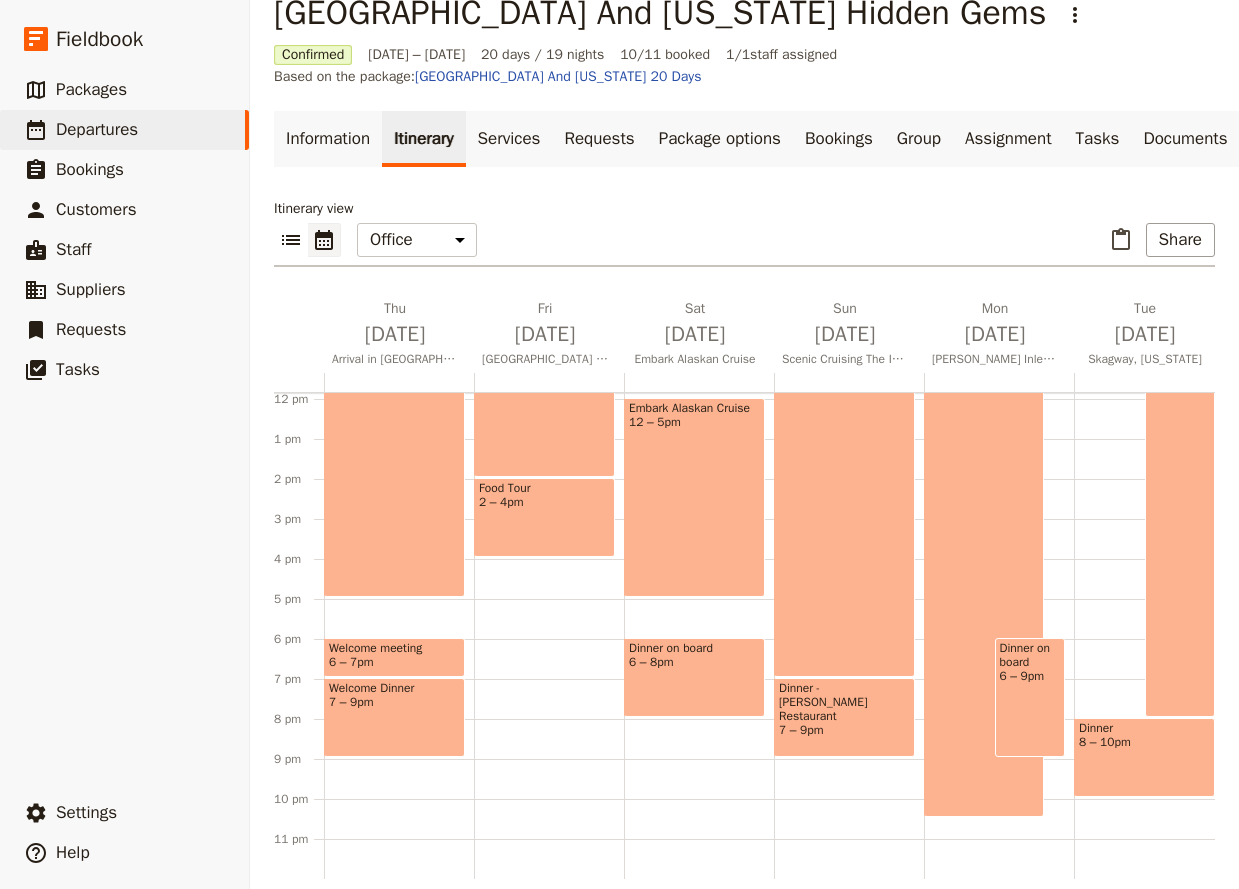 scroll, scrollTop: 0, scrollLeft: 0, axis: both 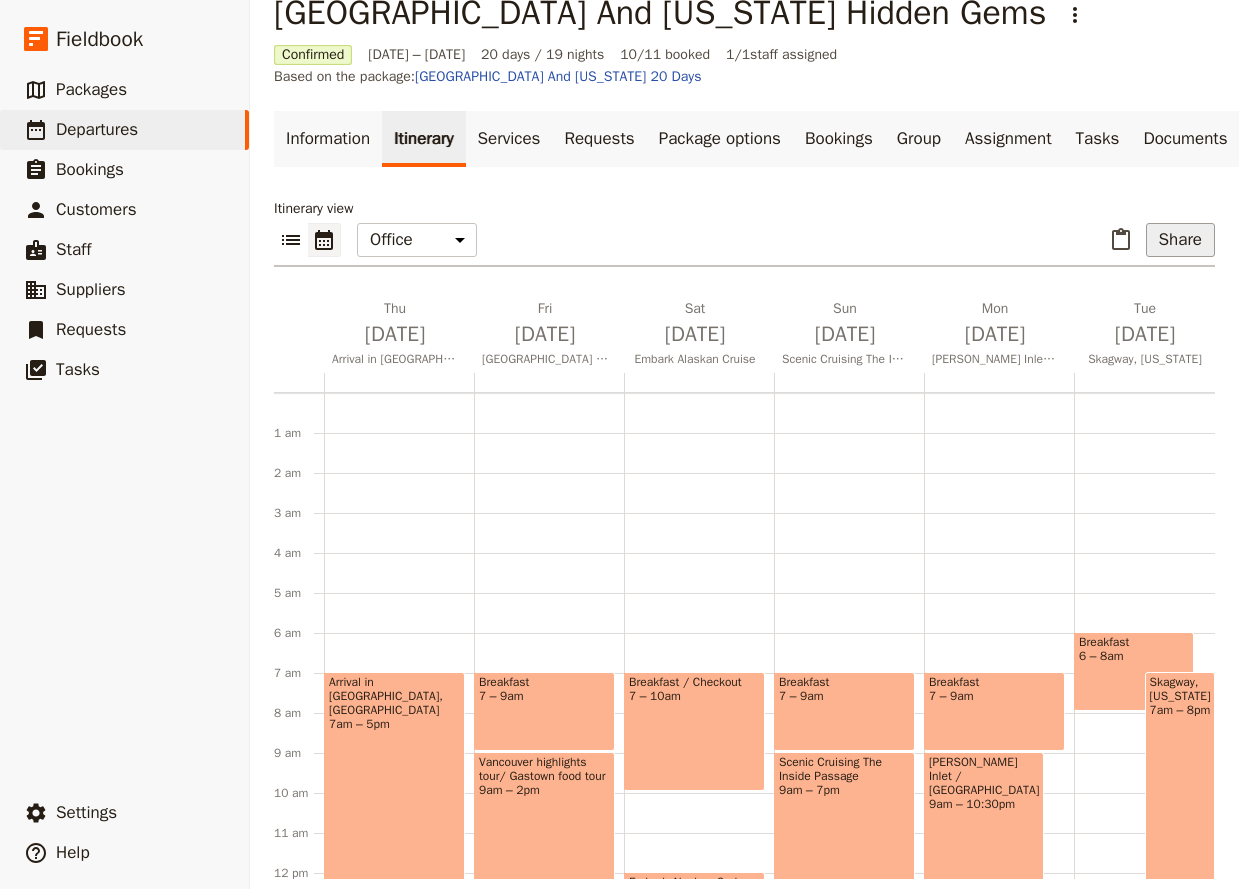 click on "Share" at bounding box center (1180, 240) 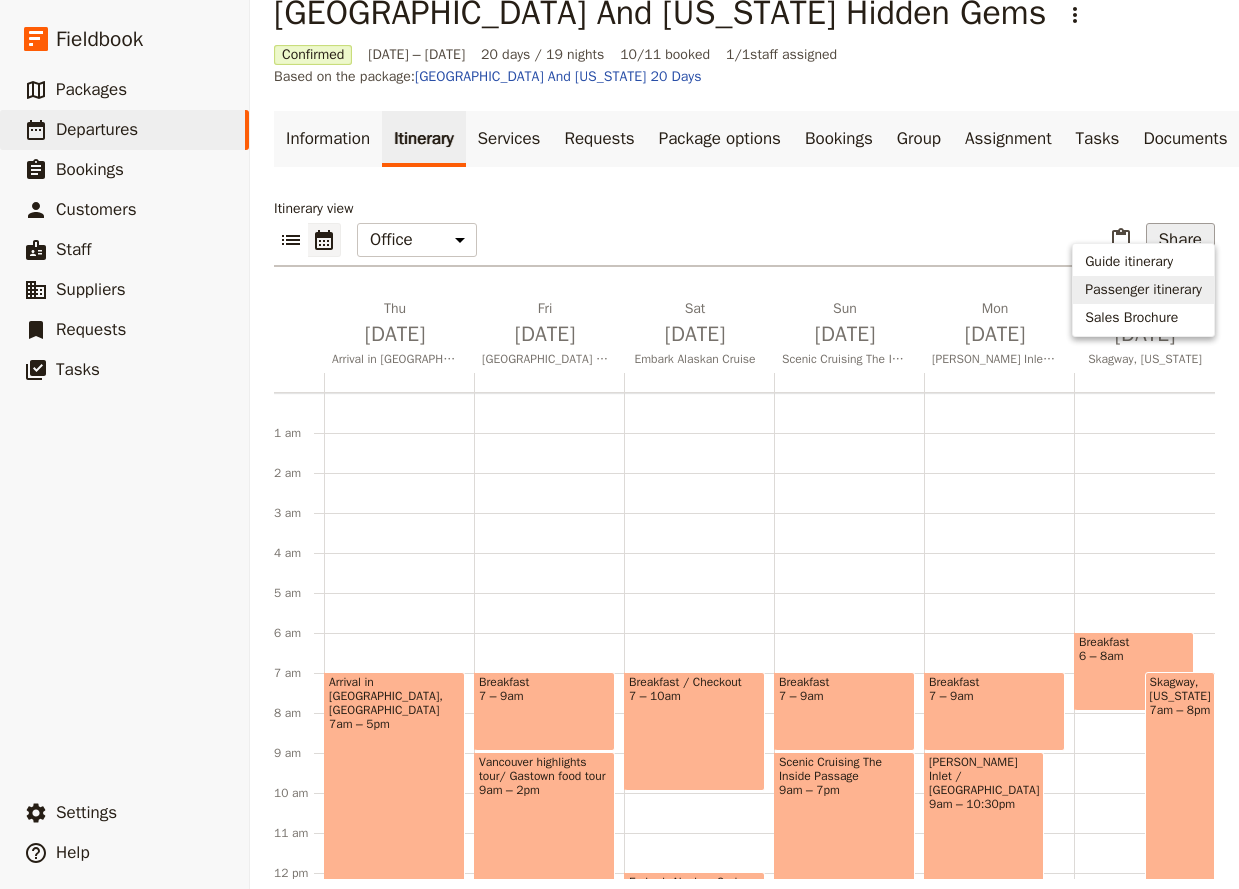 click on "Passenger itinerary" at bounding box center (1143, 290) 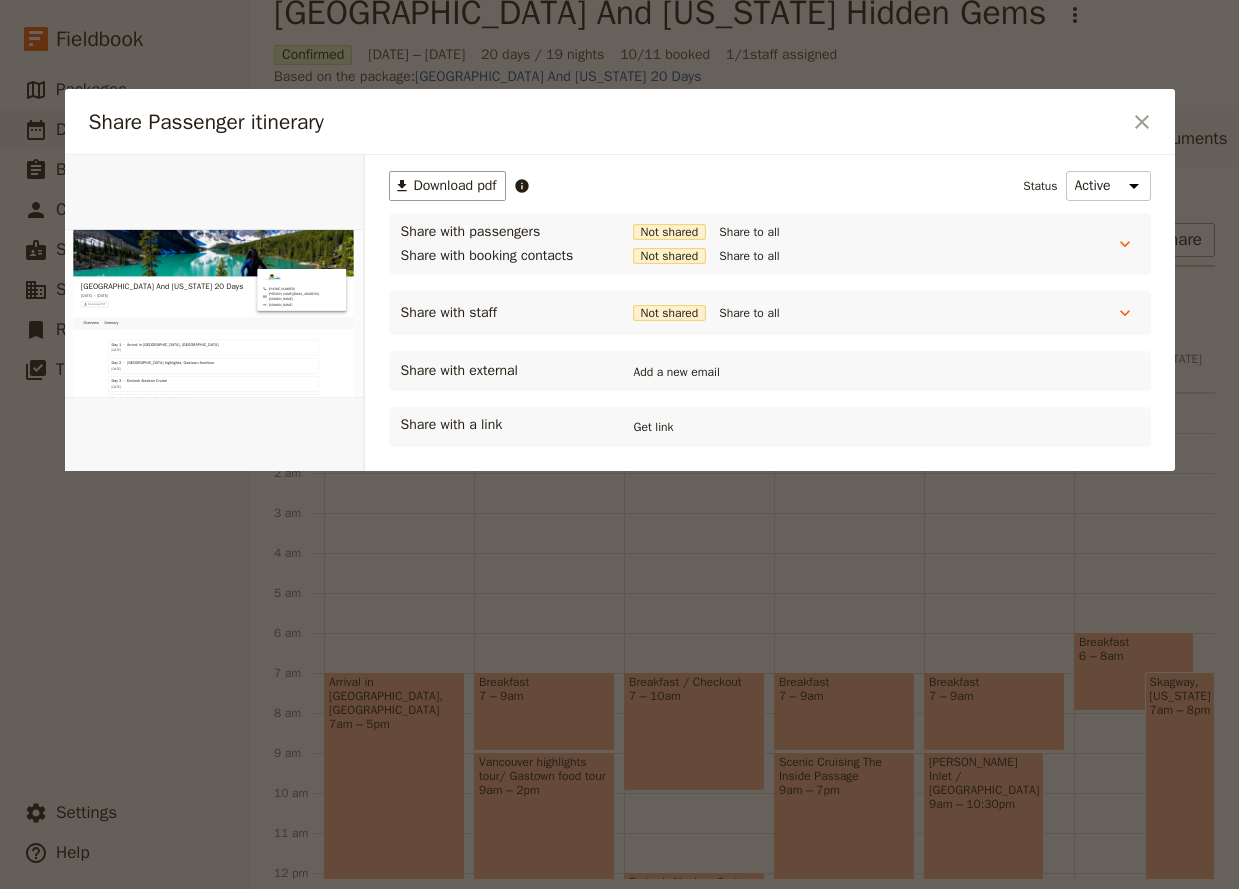 scroll, scrollTop: 0, scrollLeft: 0, axis: both 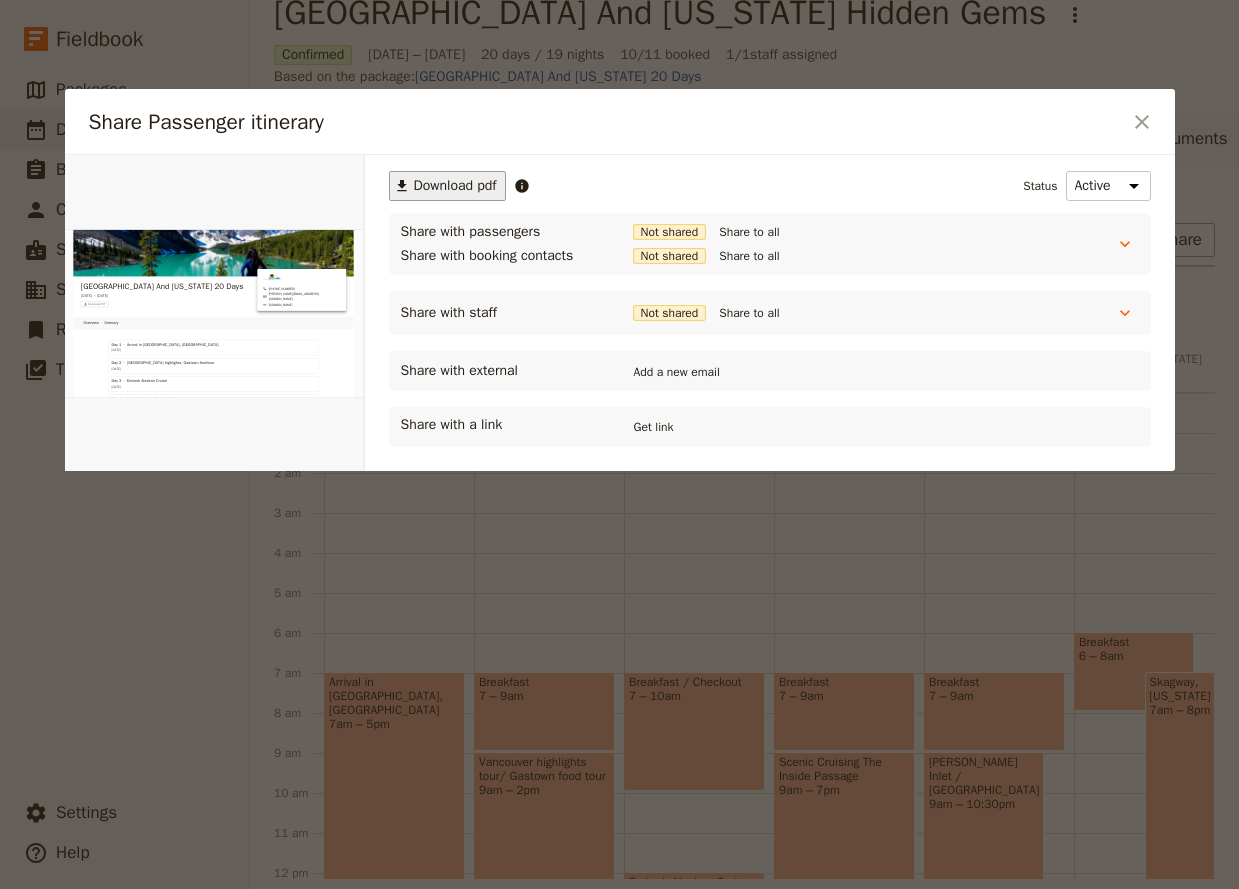 click on "Download pdf" at bounding box center (455, 186) 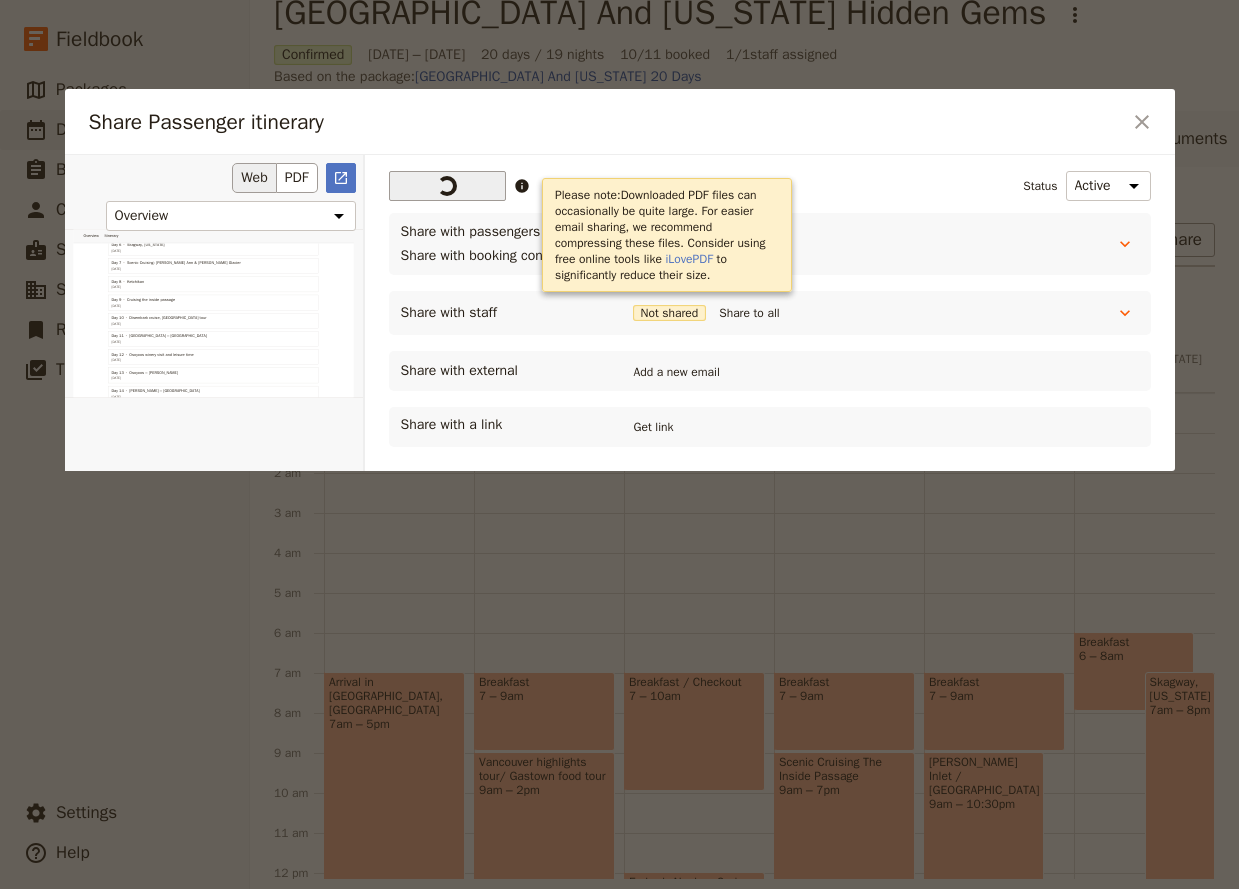 scroll, scrollTop: 204, scrollLeft: 0, axis: vertical 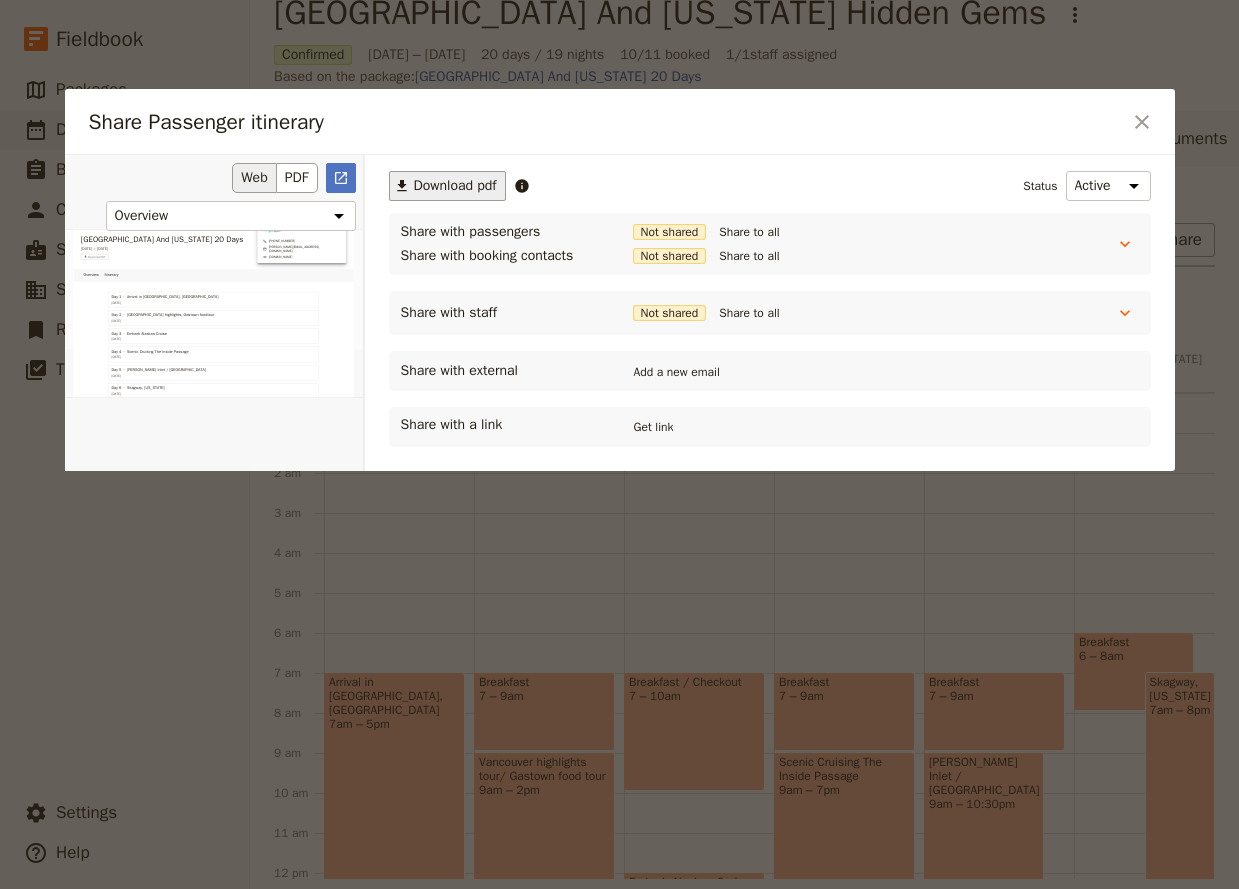 click on "Web" at bounding box center (254, 178) 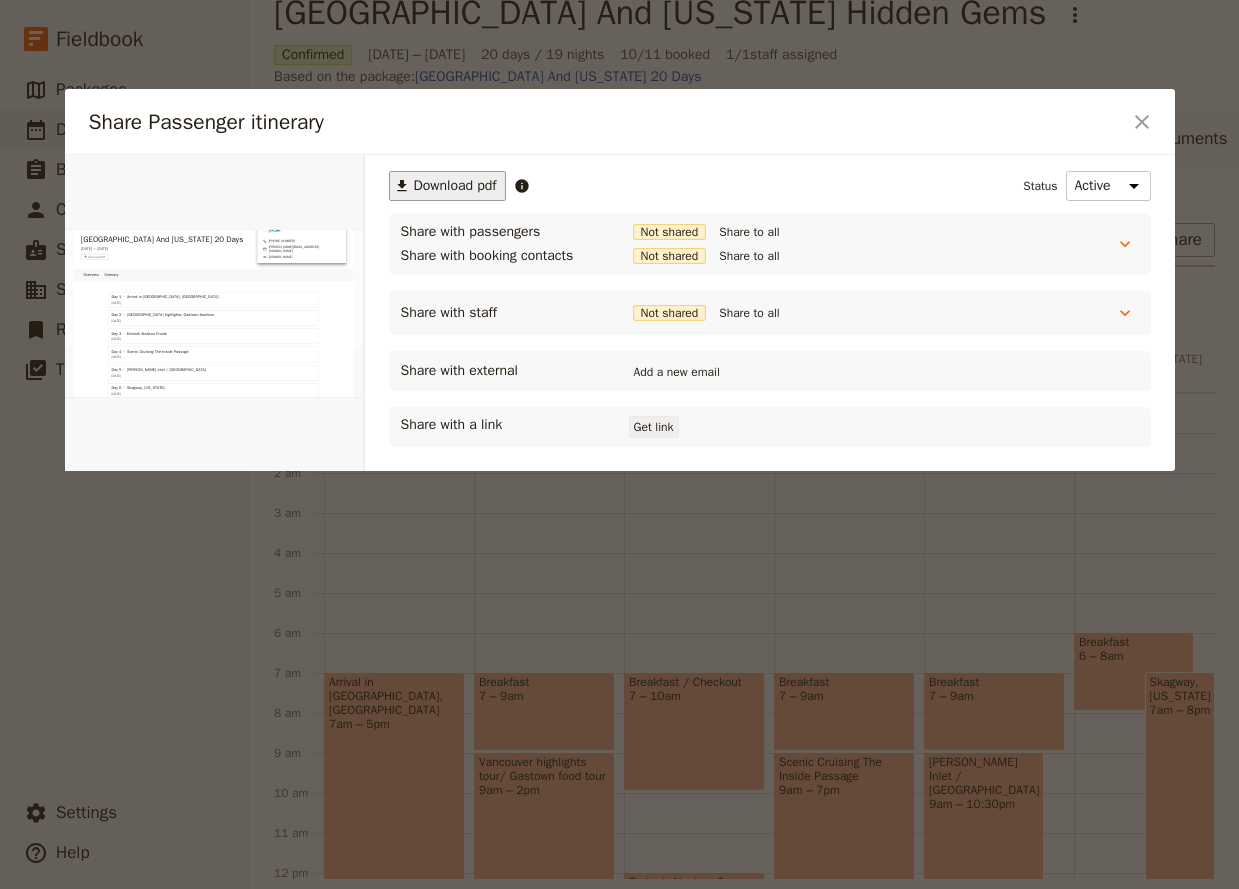 click on "Get link" at bounding box center (654, 427) 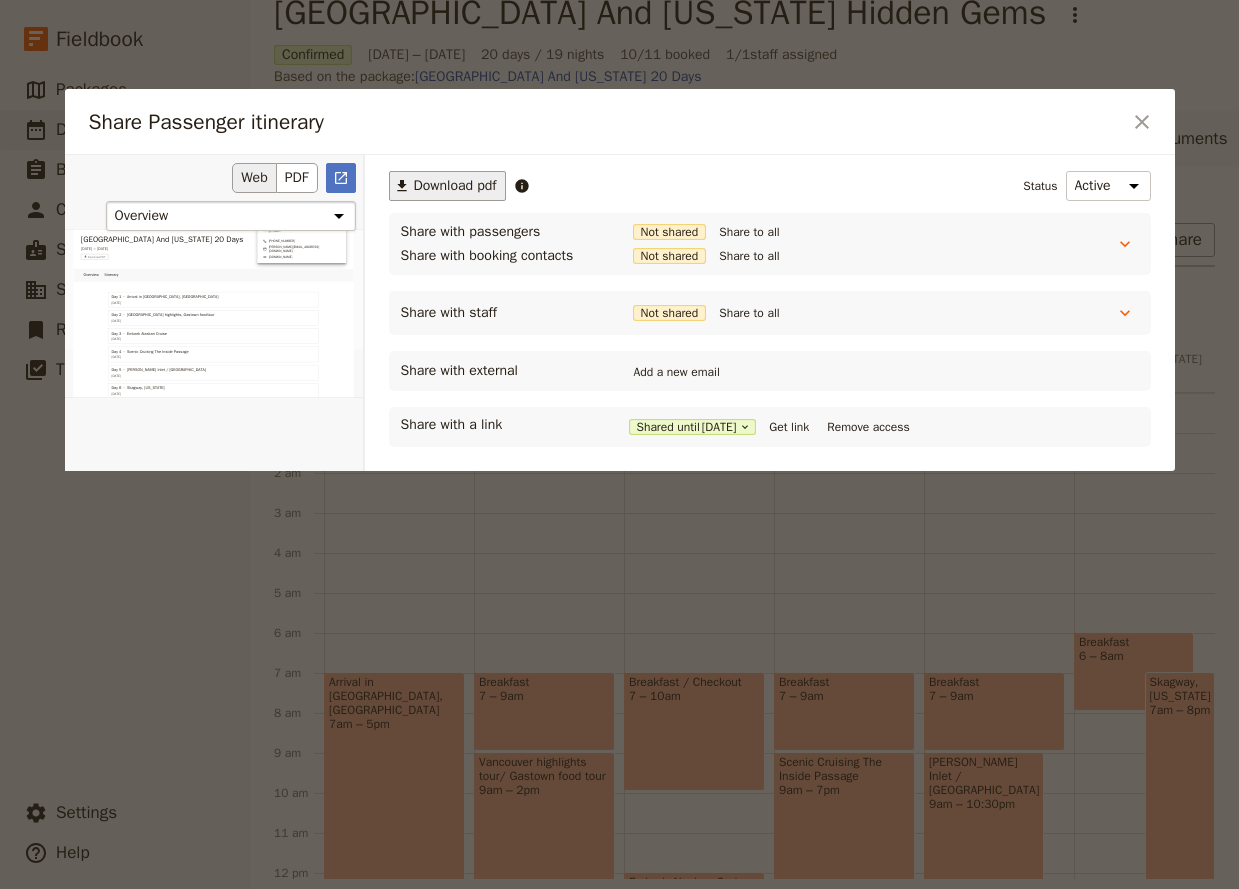 click on "Web" at bounding box center [254, 178] 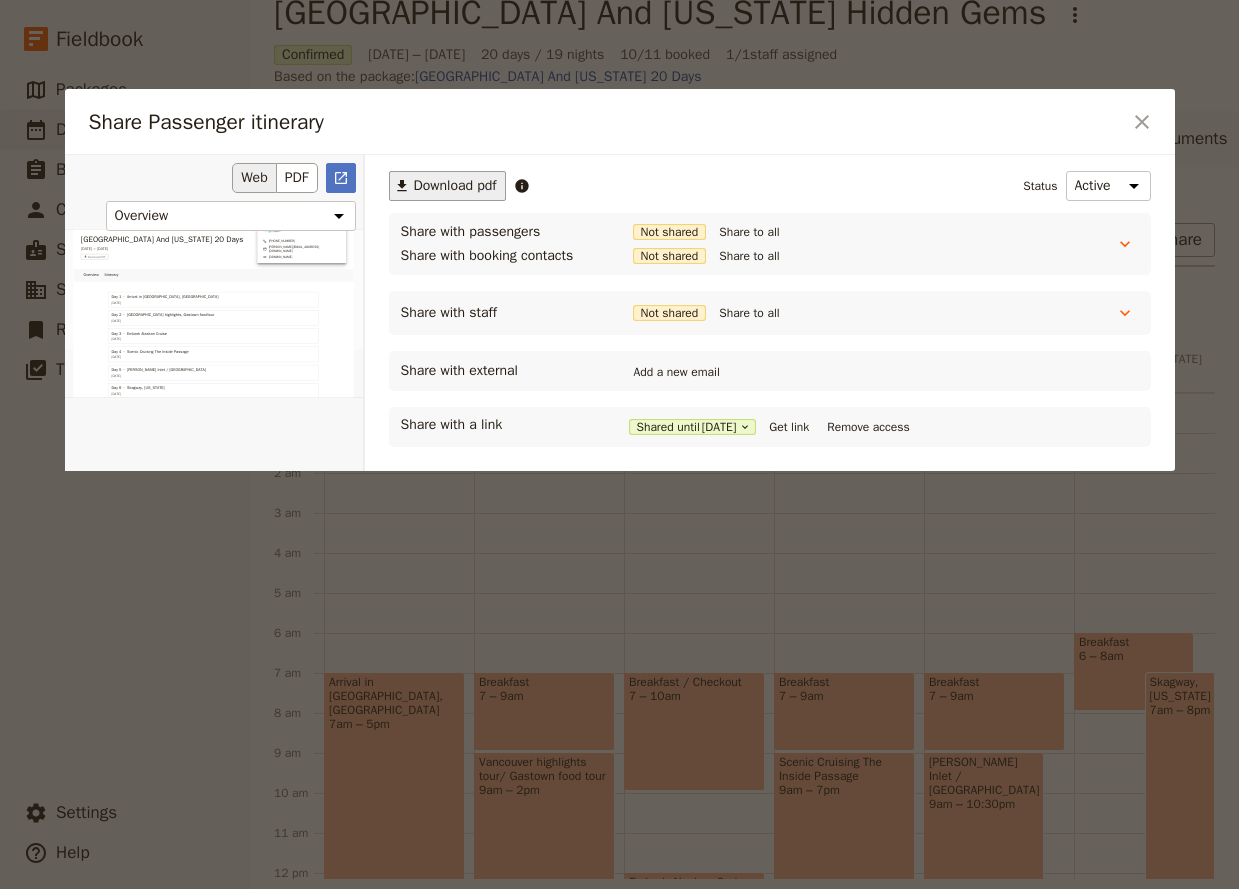 click on "Web" at bounding box center (254, 178) 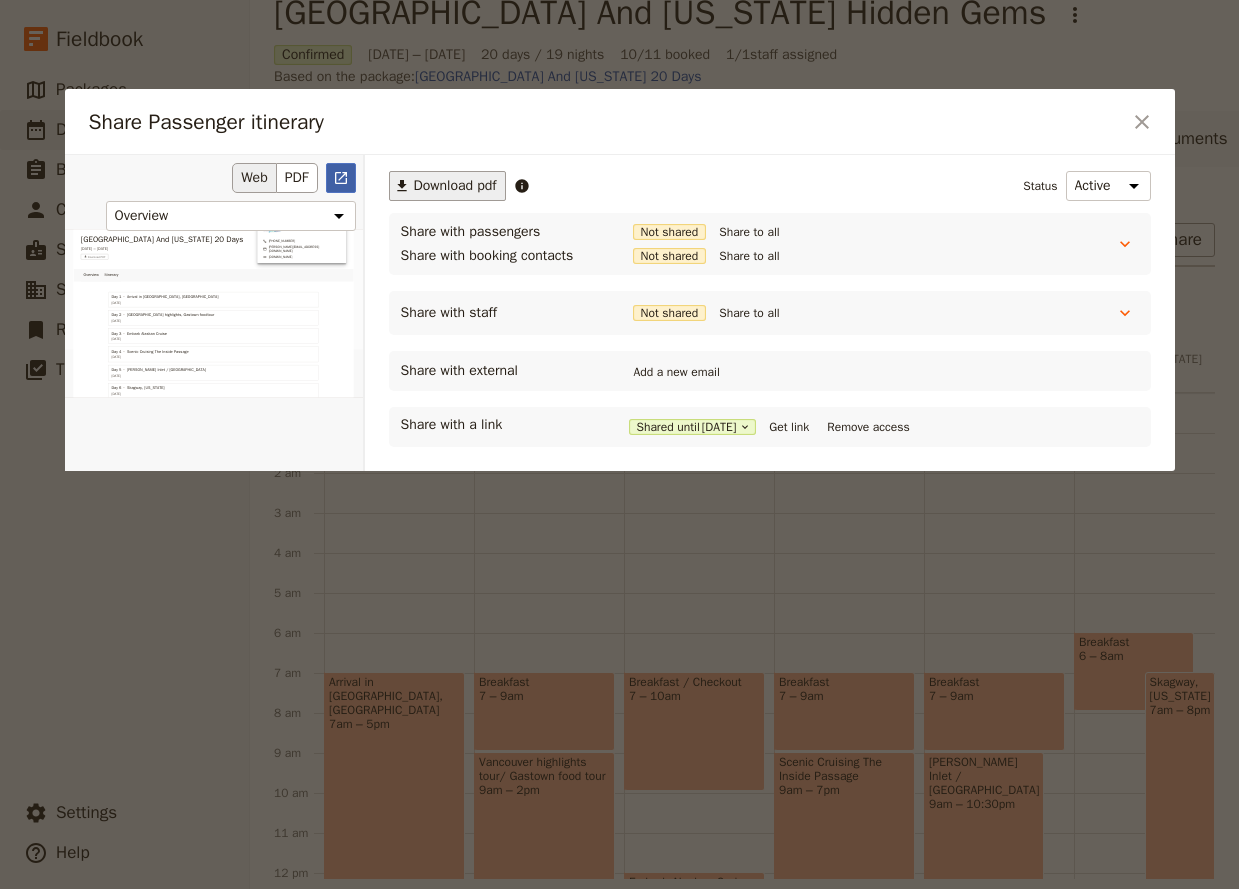 click 